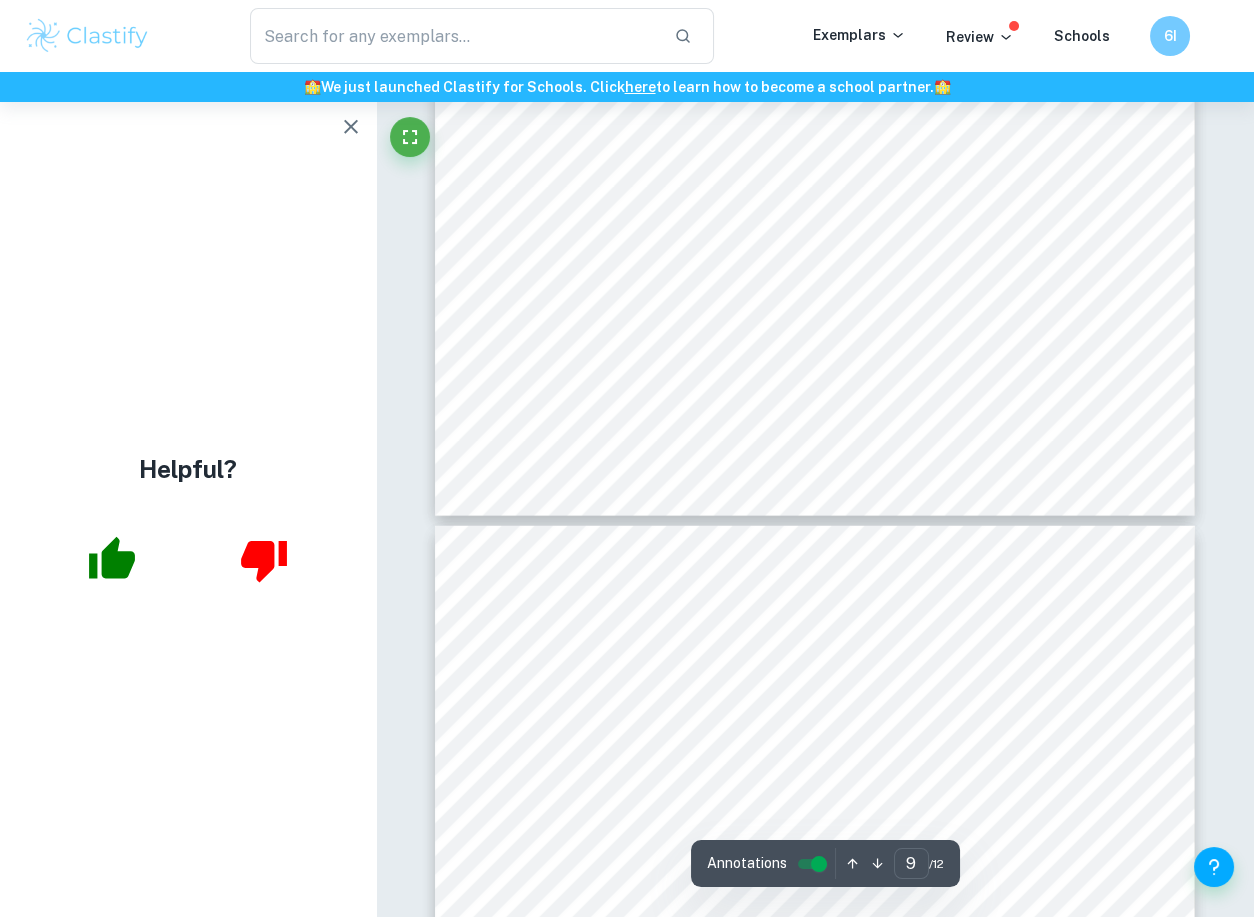scroll, scrollTop: 9715, scrollLeft: 0, axis: vertical 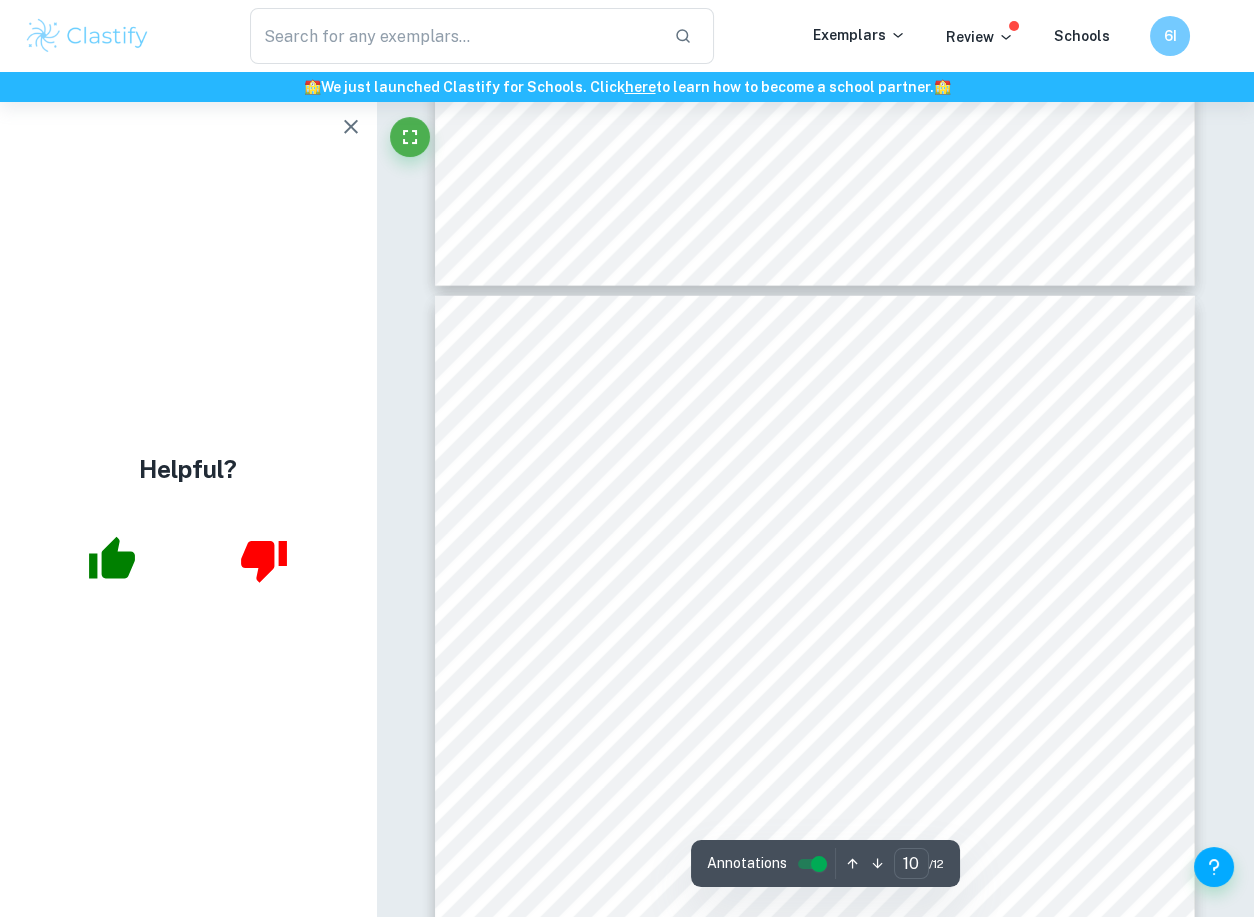 drag, startPoint x: 986, startPoint y: 349, endPoint x: 1056, endPoint y: 562, distance: 224.20749 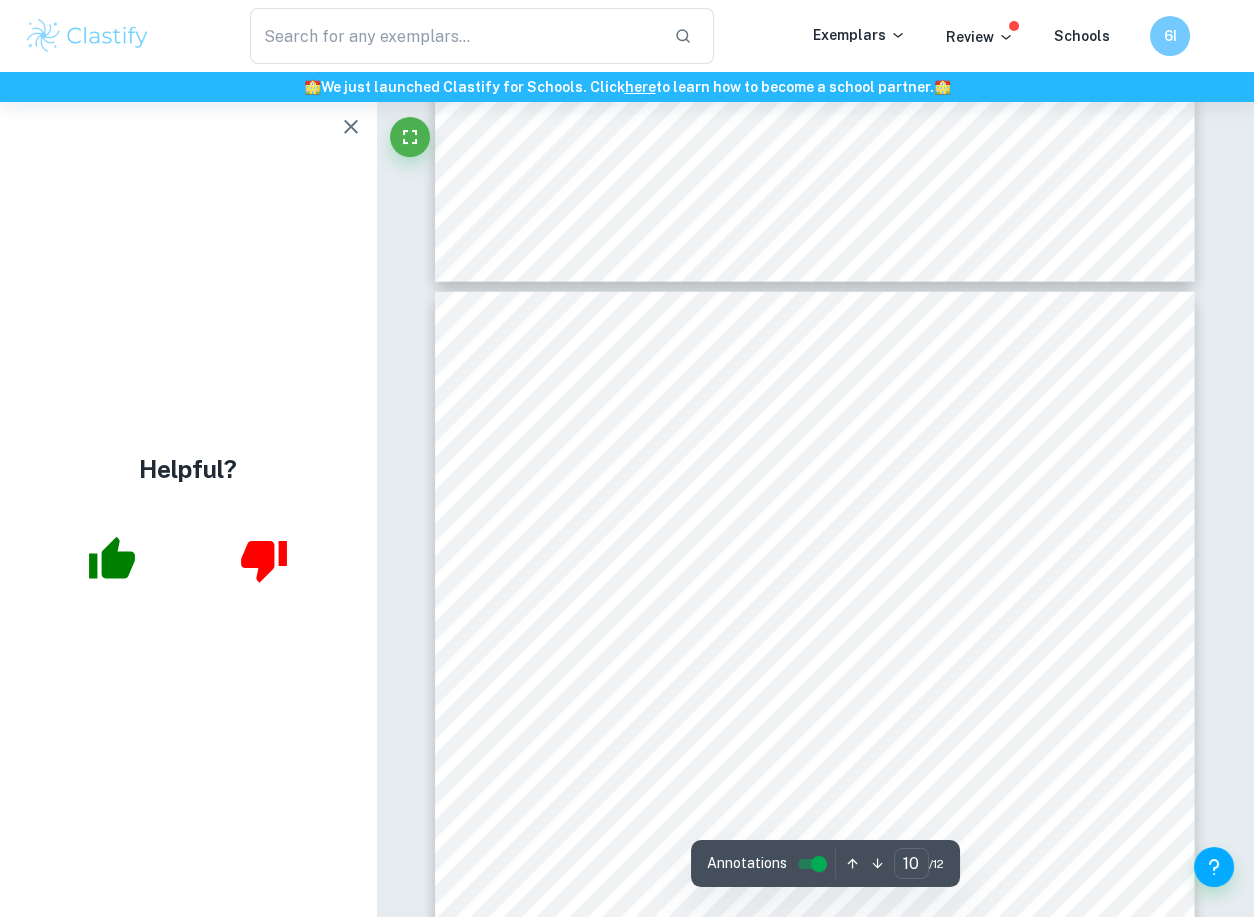 scroll, scrollTop: 9876, scrollLeft: 0, axis: vertical 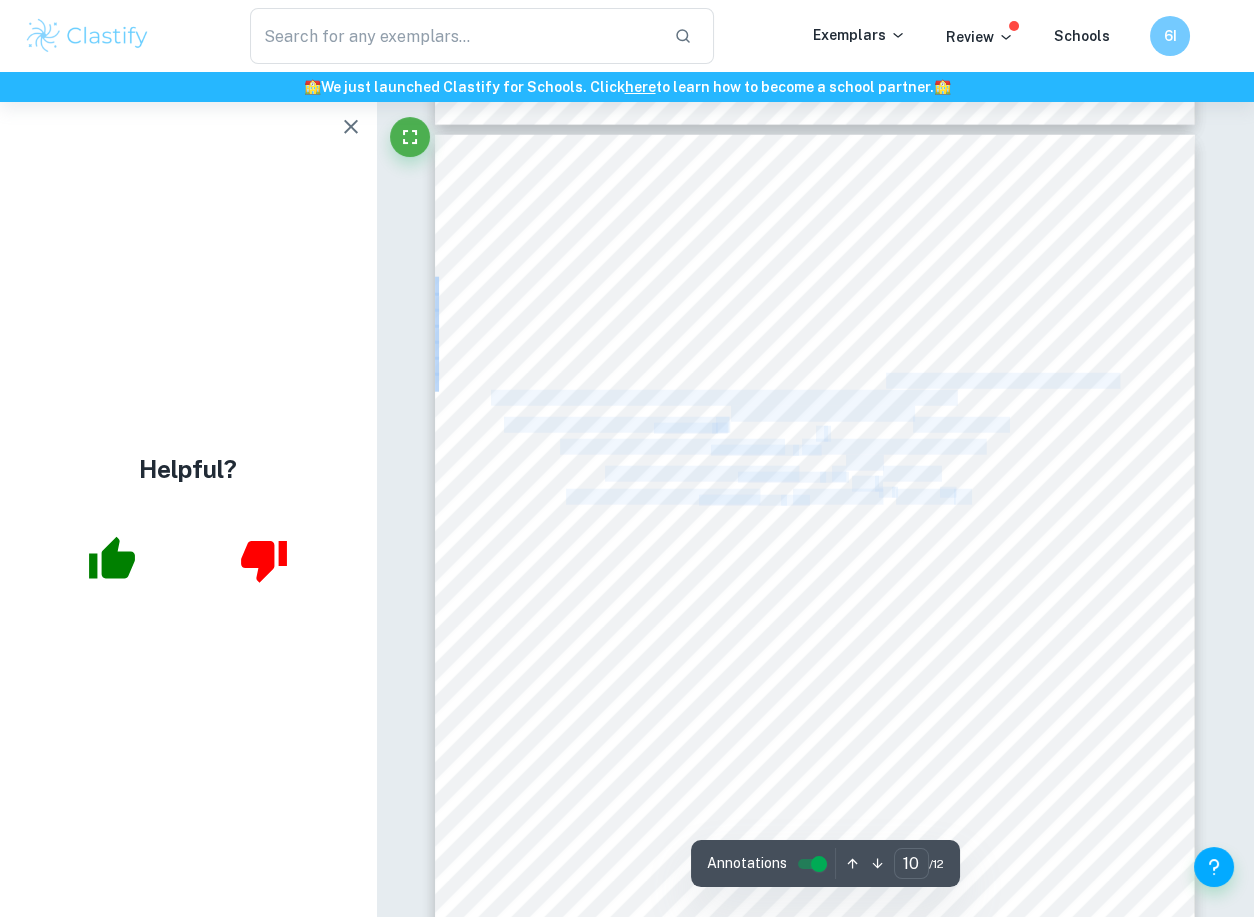 drag, startPoint x: 886, startPoint y: 380, endPoint x: 969, endPoint y: 499, distance: 145.08618 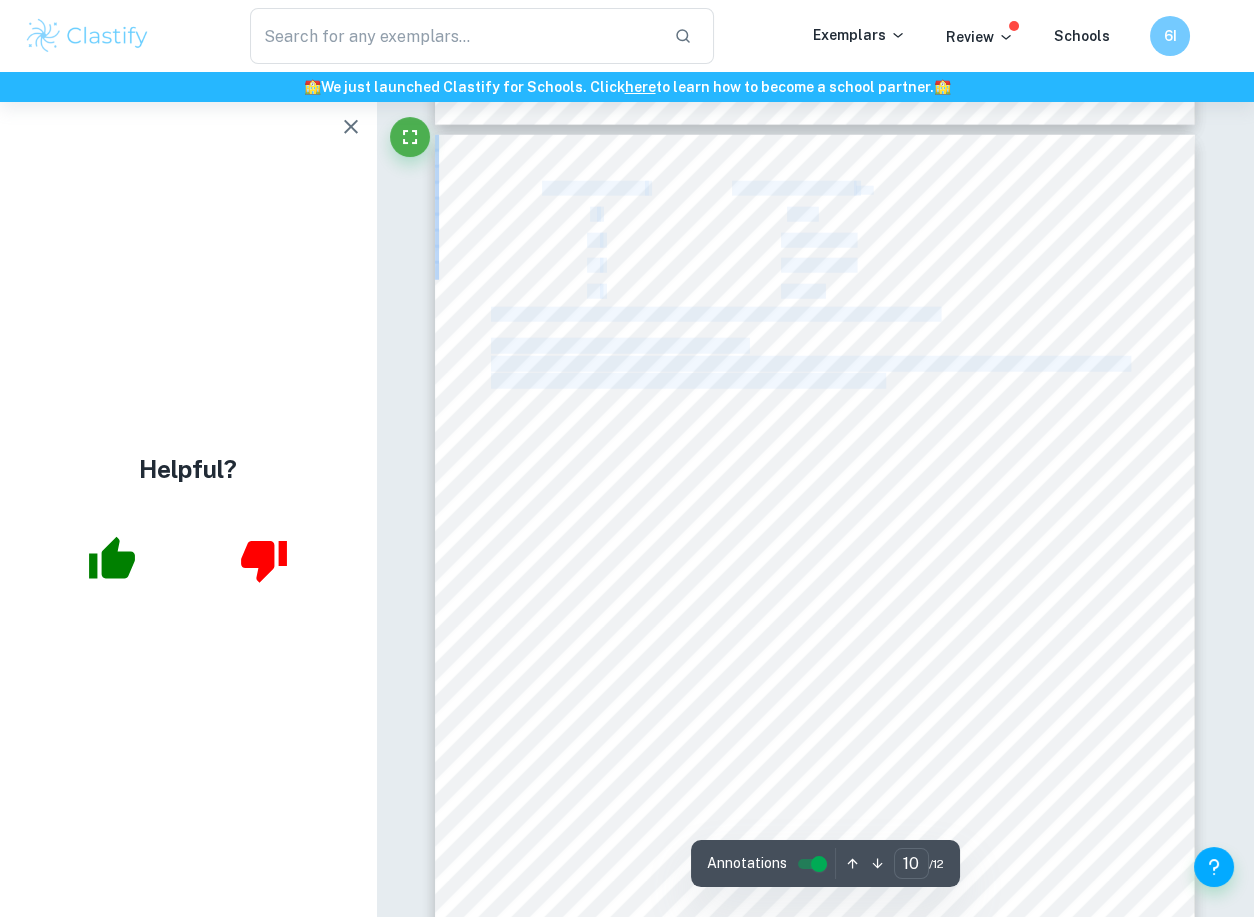 click on "10 Time (±0.1 seconds)   percentage uncertainty   time 0   ±0.00 30   ± 0.33% 60   ± 0.17% 90   ± 0.11% Table 7: Table of all the percentage uncertainties associated with time measurements. Total uncertainty in the rate of reaction As the rate of reaction was calculated by the change in concentration over the time period of 0 to 90 seconds, it is assumed that the uncertainty of the rate of reaction will equal to the percentage uncertainty in the 2 added together. An example calculation of the absolute uncertainty of the reaction rate ÿ ÿÿþ =0  =90   =  0.00 + 0.333 + 0.167 + 0.111 4   = ±0.153 ( 3 . . ) ÿ ÿÿþ ÿÿ  ÿÿÿÿ   = 4.313 100   × 0.0157 ÿþ ÿÿþ ÿÿ  ÿÿÿÿ   = ±6.77 × 10 24   ÿþÿ 23  21 This was completed for all the other temperatures used in the investigation. Processed data Temperature ±( o C )   Rate of reaction " at bounding box center (815, 672) 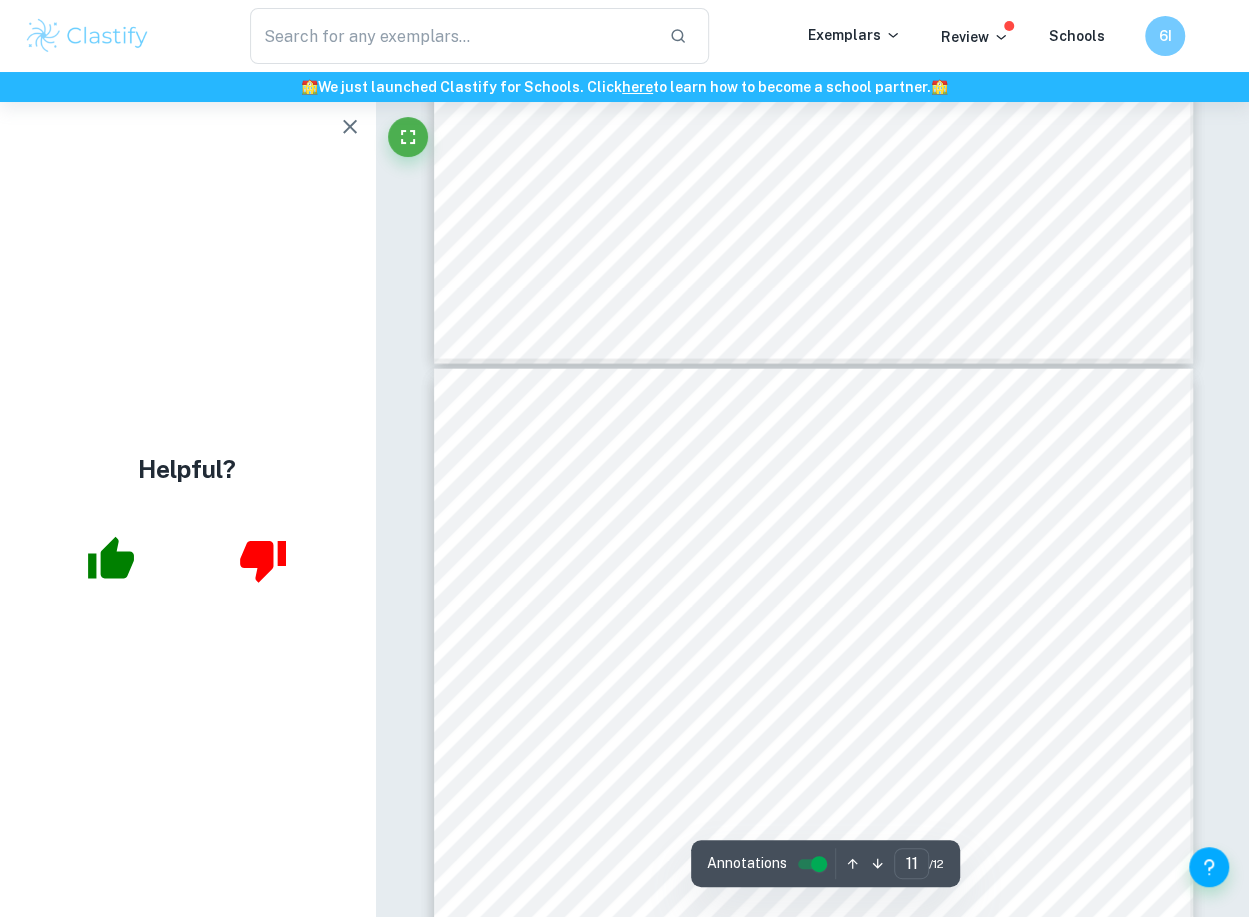 scroll, scrollTop: 10651, scrollLeft: 0, axis: vertical 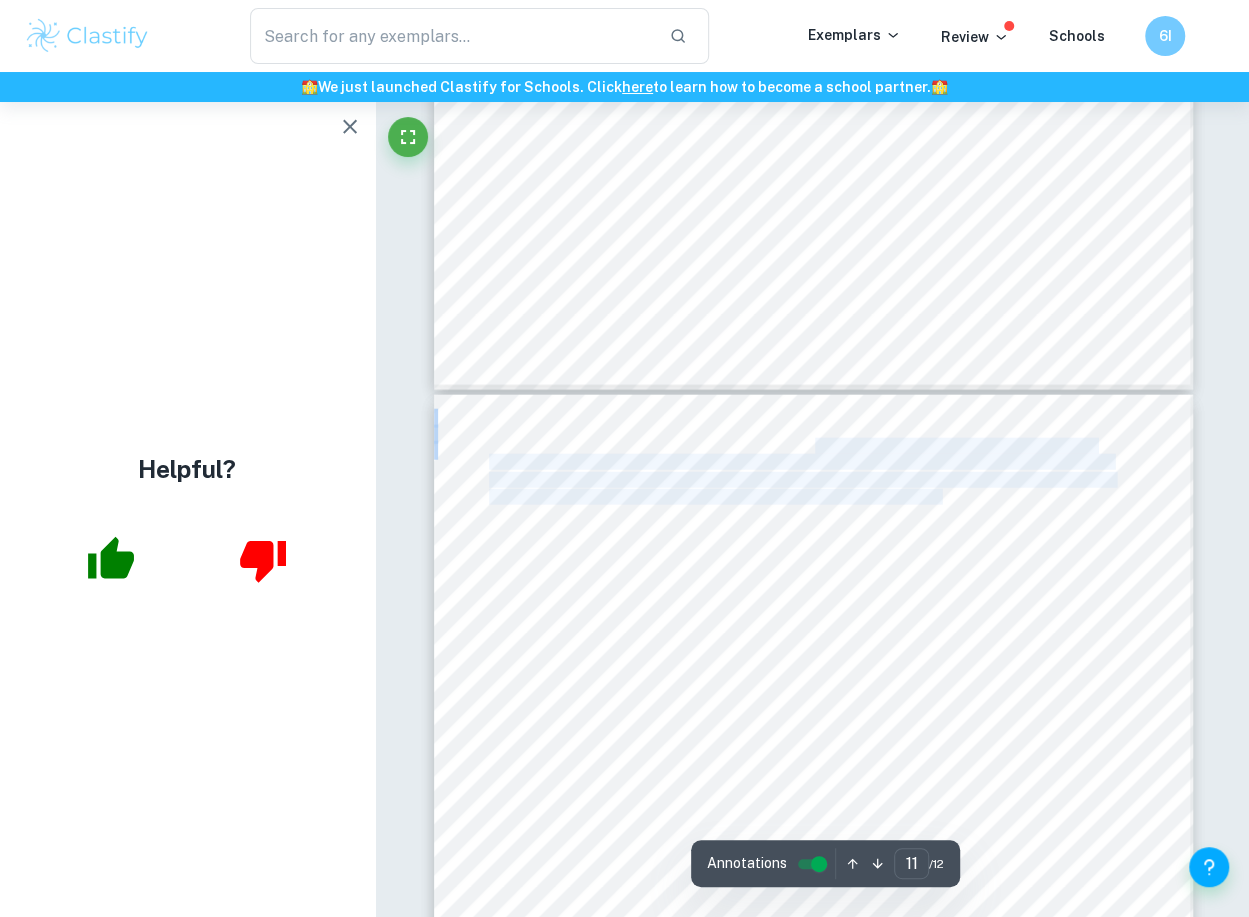 drag, startPoint x: 813, startPoint y: 439, endPoint x: 940, endPoint y: 502, distance: 141.76741 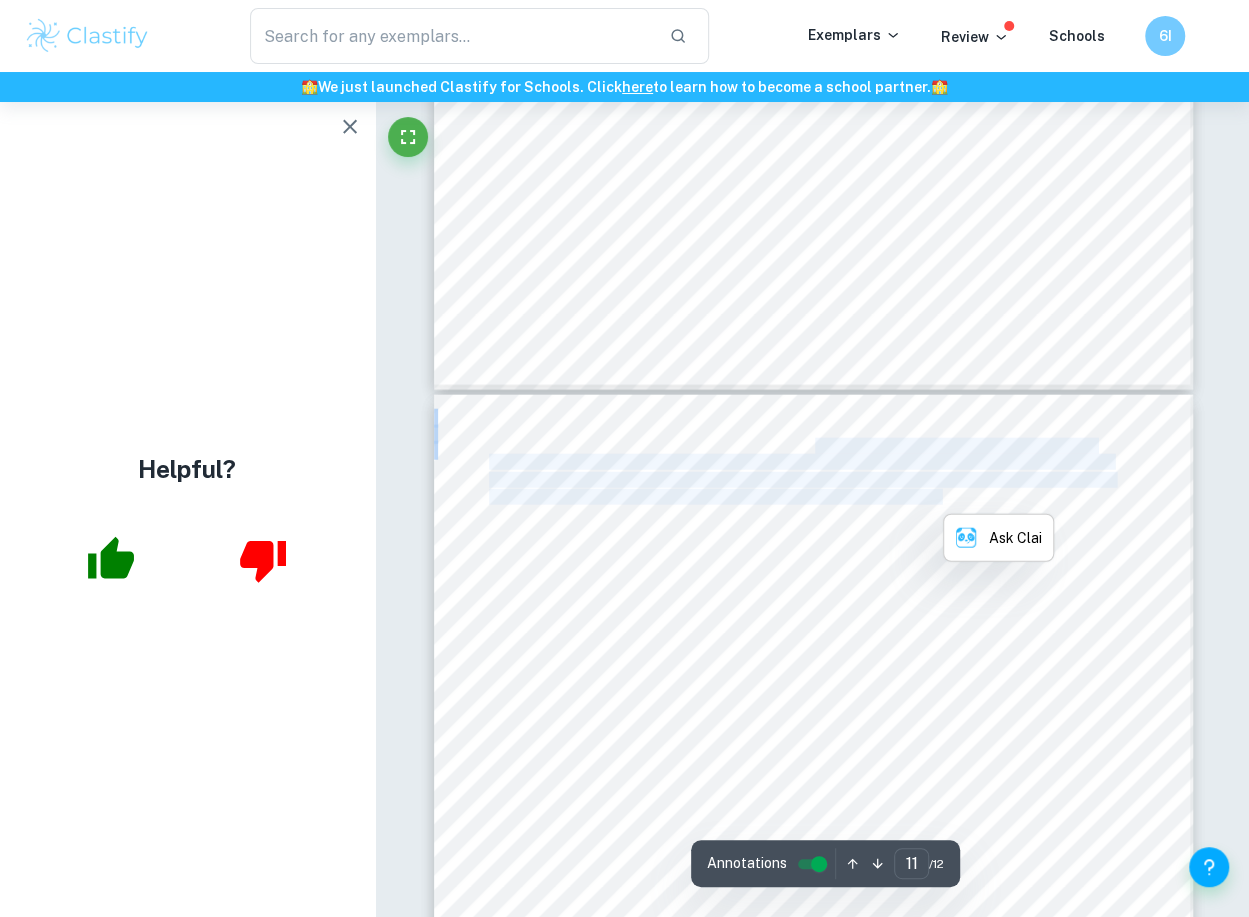 click on "importantly, increasing the temperature of the reaction increases the force with which particles collide, thereby" at bounding box center [806, 497] 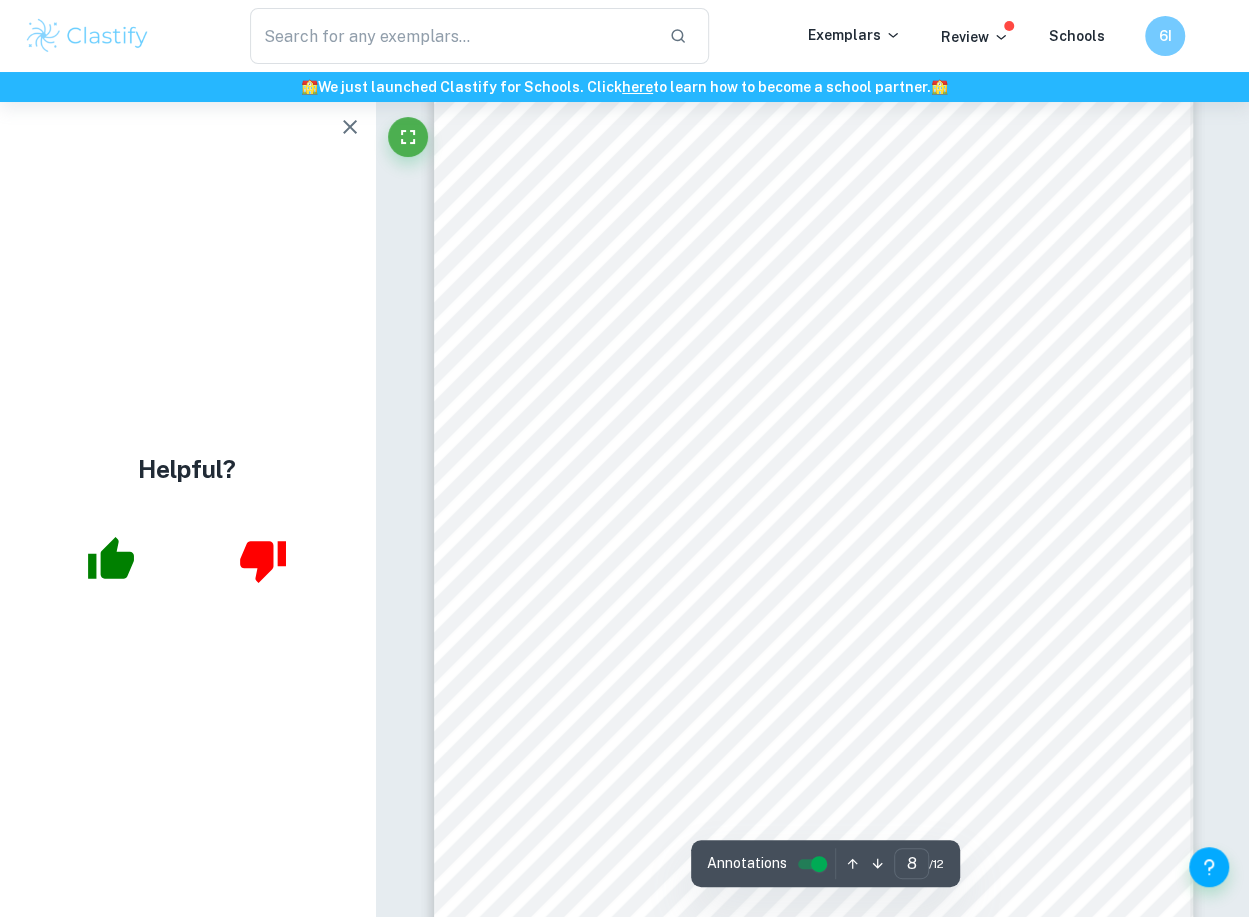 scroll, scrollTop: 7980, scrollLeft: 0, axis: vertical 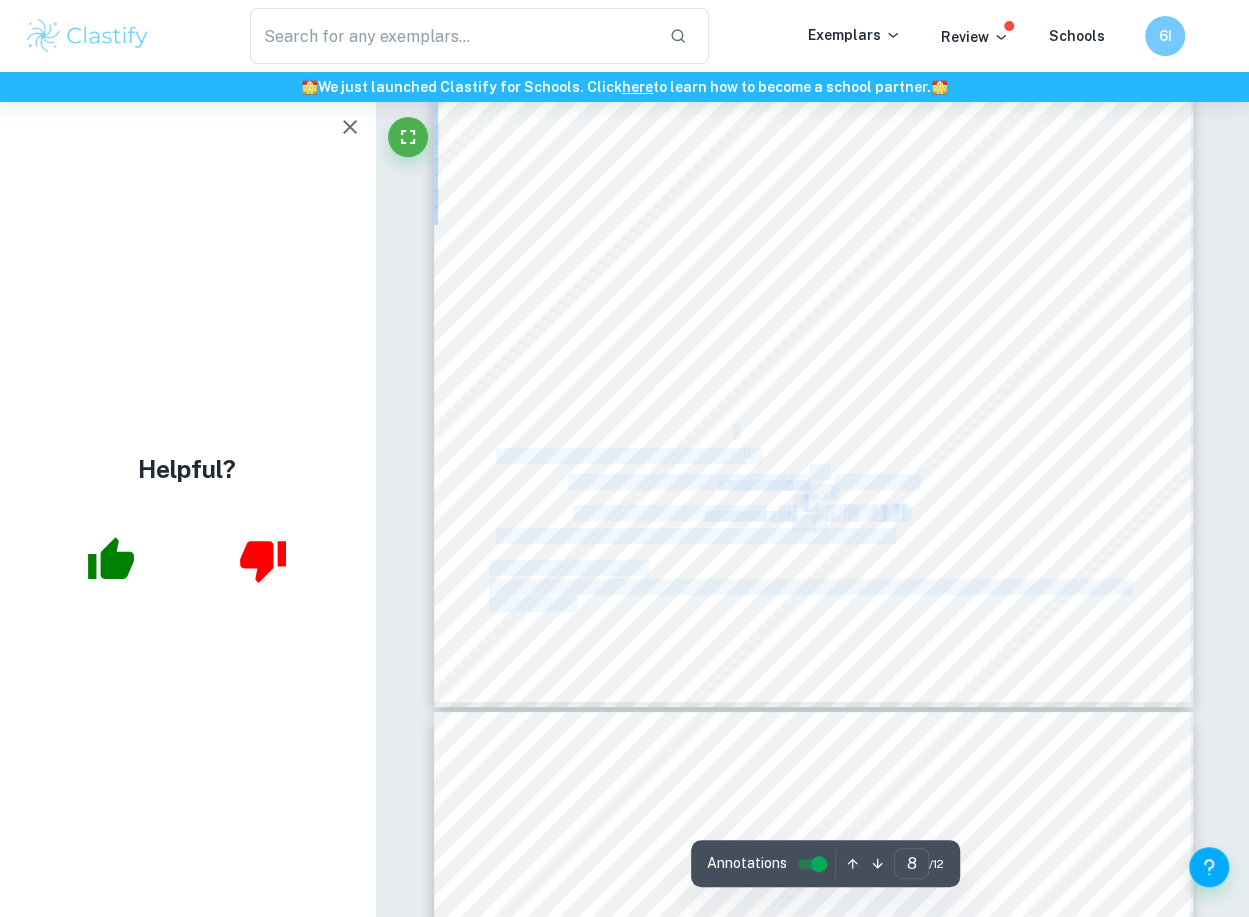 drag, startPoint x: 733, startPoint y: 426, endPoint x: 901, endPoint y: 537, distance: 201.3579 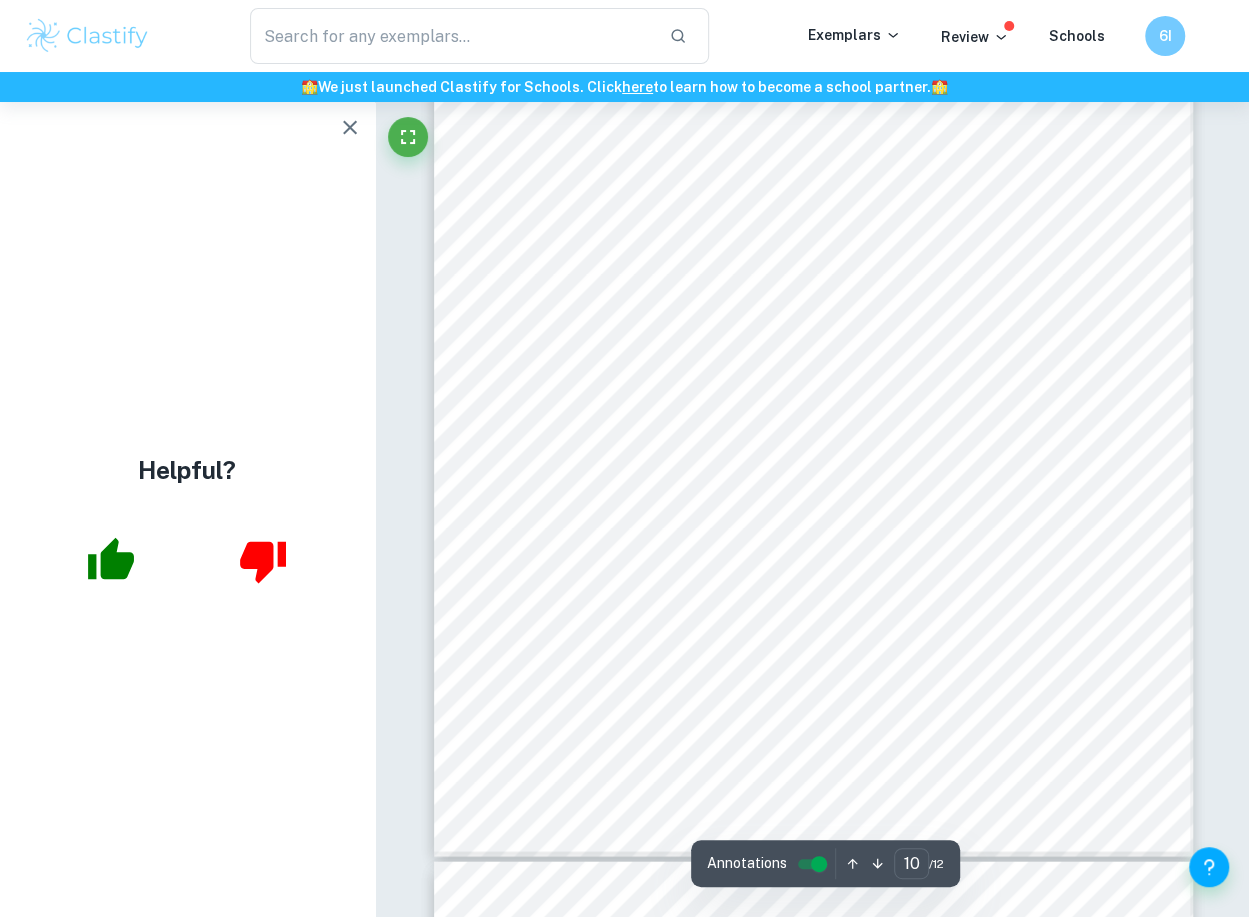 scroll, scrollTop: 10187, scrollLeft: 0, axis: vertical 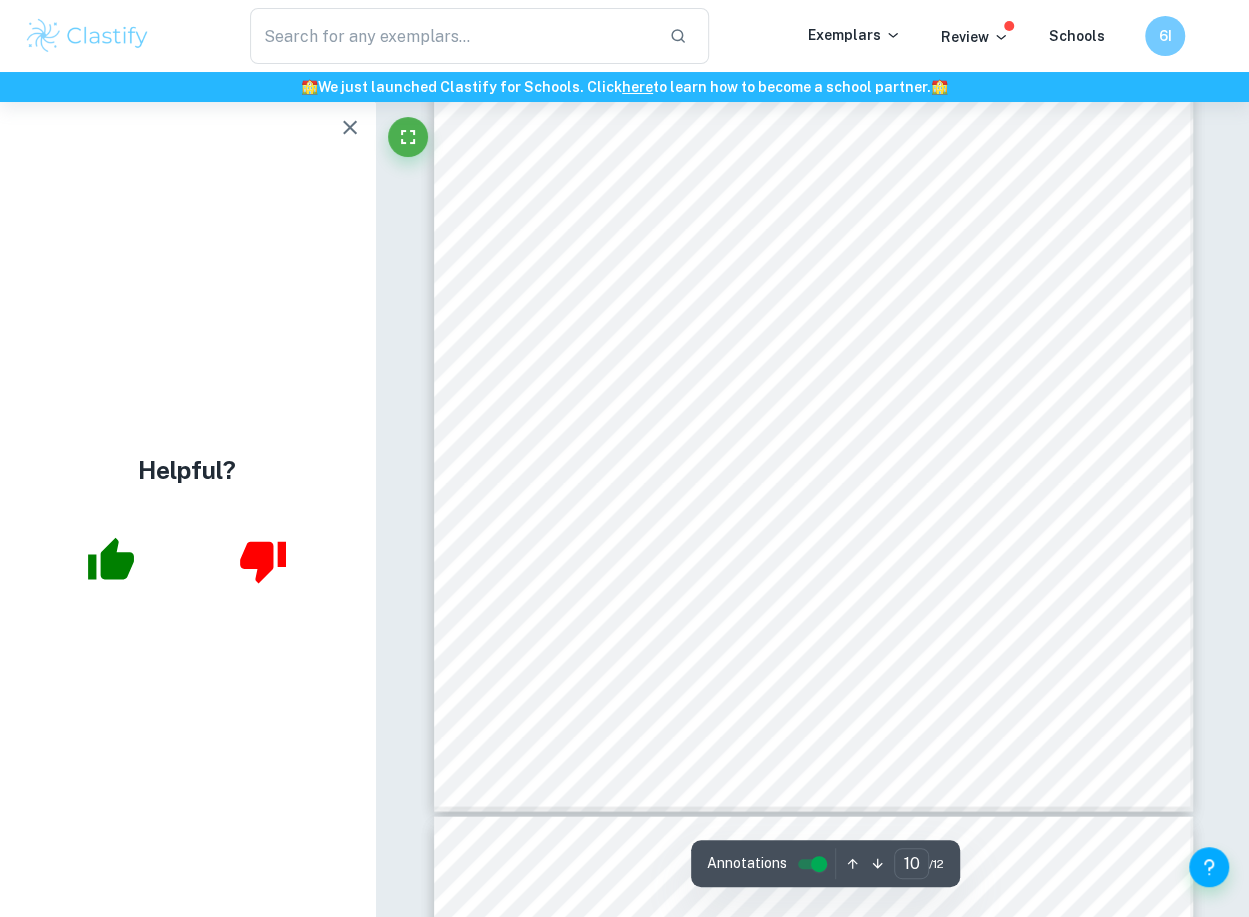 type on "11" 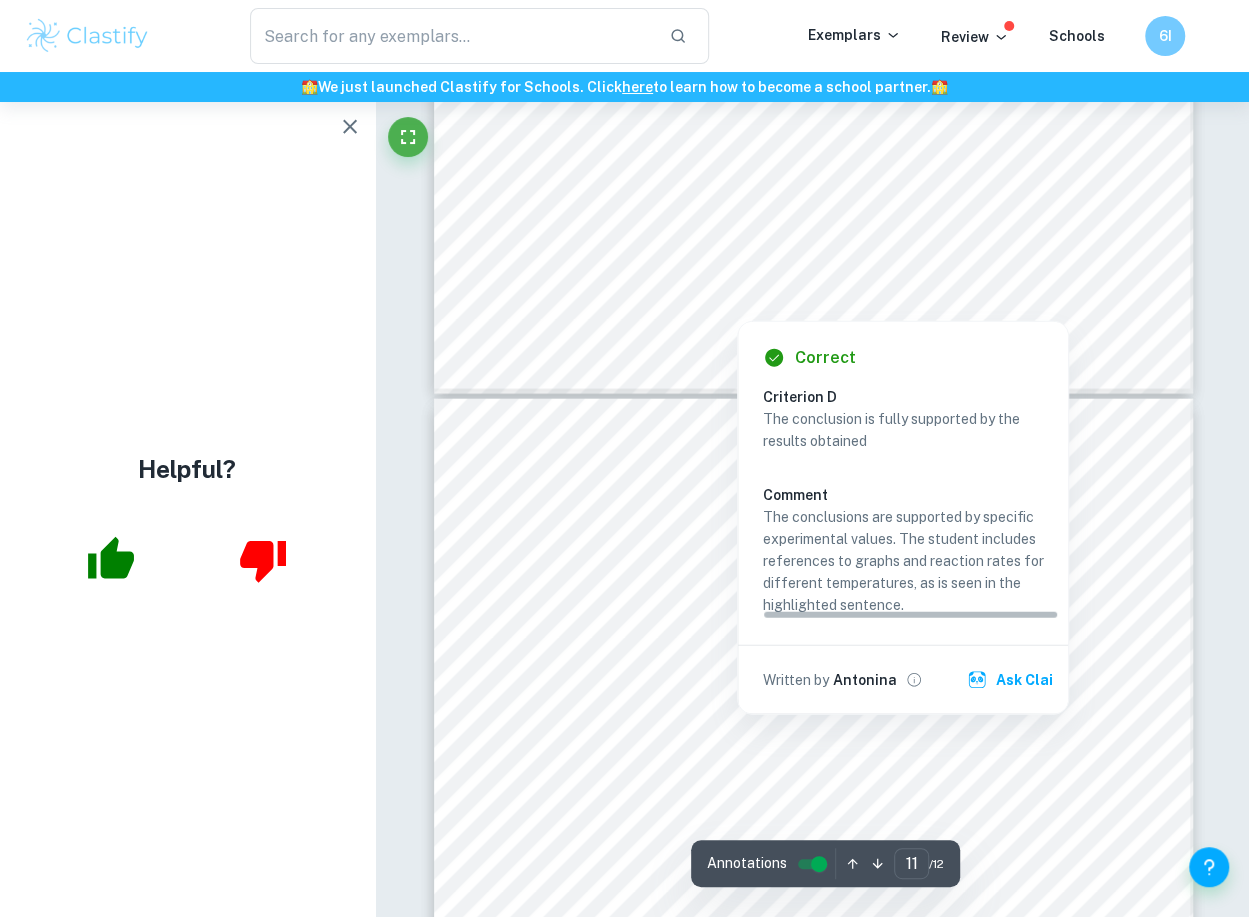 scroll, scrollTop: 11228, scrollLeft: 0, axis: vertical 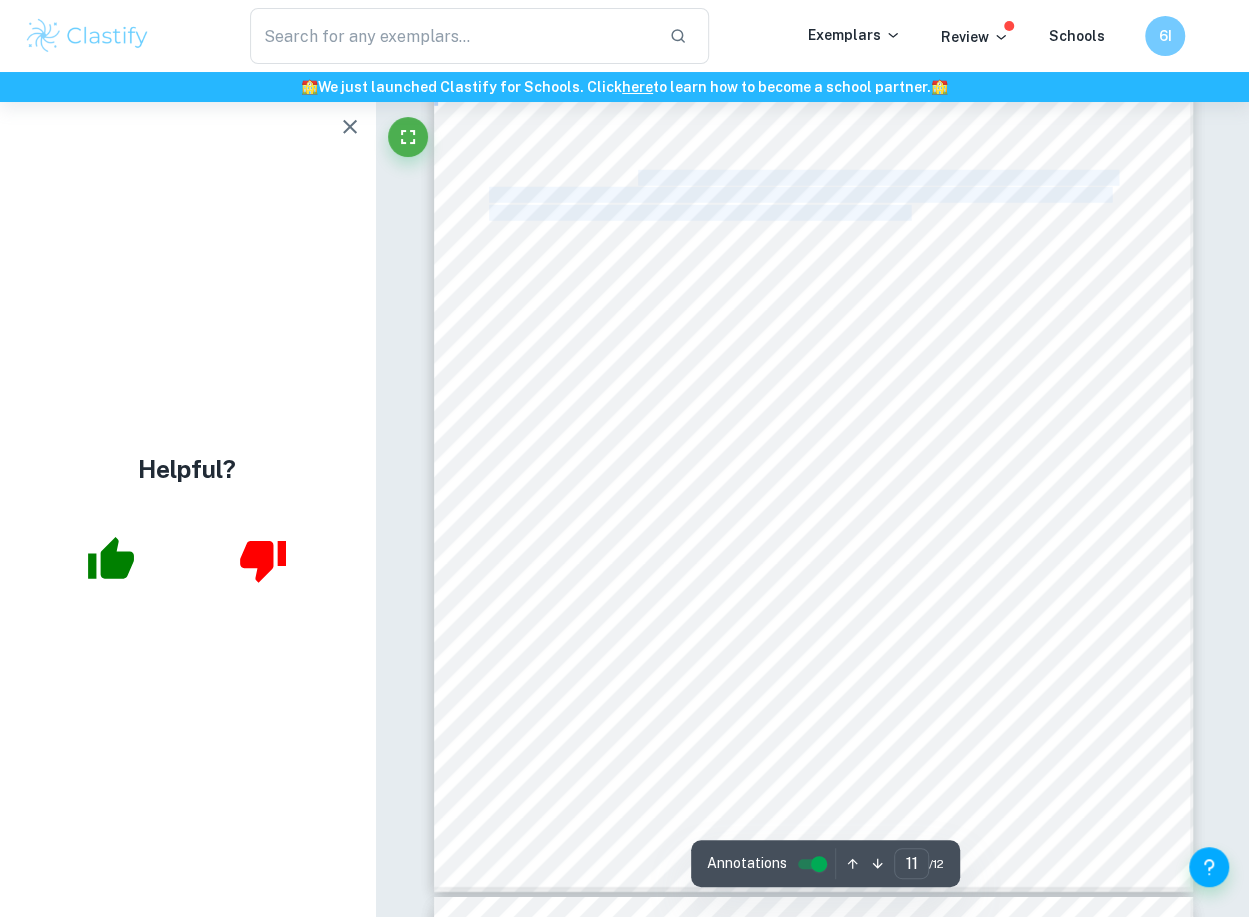 drag, startPoint x: 691, startPoint y: 188, endPoint x: 912, endPoint y: 208, distance: 221.90314 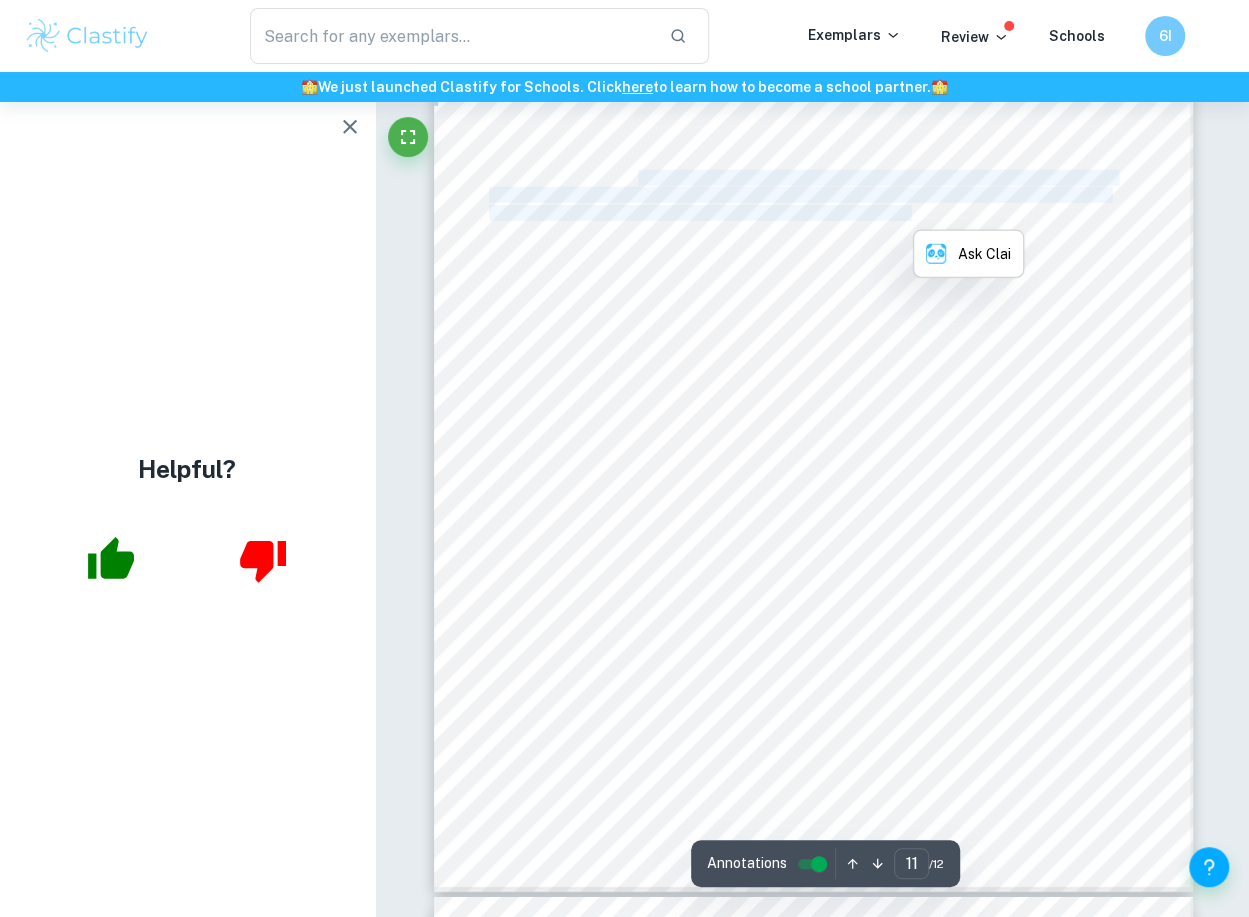 click on "trials to and avoid differences or inconsistencies in the absorbance values measured by the colorimeter, leading" at bounding box center [805, 213] 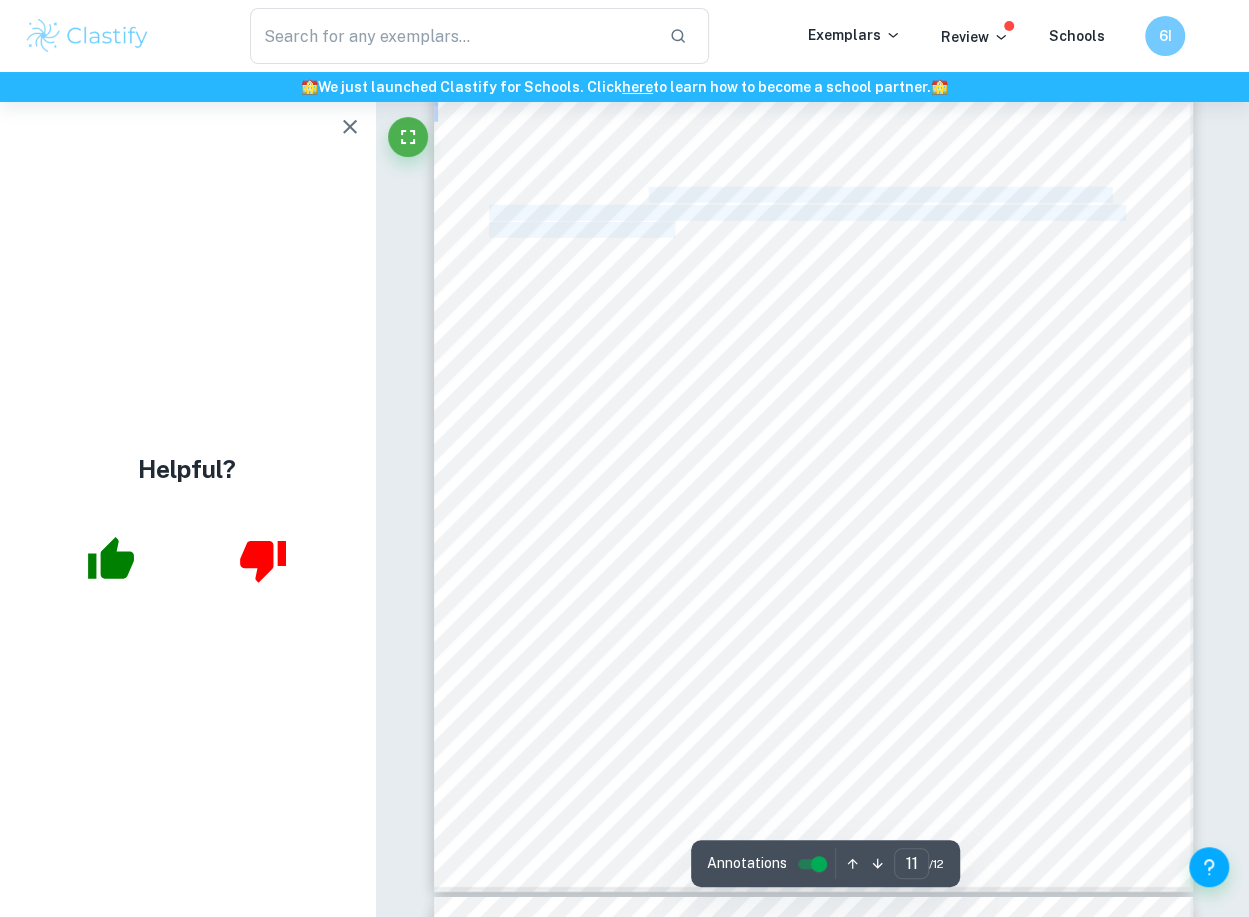 drag, startPoint x: 646, startPoint y: 188, endPoint x: 677, endPoint y: 225, distance: 48.270073 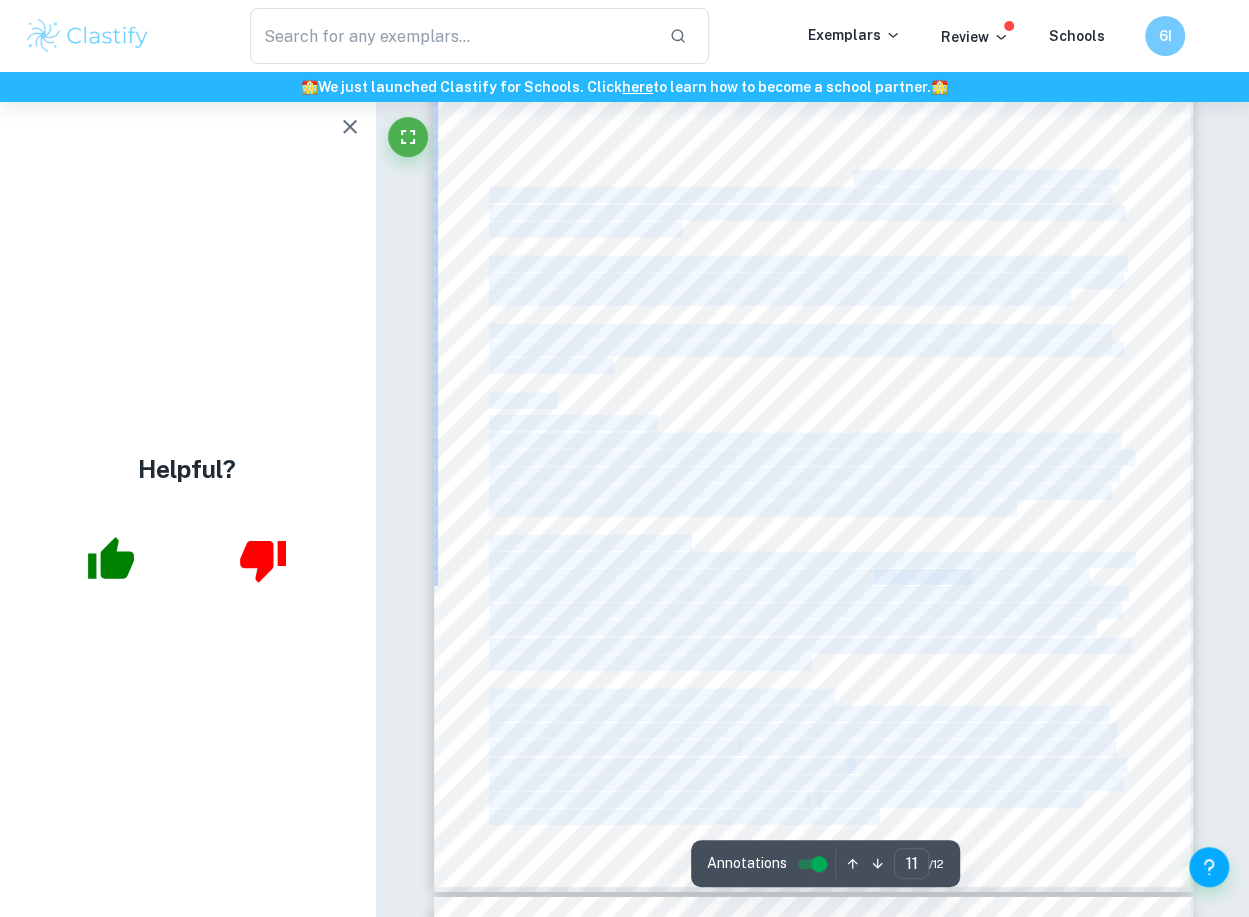 drag, startPoint x: 857, startPoint y: 178, endPoint x: 926, endPoint y: 272, distance: 116.60618 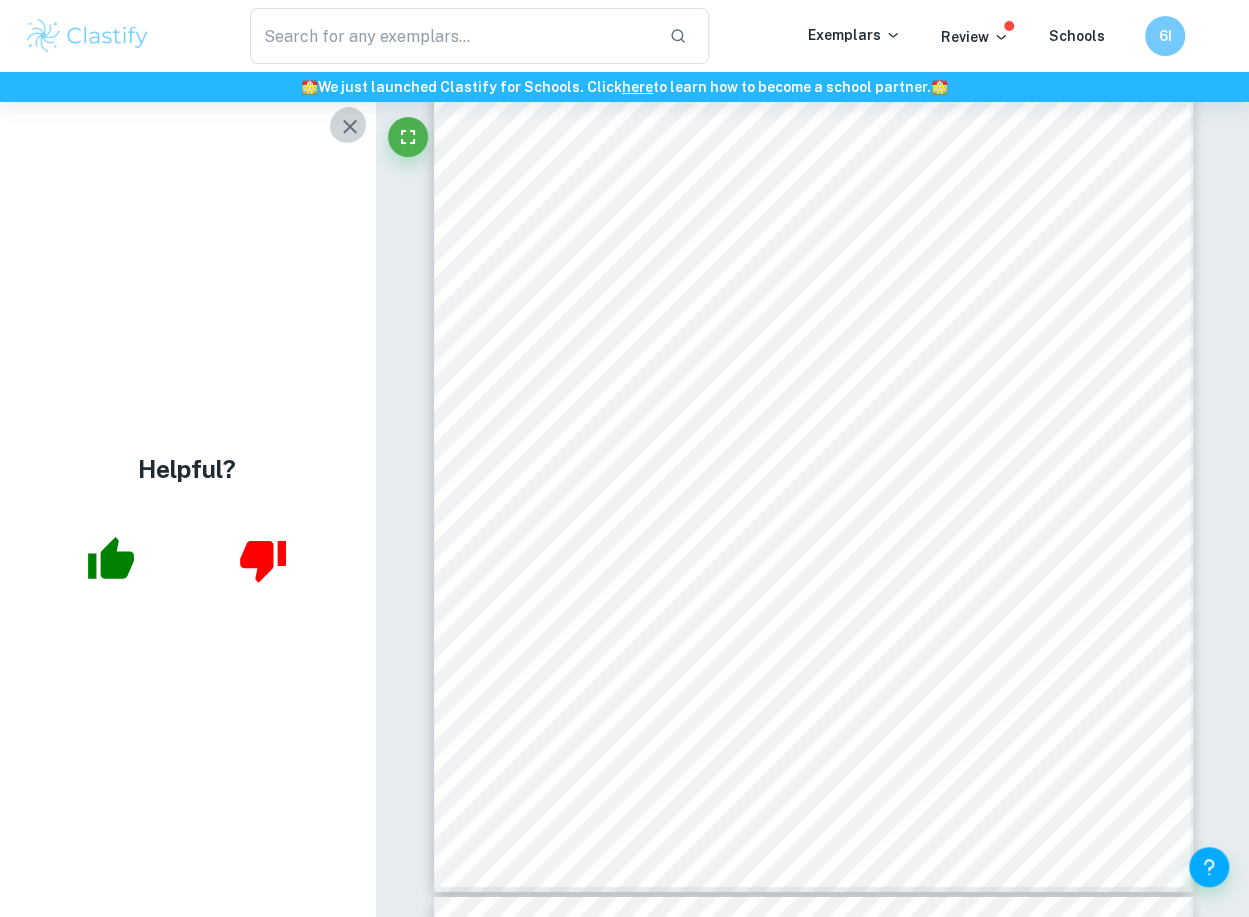 click 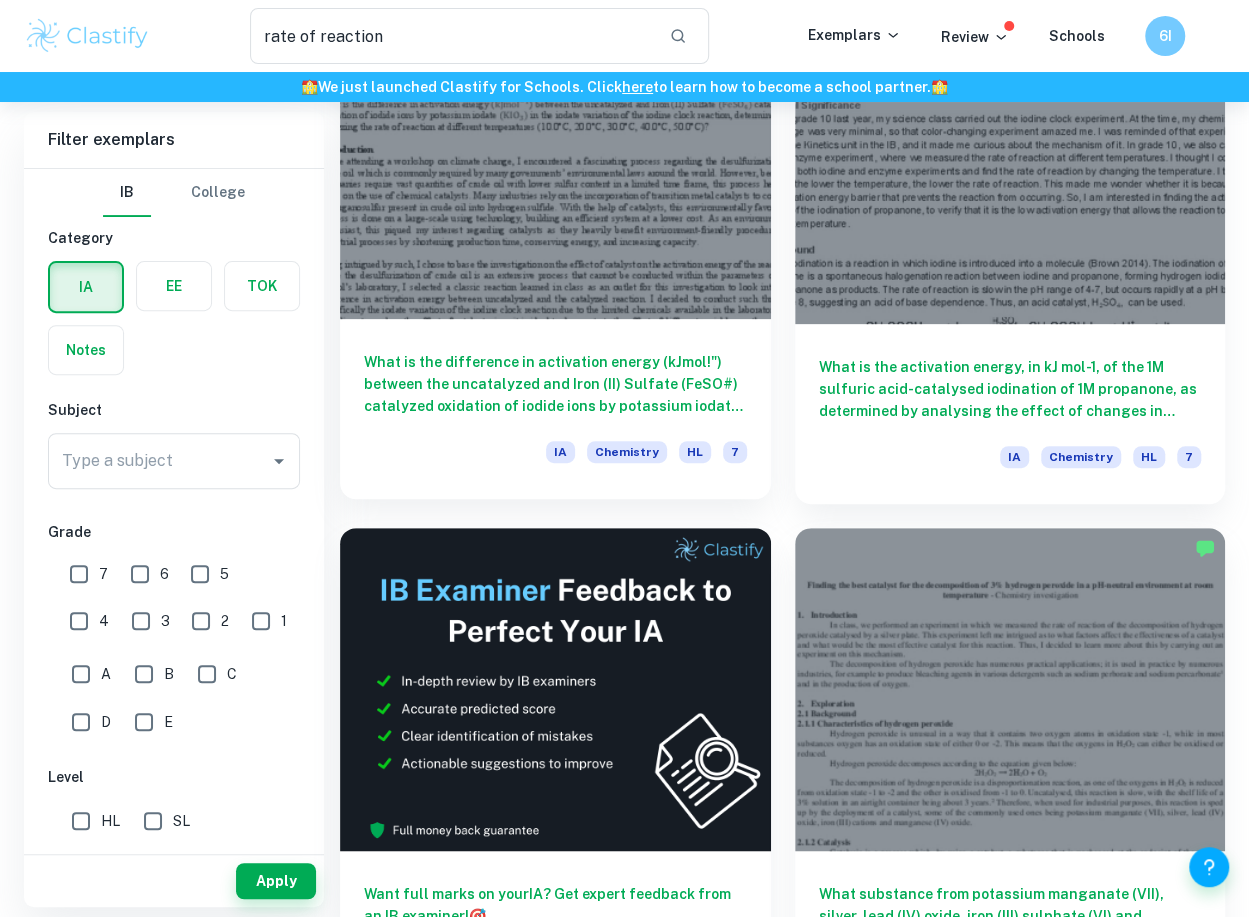 scroll, scrollTop: 213, scrollLeft: 0, axis: vertical 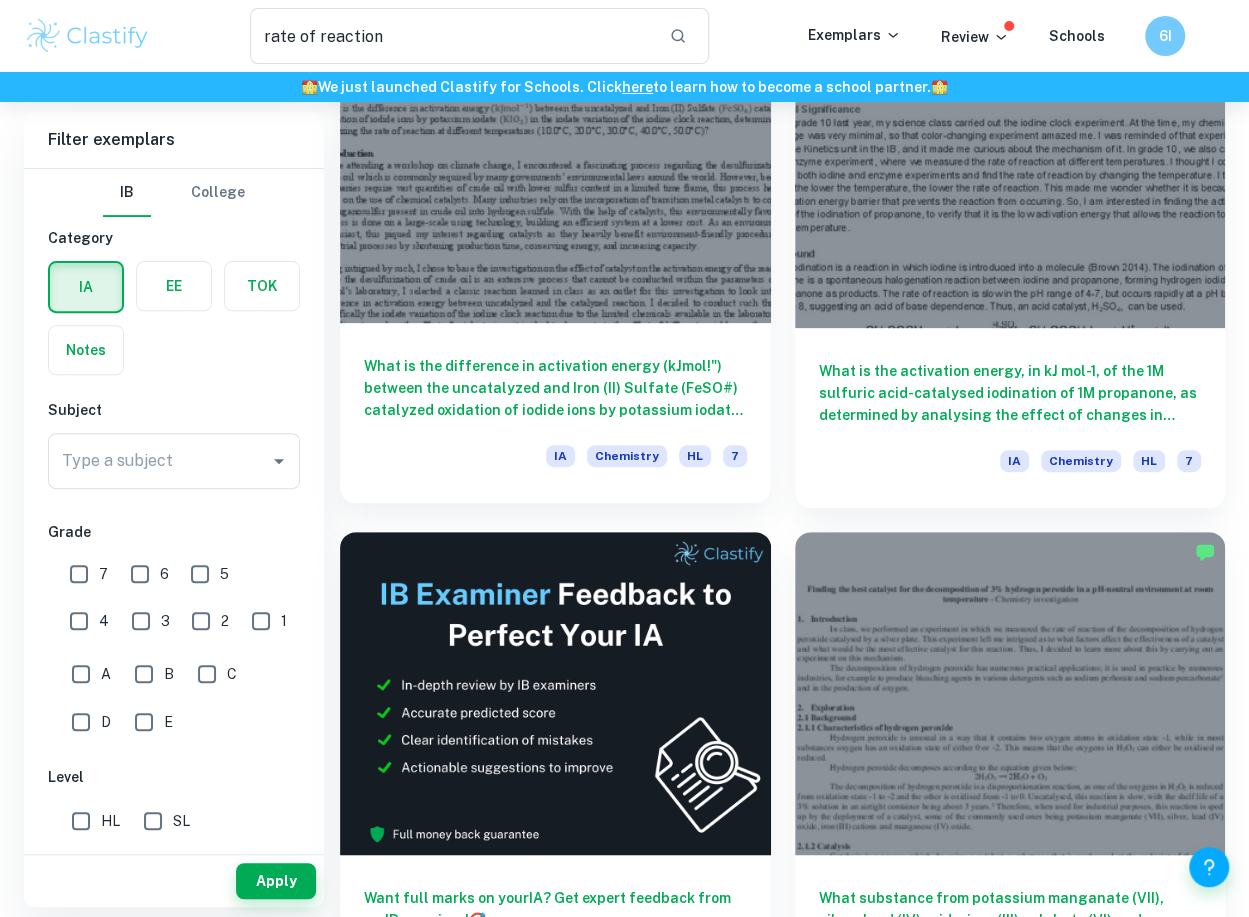 click at bounding box center (555, 161) 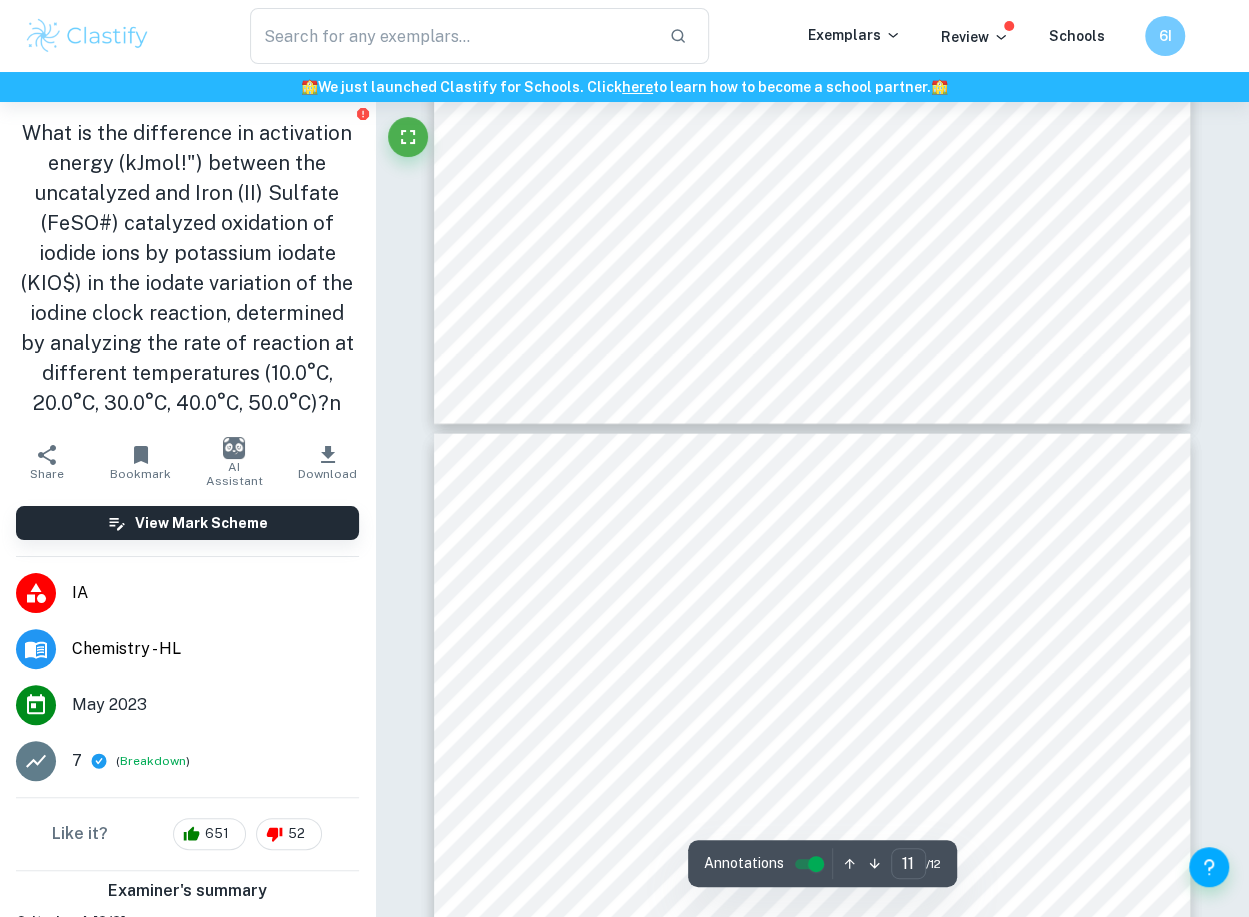type on "10" 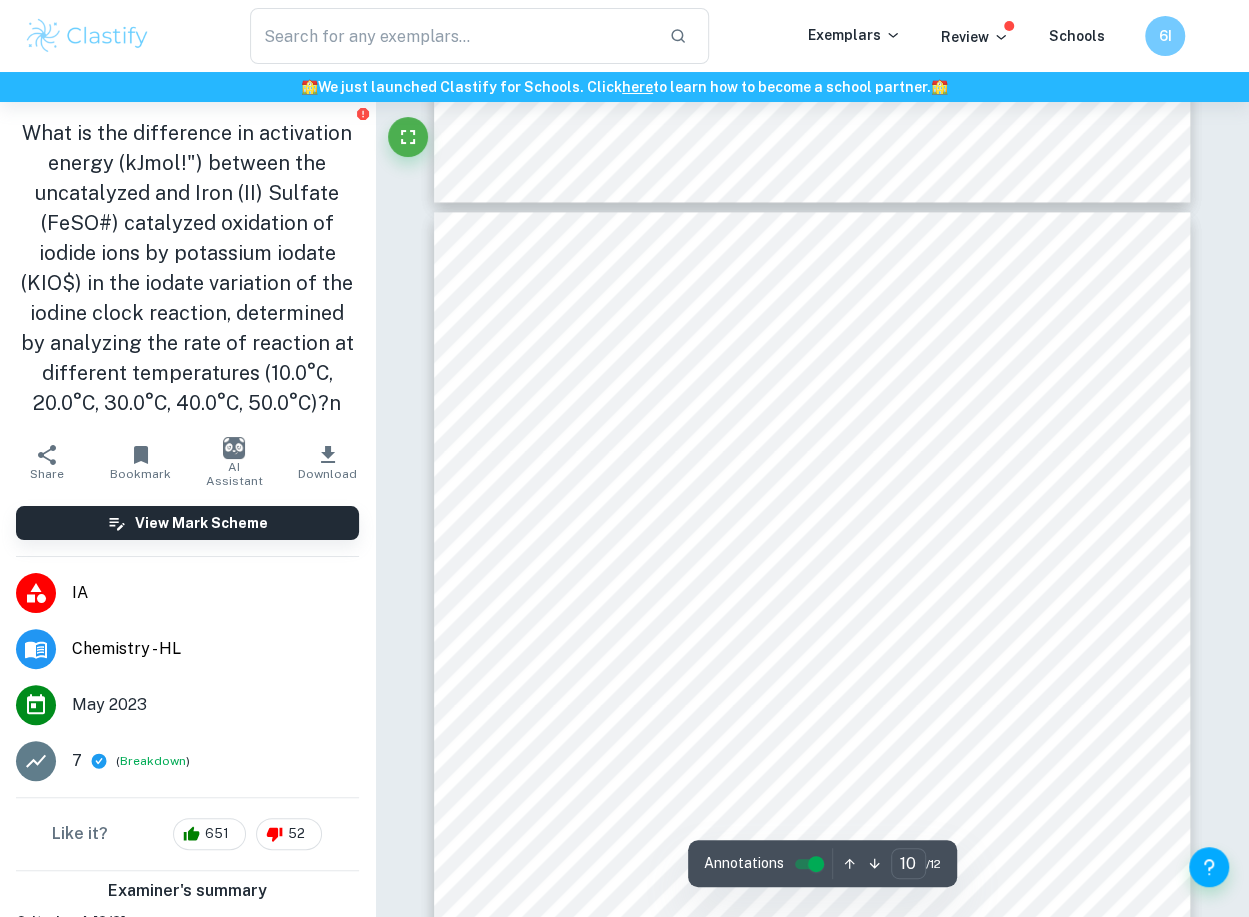 scroll, scrollTop: 10042, scrollLeft: 0, axis: vertical 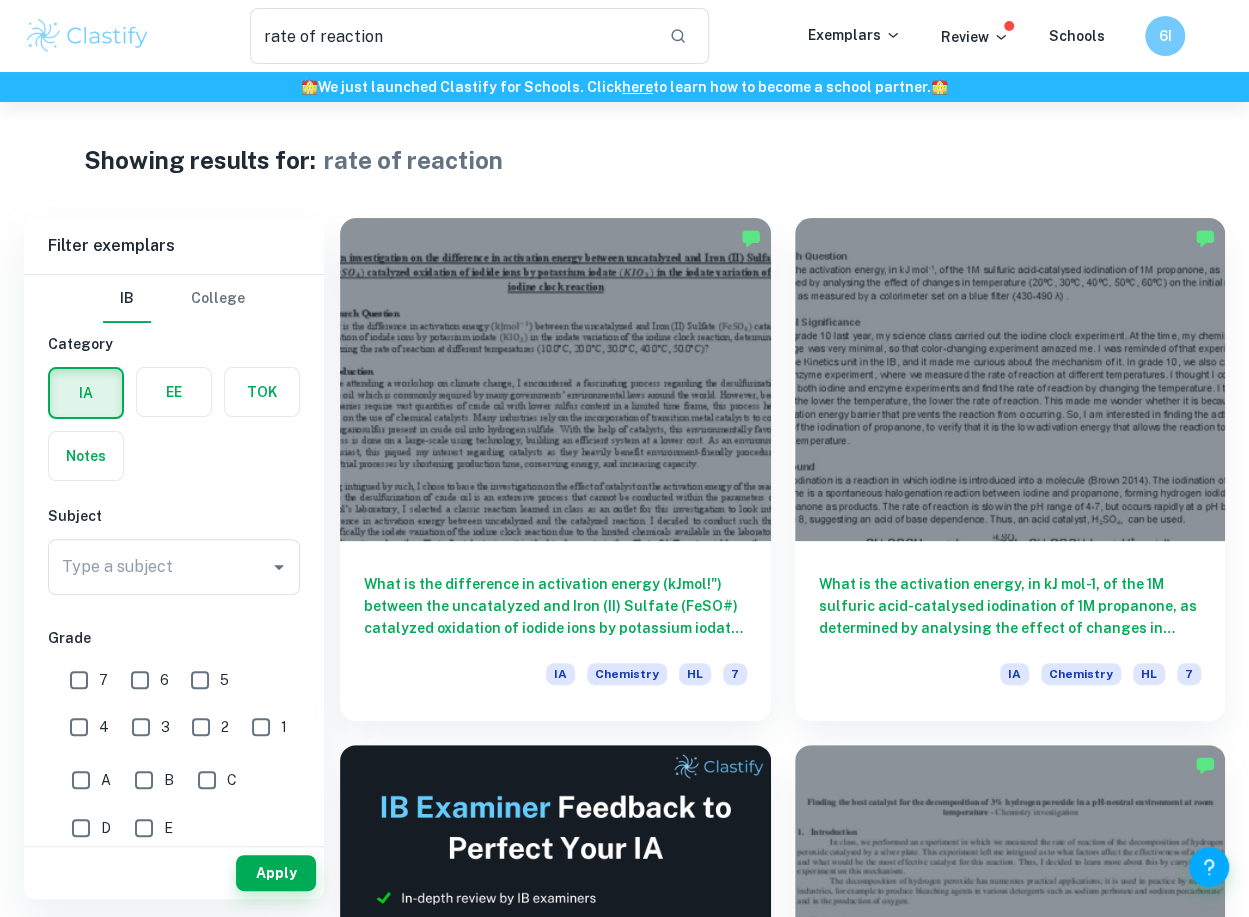 click on "rate of reaction ​ Exemplars Review Schools 6I" at bounding box center (624, 36) 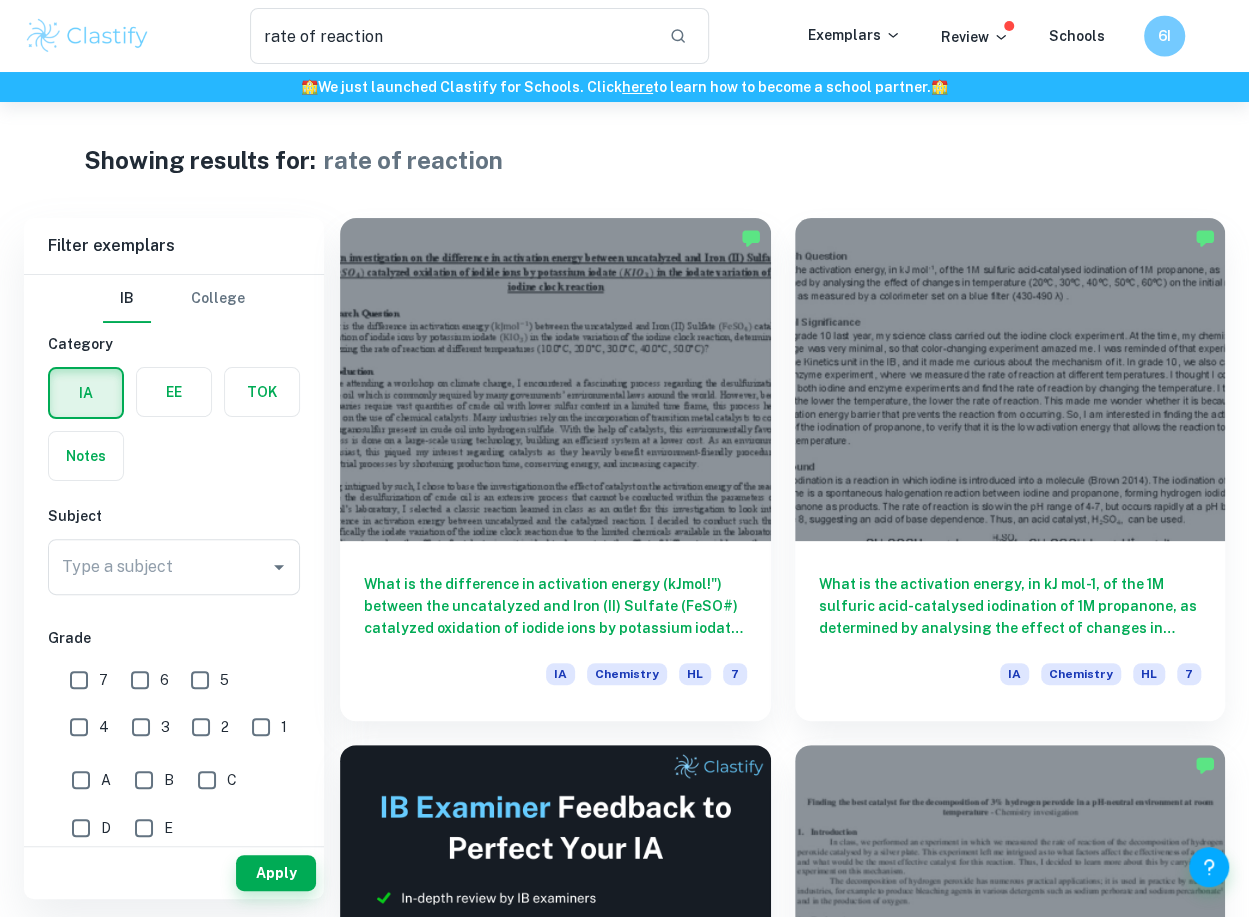 click on "6I" at bounding box center [1185, 35] 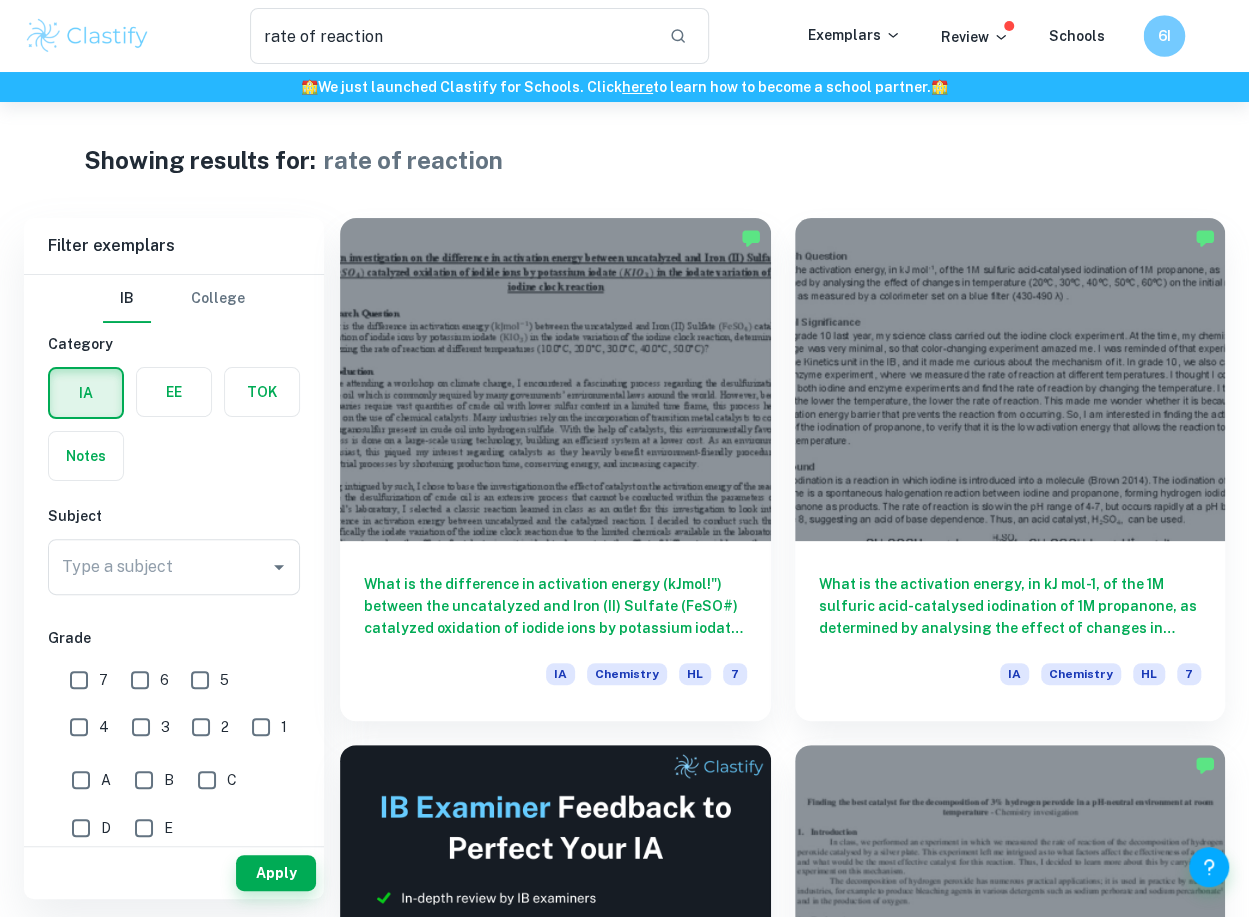 click on "6I" at bounding box center [1164, 36] 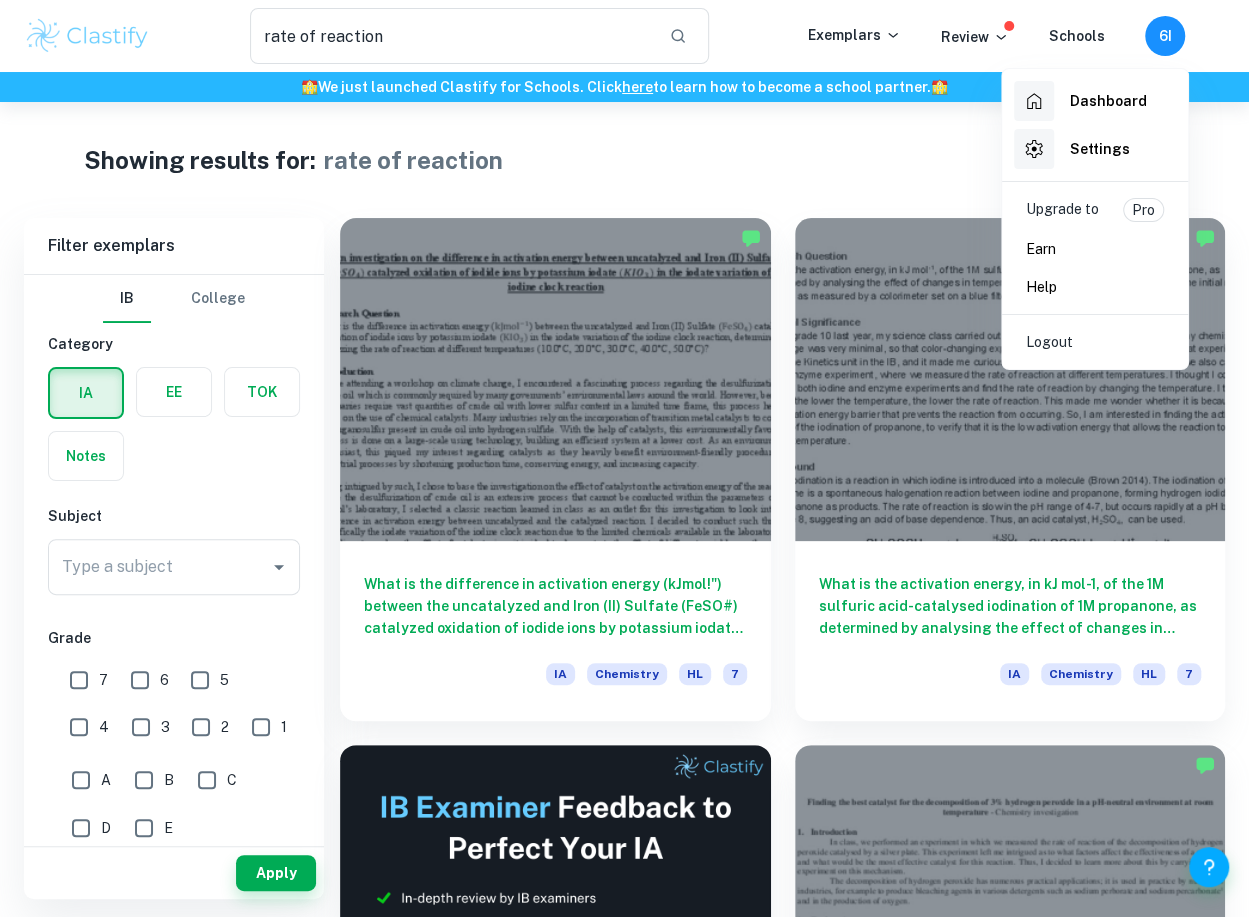click on "Dashboard" at bounding box center [1108, 101] 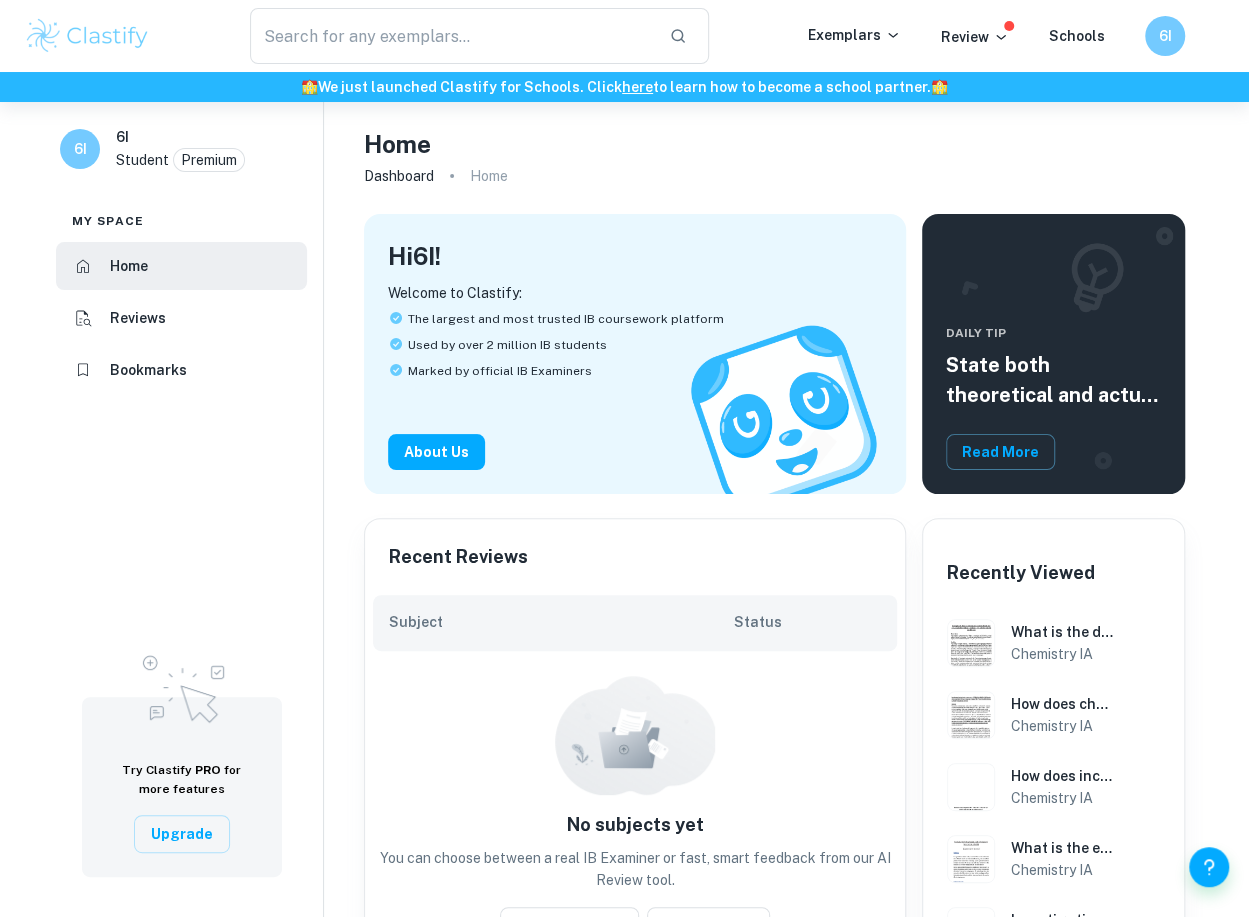 scroll, scrollTop: 371, scrollLeft: 0, axis: vertical 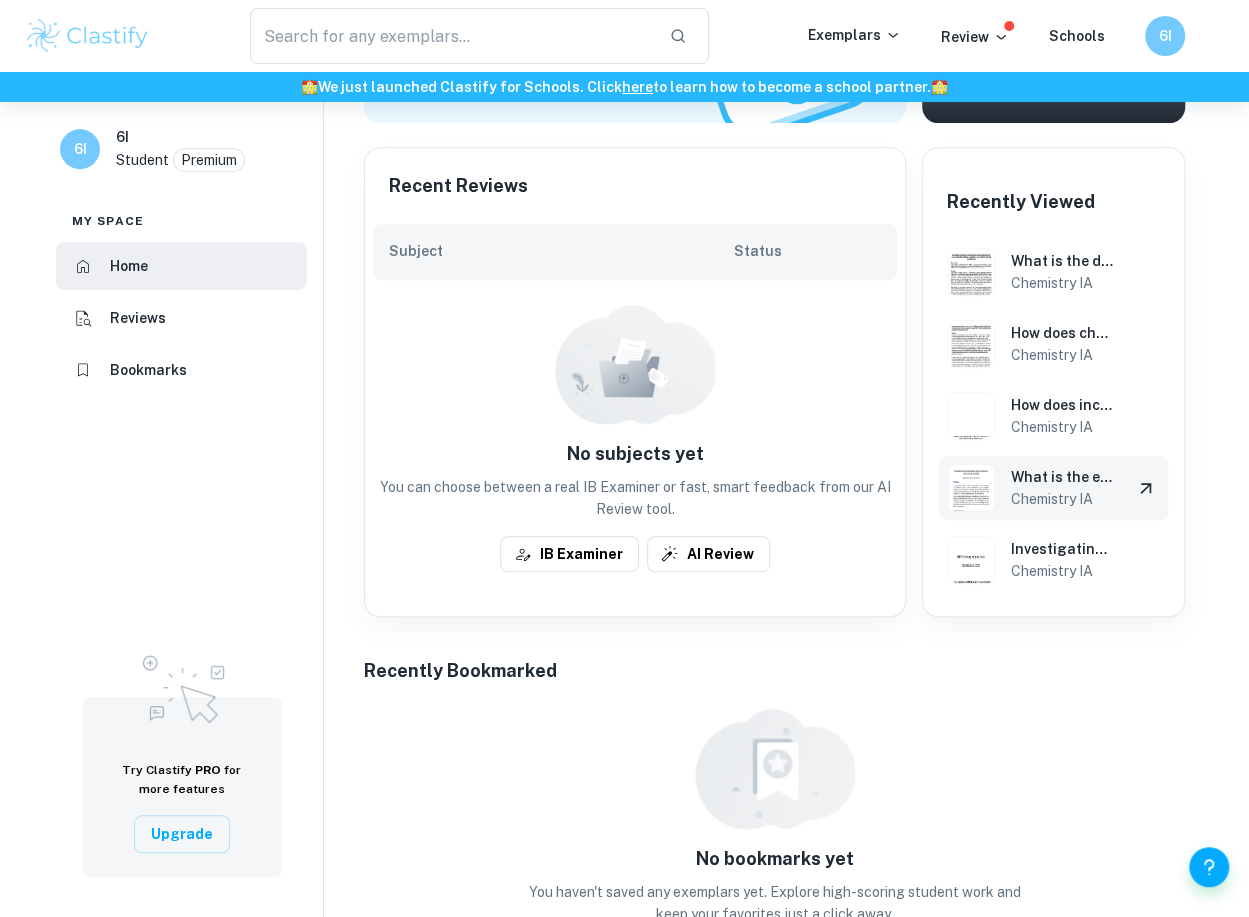 click on "What is the effect of changing temperatures (20, 40, 60, 80, 100 °C) on the amount of iodine remaining in iodized salt (in grams) after exposure to heat during cooking, as measured by an iodometric titration?" at bounding box center [1063, 477] 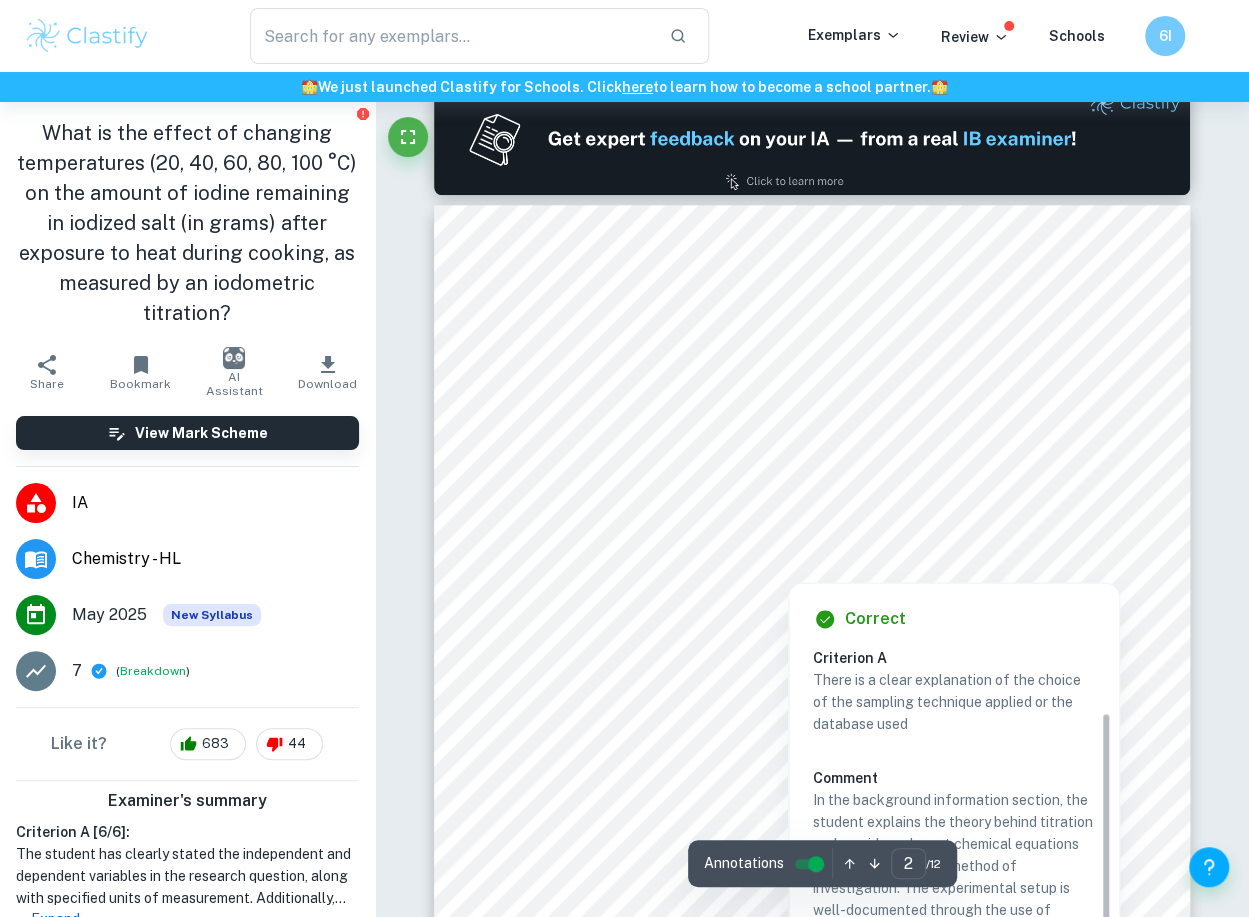 scroll, scrollTop: 3536, scrollLeft: 0, axis: vertical 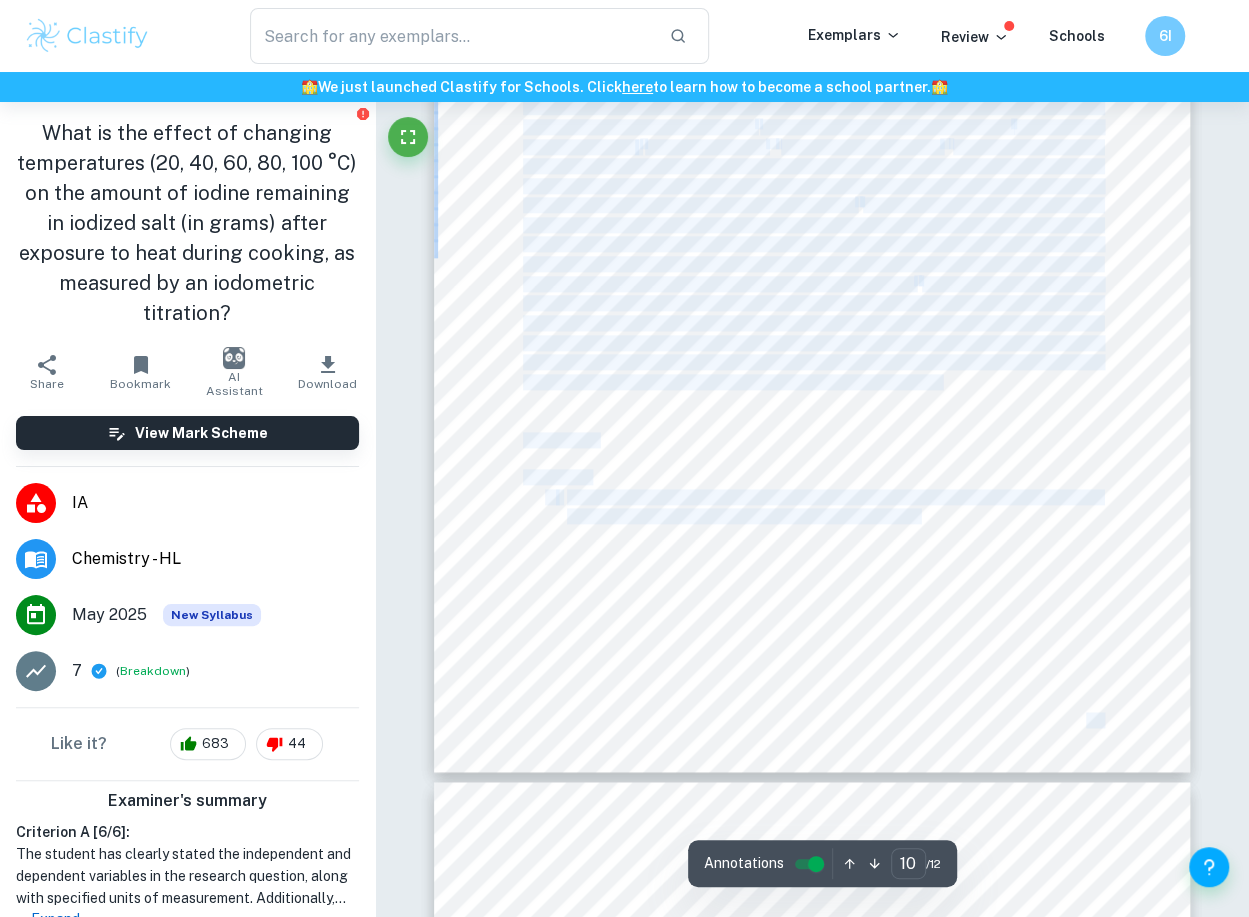 drag, startPoint x: 973, startPoint y: 531, endPoint x: 1007, endPoint y: 554, distance: 41.04875 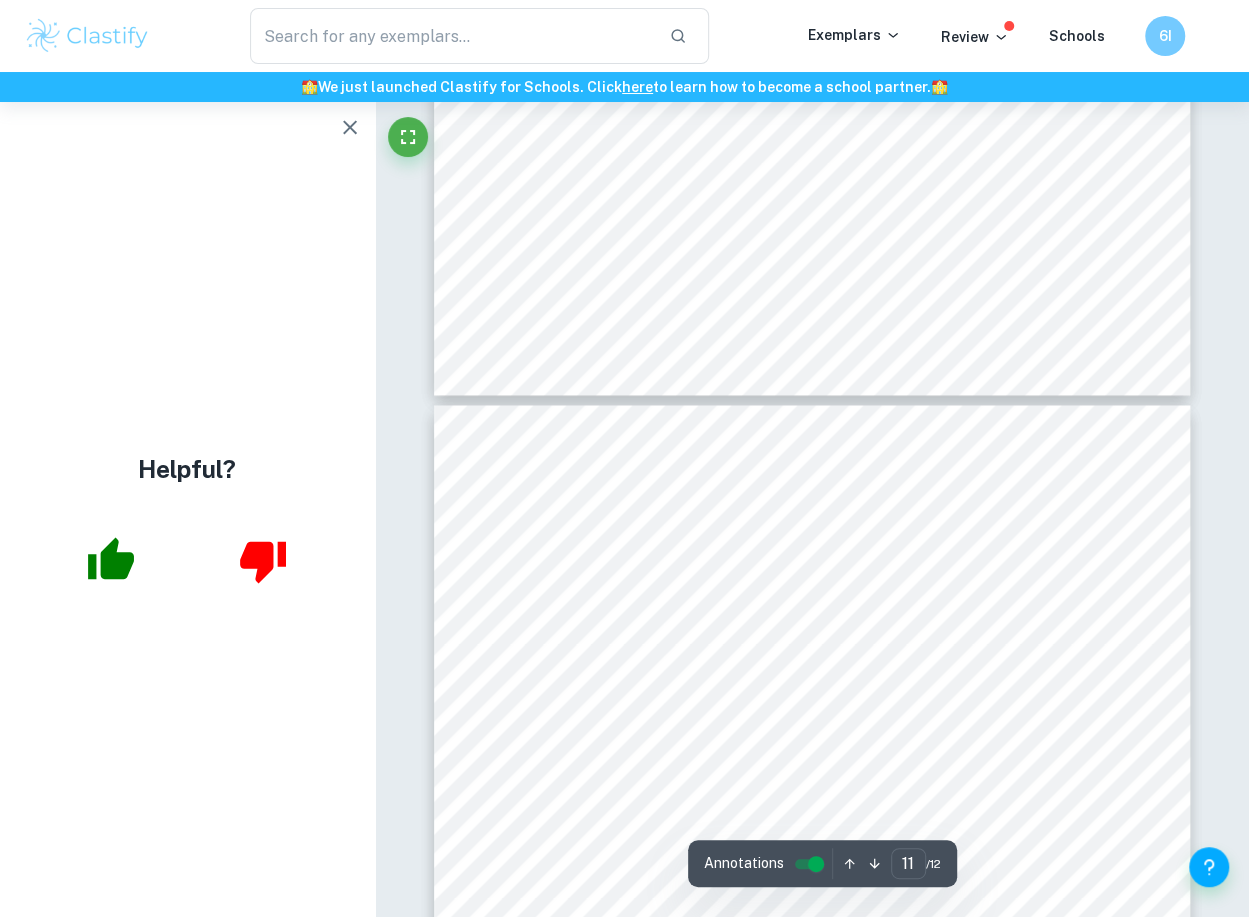 scroll, scrollTop: 9920, scrollLeft: 0, axis: vertical 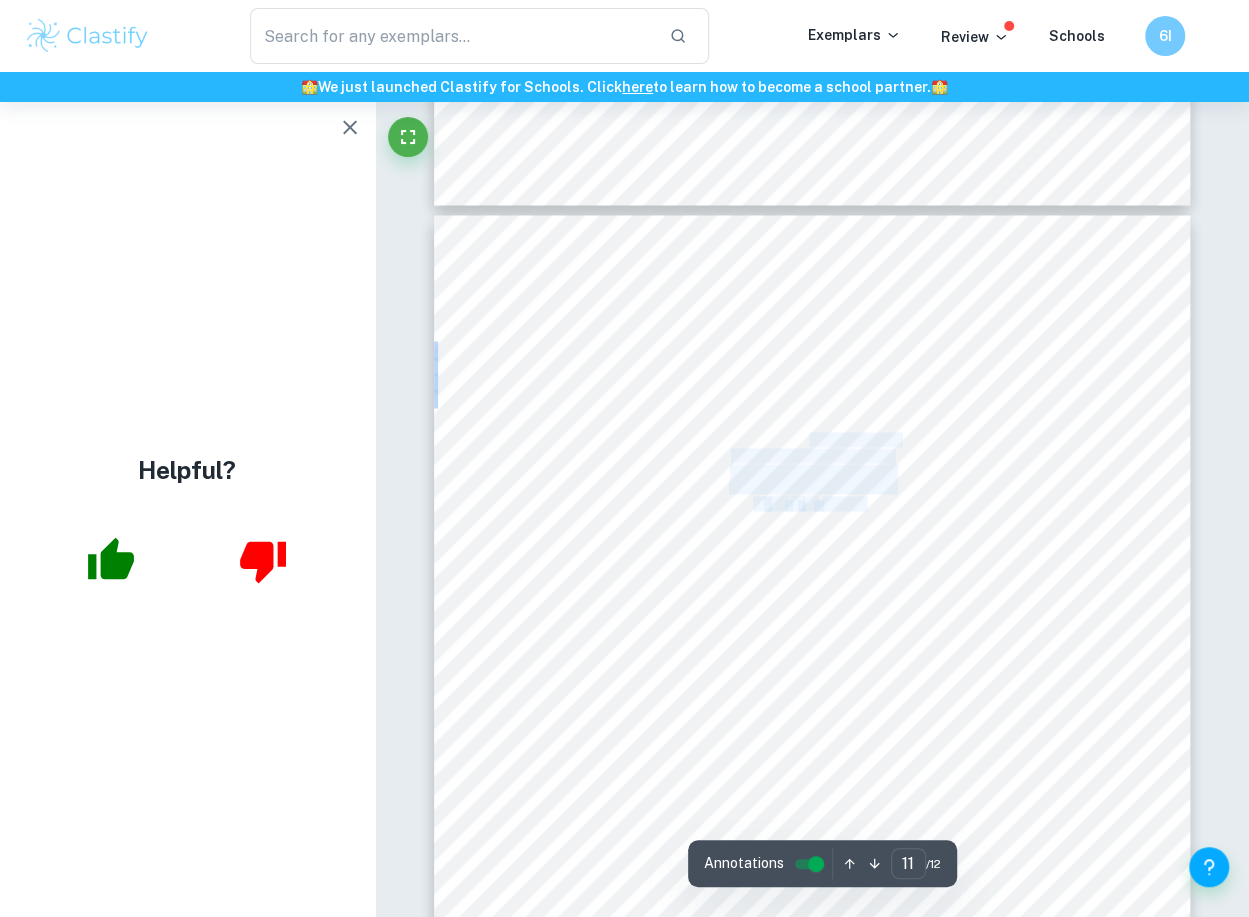 drag, startPoint x: 810, startPoint y: 436, endPoint x: 866, endPoint y: 497, distance: 82.80701 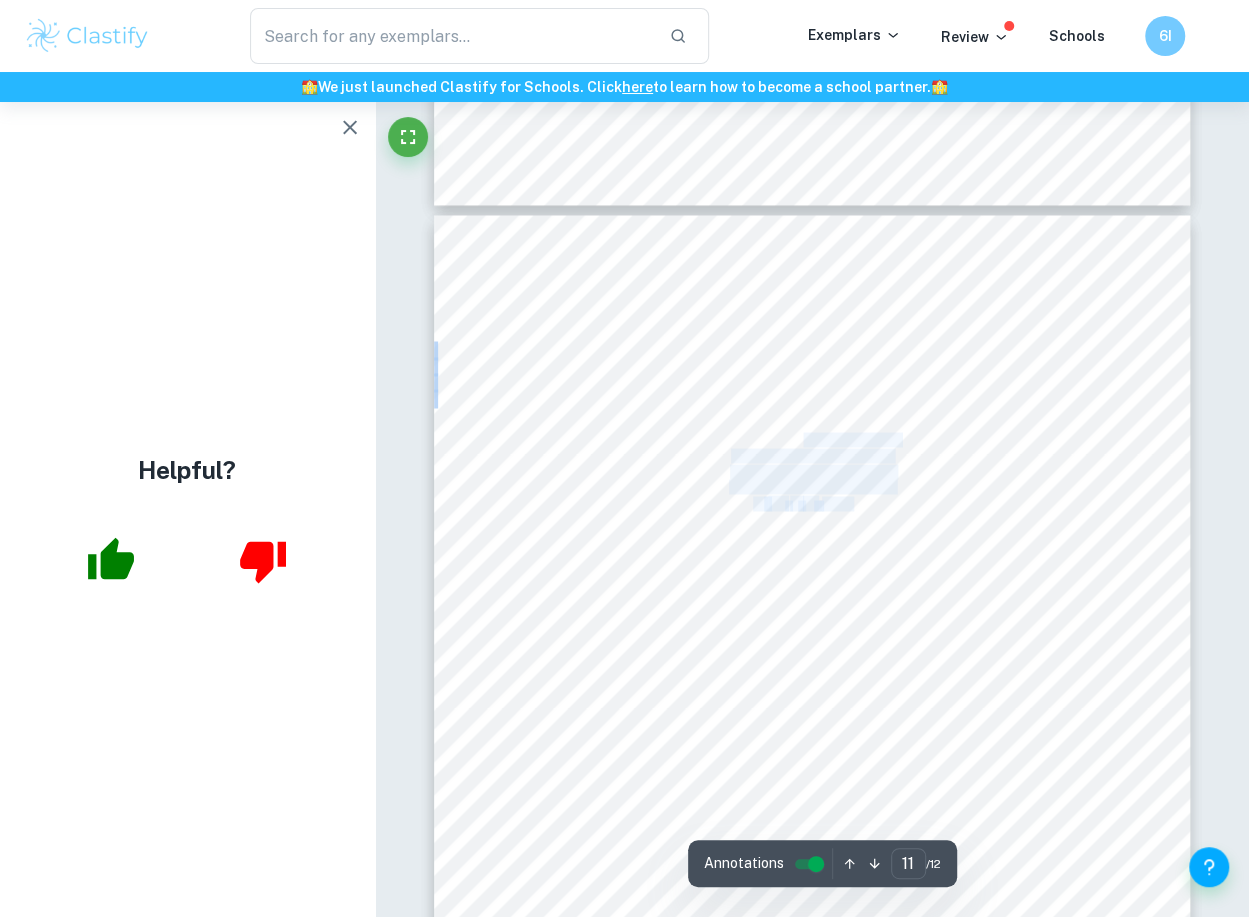 drag, startPoint x: 802, startPoint y: 431, endPoint x: 853, endPoint y: 505, distance: 89.87213 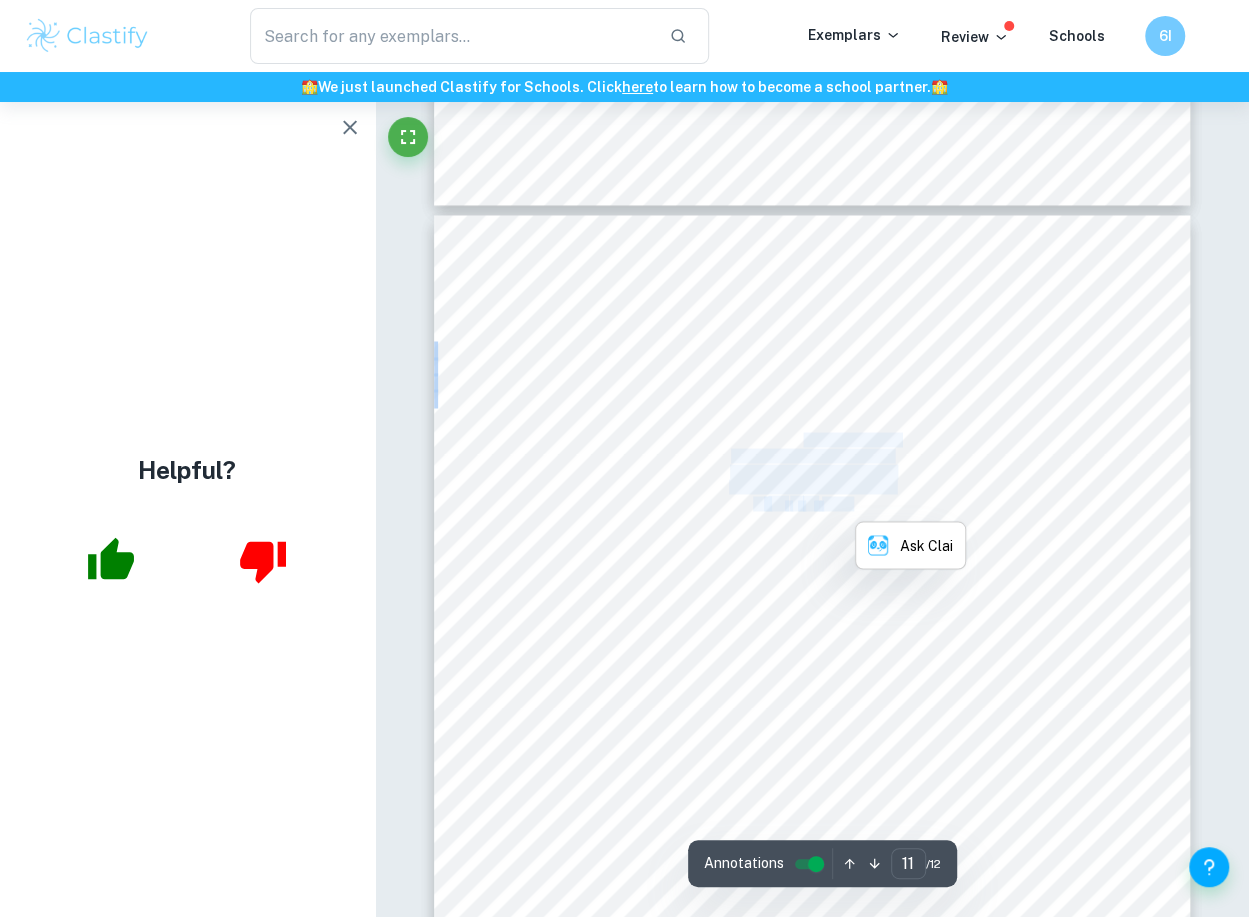 click on "reported." at bounding box center (846, 504) 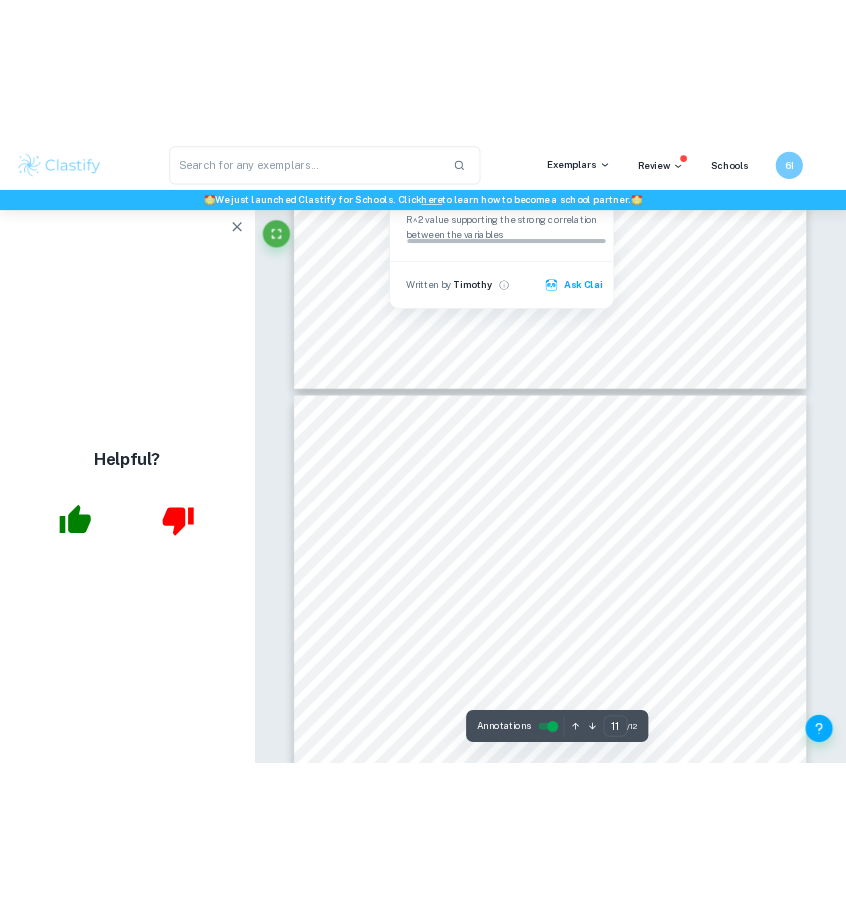 scroll, scrollTop: 9953, scrollLeft: 0, axis: vertical 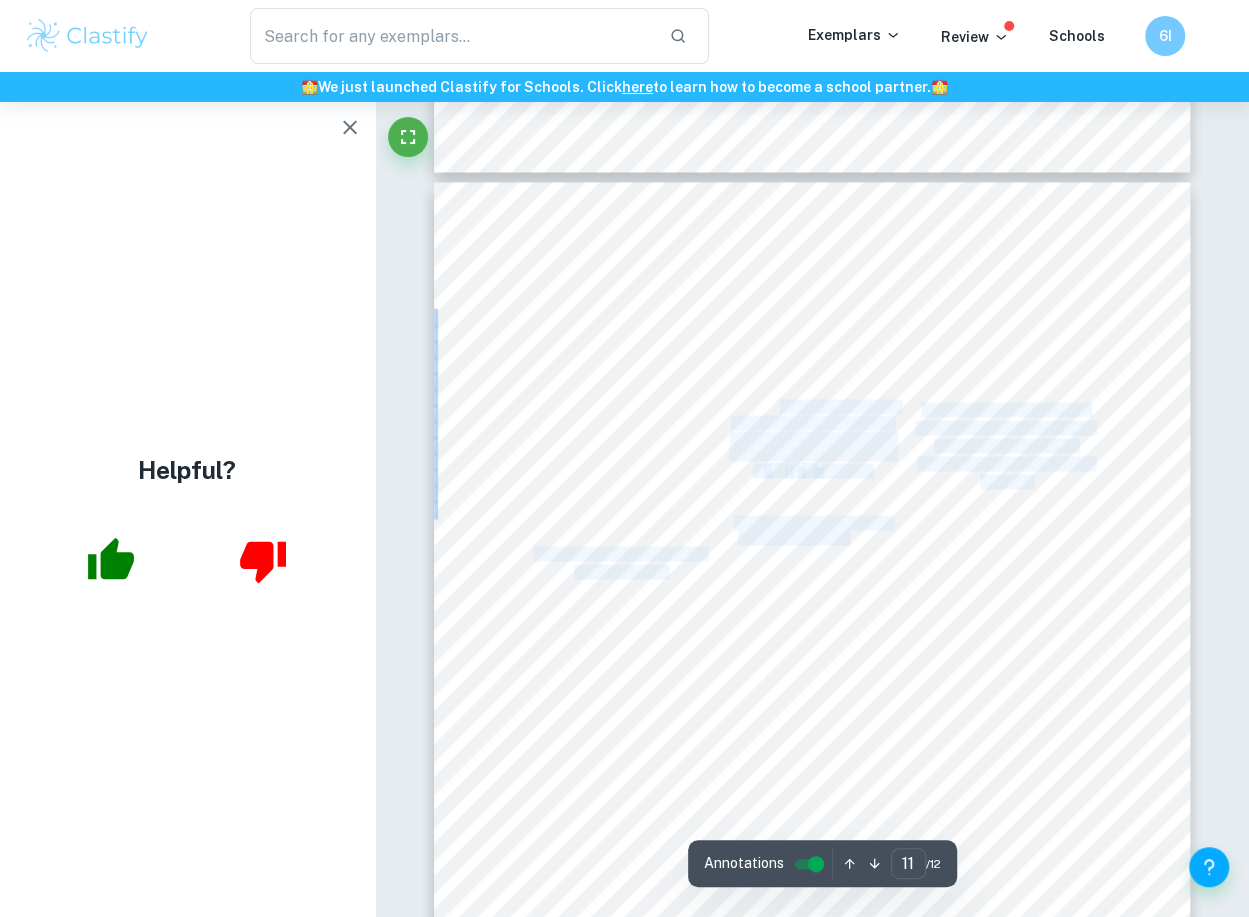 drag, startPoint x: 808, startPoint y: 448, endPoint x: 850, endPoint y: 540, distance: 101.133575 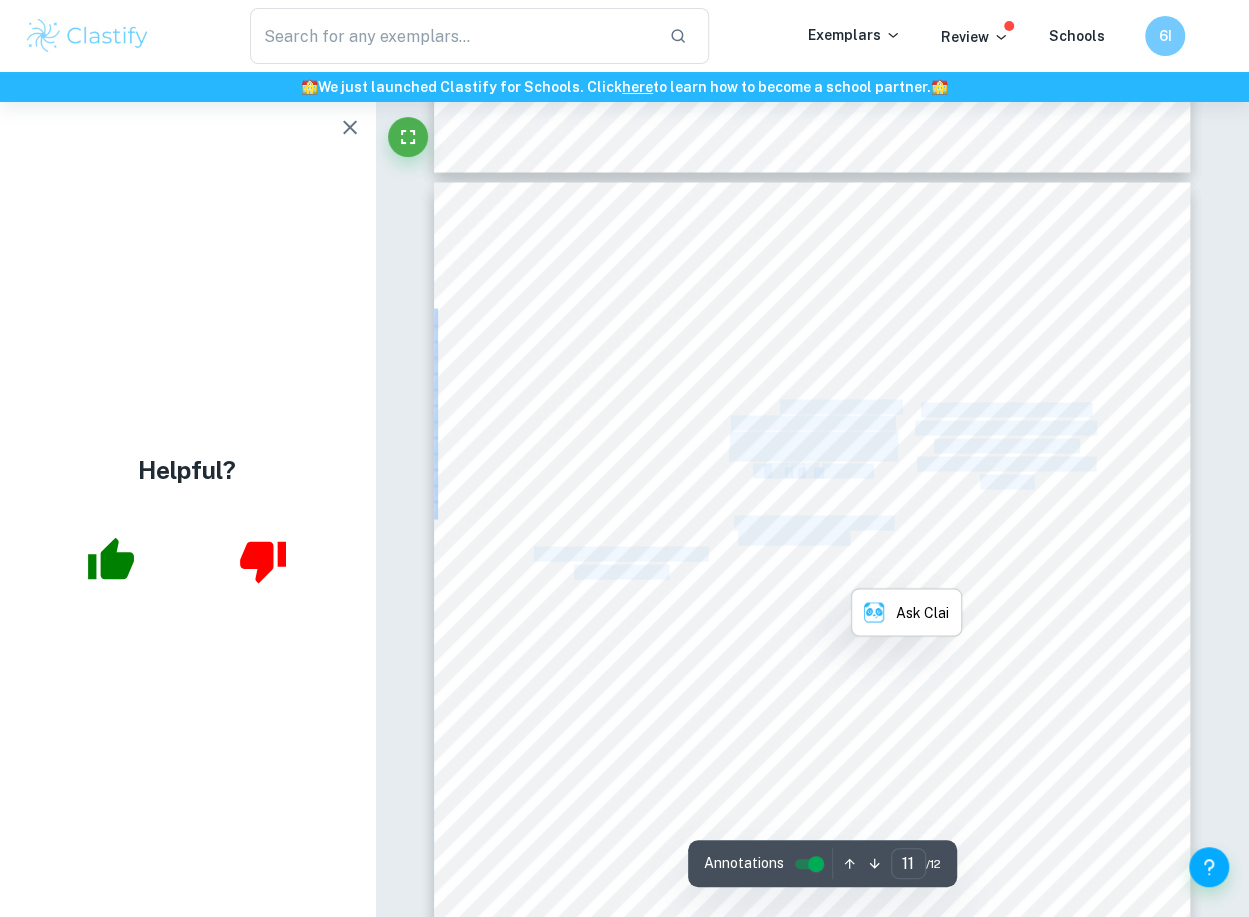 click on "high or low causes parallax" at bounding box center [812, 538] 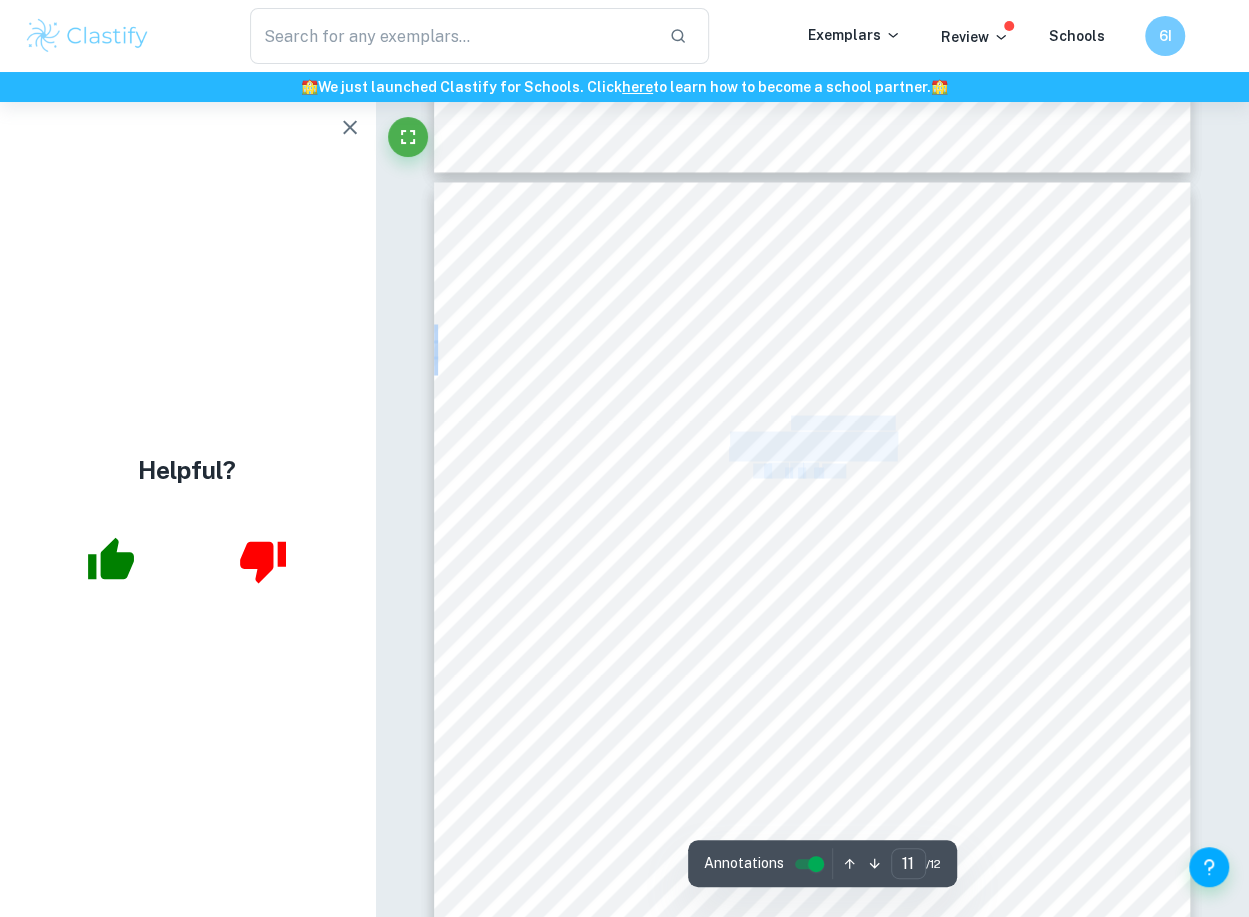 drag, startPoint x: 831, startPoint y: 447, endPoint x: 845, endPoint y: 464, distance: 22.022715 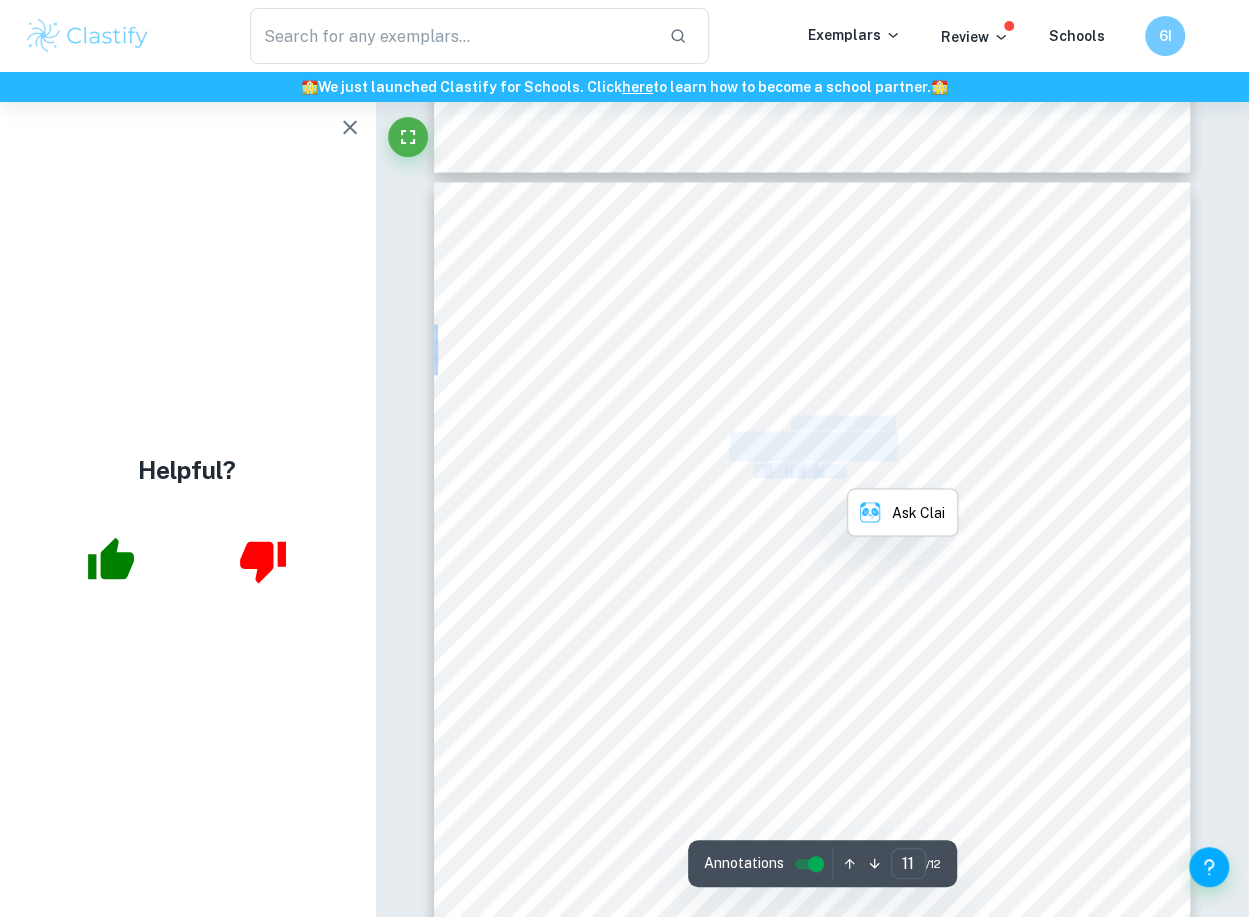 click on "reported." at bounding box center [846, 471] 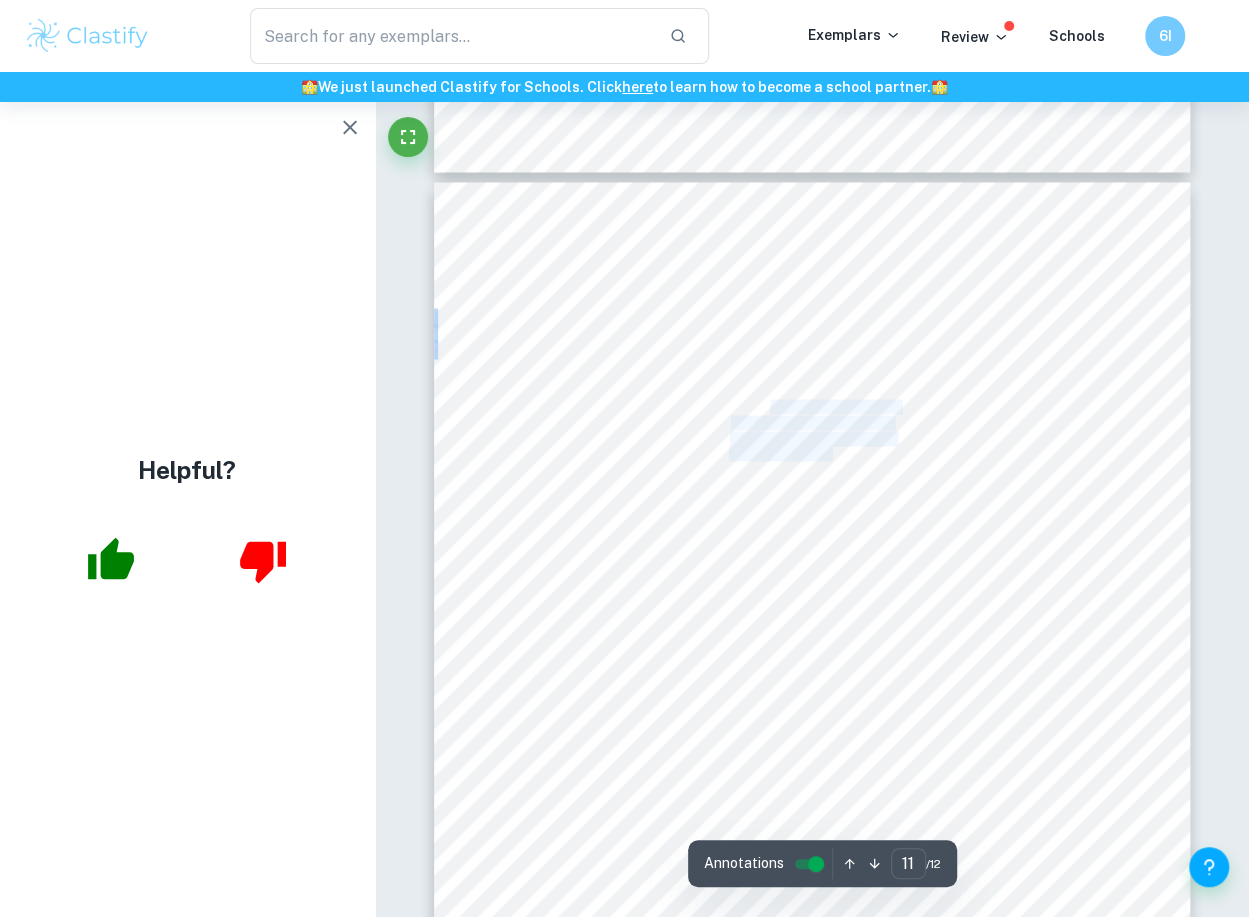drag, startPoint x: 771, startPoint y: 404, endPoint x: 861, endPoint y: 481, distance: 118.44408 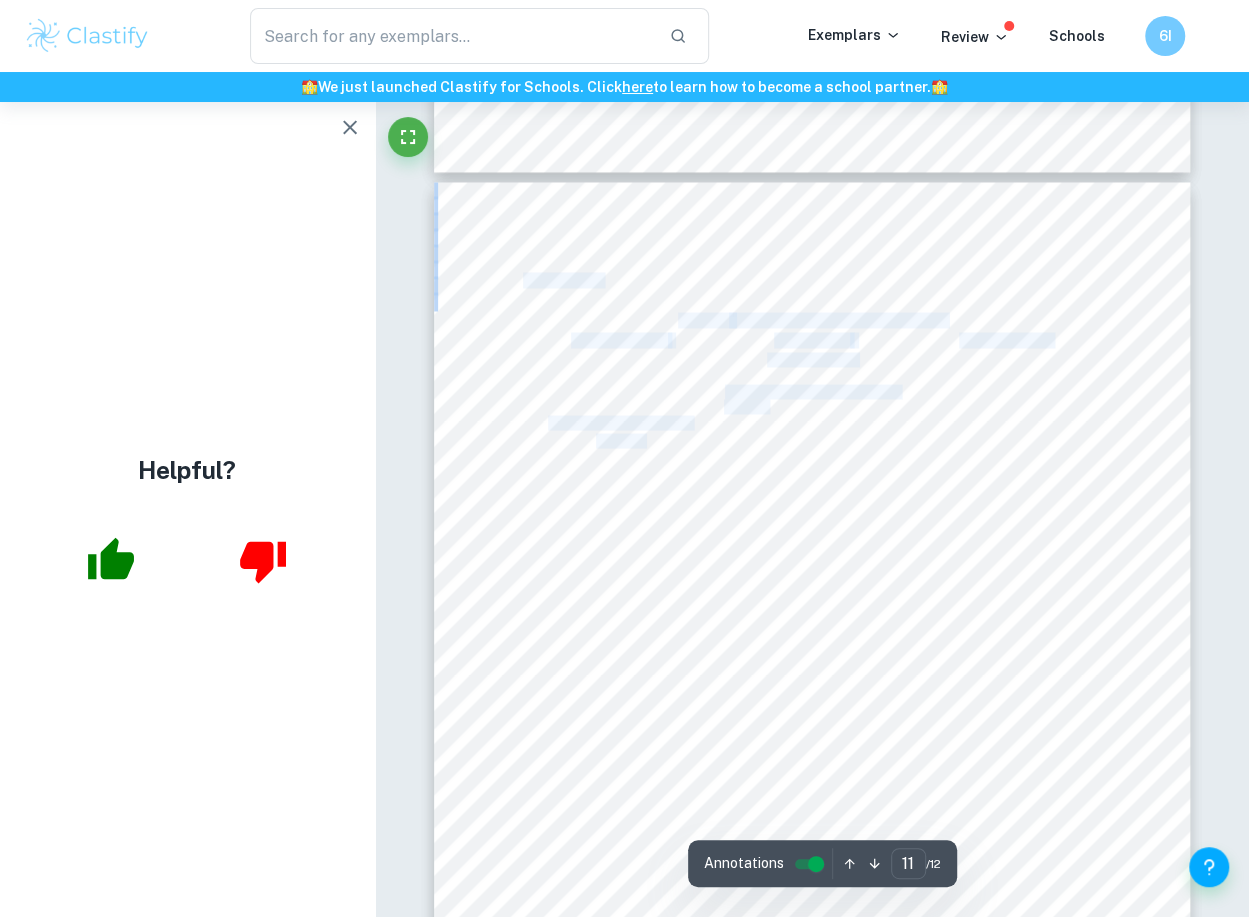 click on "11 Limitations: Table 5. Limitations and their improvements Source of error Significance Improvements Systematic error Incorrectly identifying the endpoint The endpoint colour is faint and needed to be observed by eye so there could be inaccuracies in when the endpoint determined which could affect the volume of Na 2 S 2 O 3 reported. A colorimeter could be used to identify the endpoint’s change in colour more accurately by measuring the changes in colour intensity. Parallax error when reading the burette meniscus Reading the burette from too high or low causes parallax error. KMnO 4 is a dark solution, which makes the meniscus harder to read than a colourless solution. Use a light to illuminate the burette from behind to make it easier to read the meniscus and ensure that the readings are always taken from eye level. Random error Concordant results were not used Only 3 trials were taken so all the values had to be used even though they were not concordant. Conduct more trials per analysis" at bounding box center [812, 671] 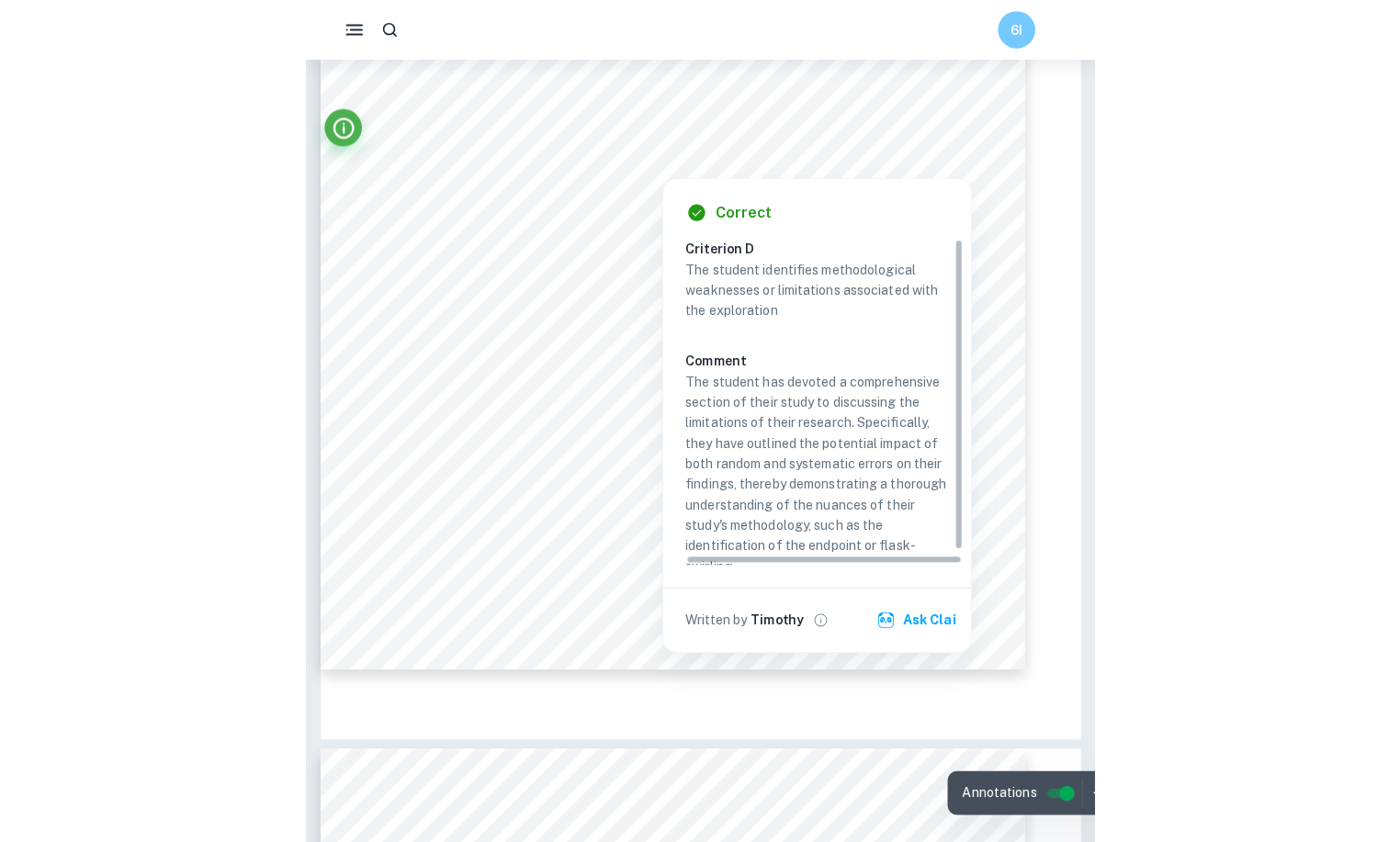 scroll, scrollTop: 10011, scrollLeft: 0, axis: vertical 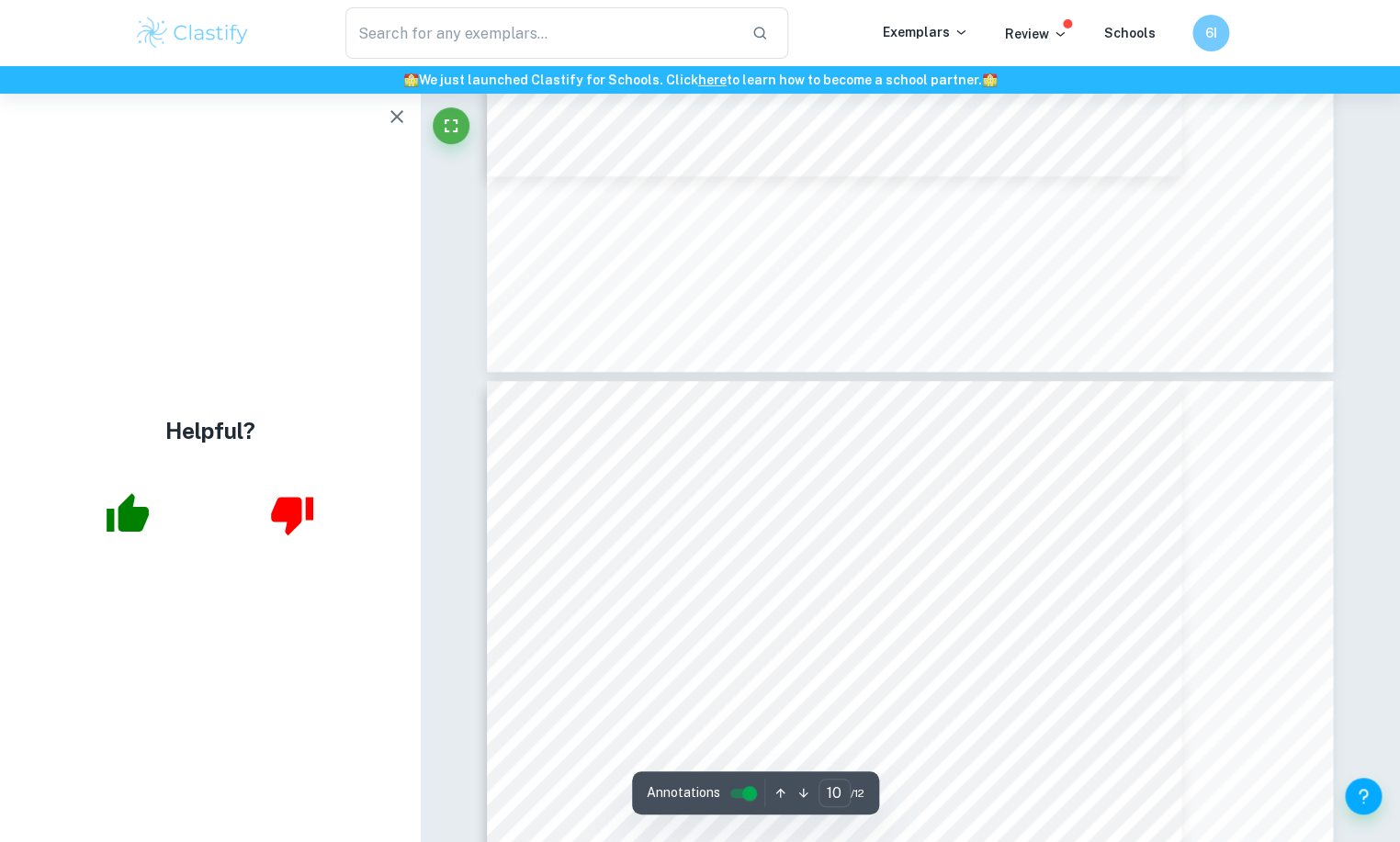 type on "11" 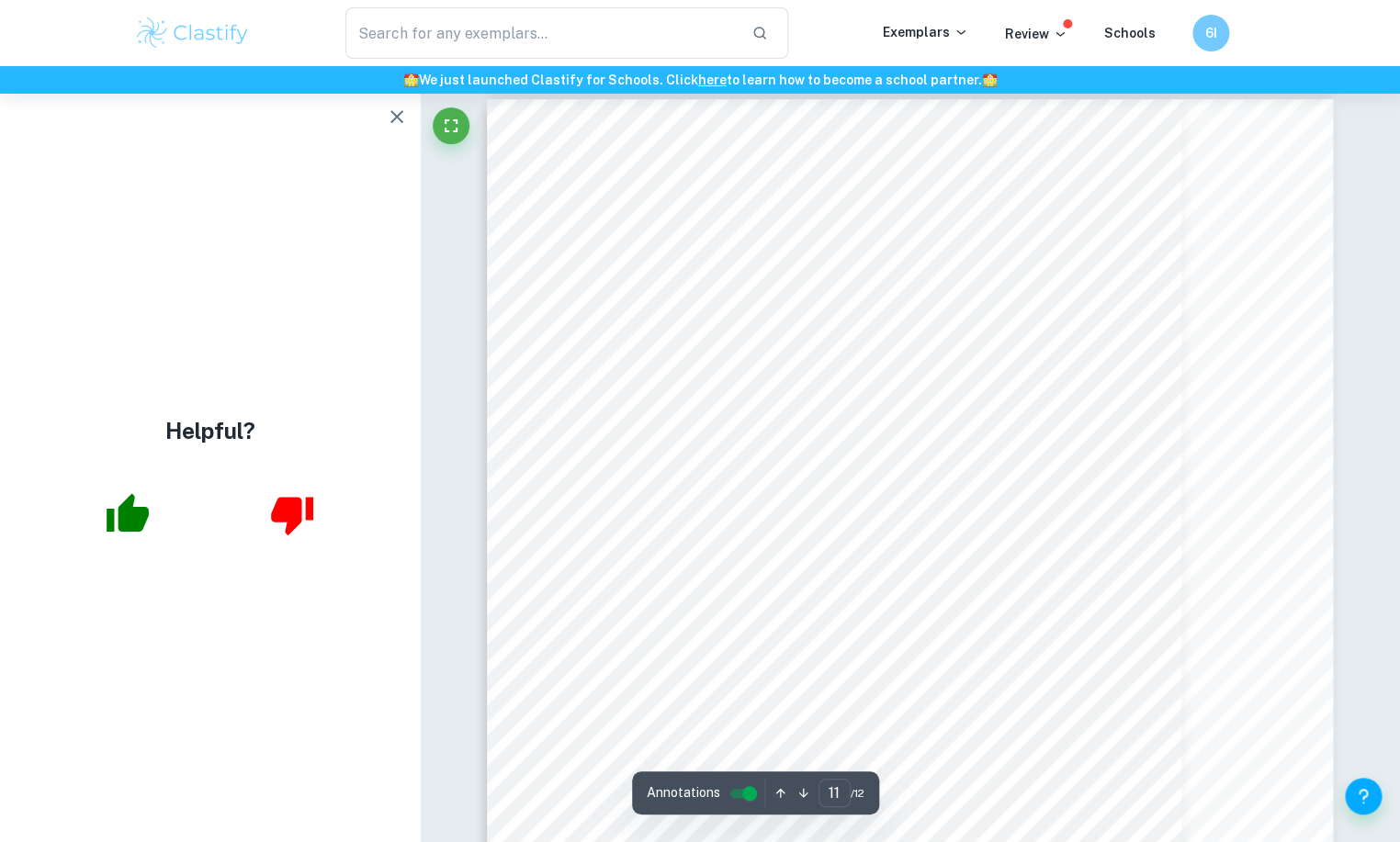 scroll, scrollTop: 11165, scrollLeft: 0, axis: vertical 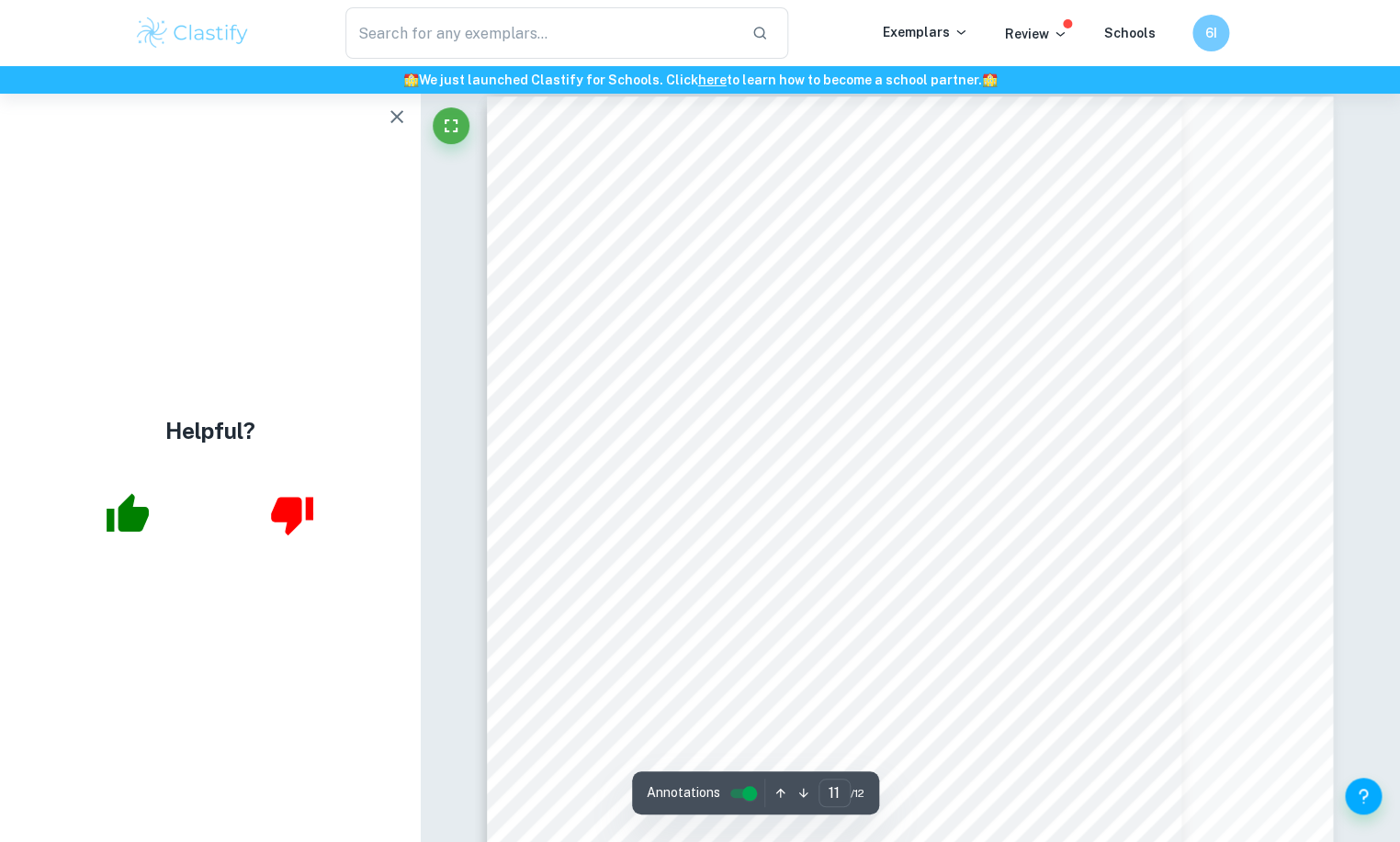 click 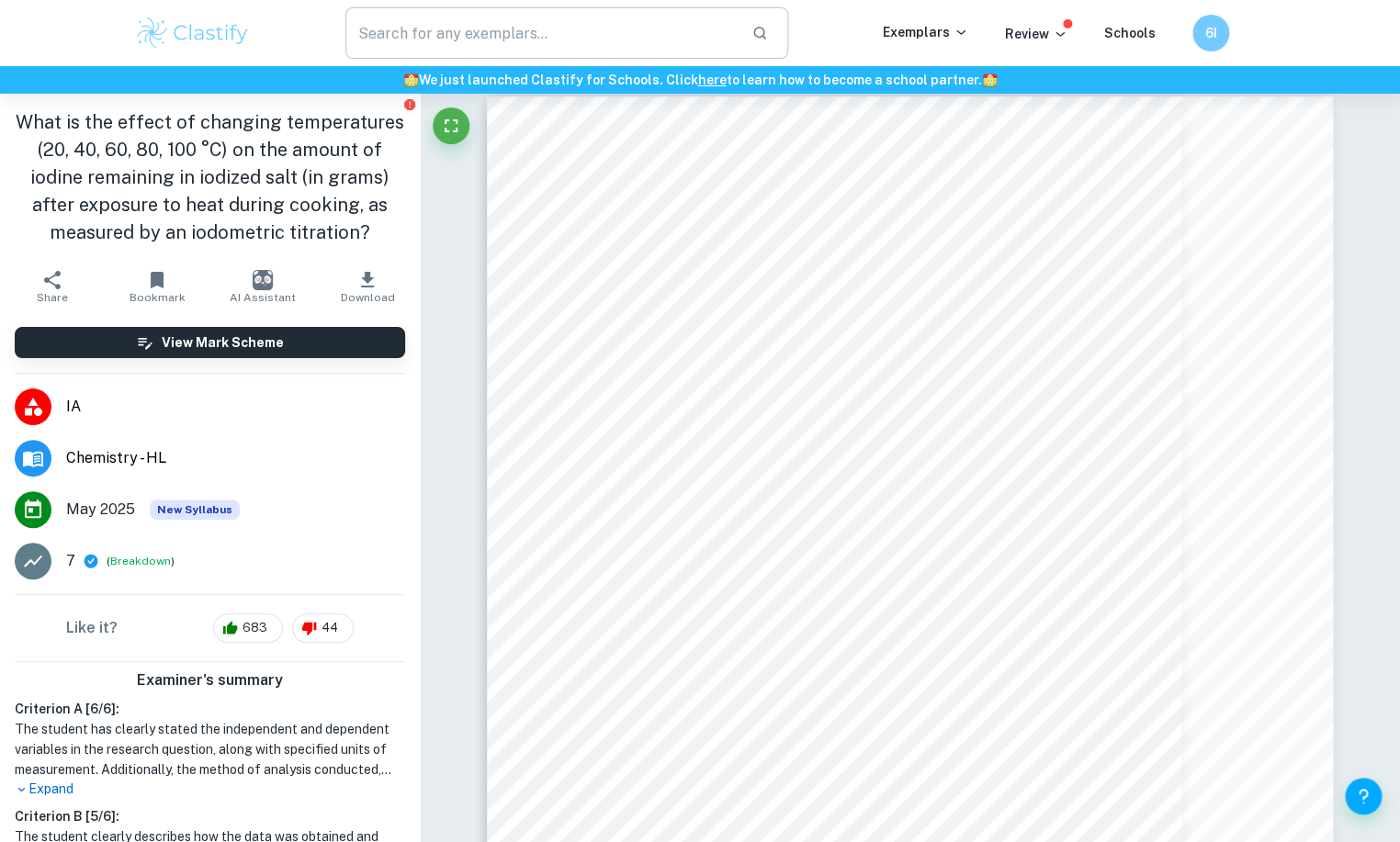 click at bounding box center [541, 33] 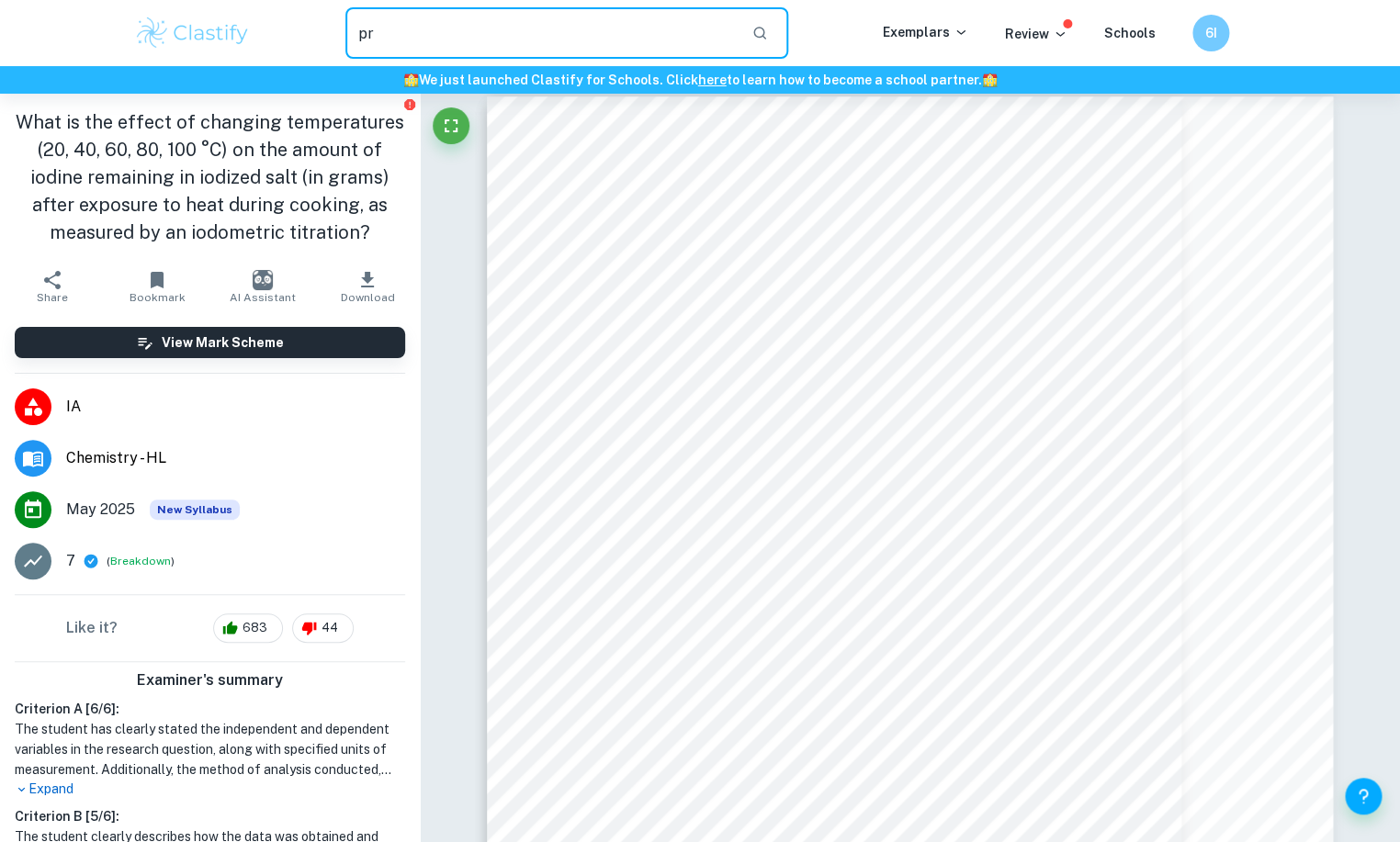 type on "p" 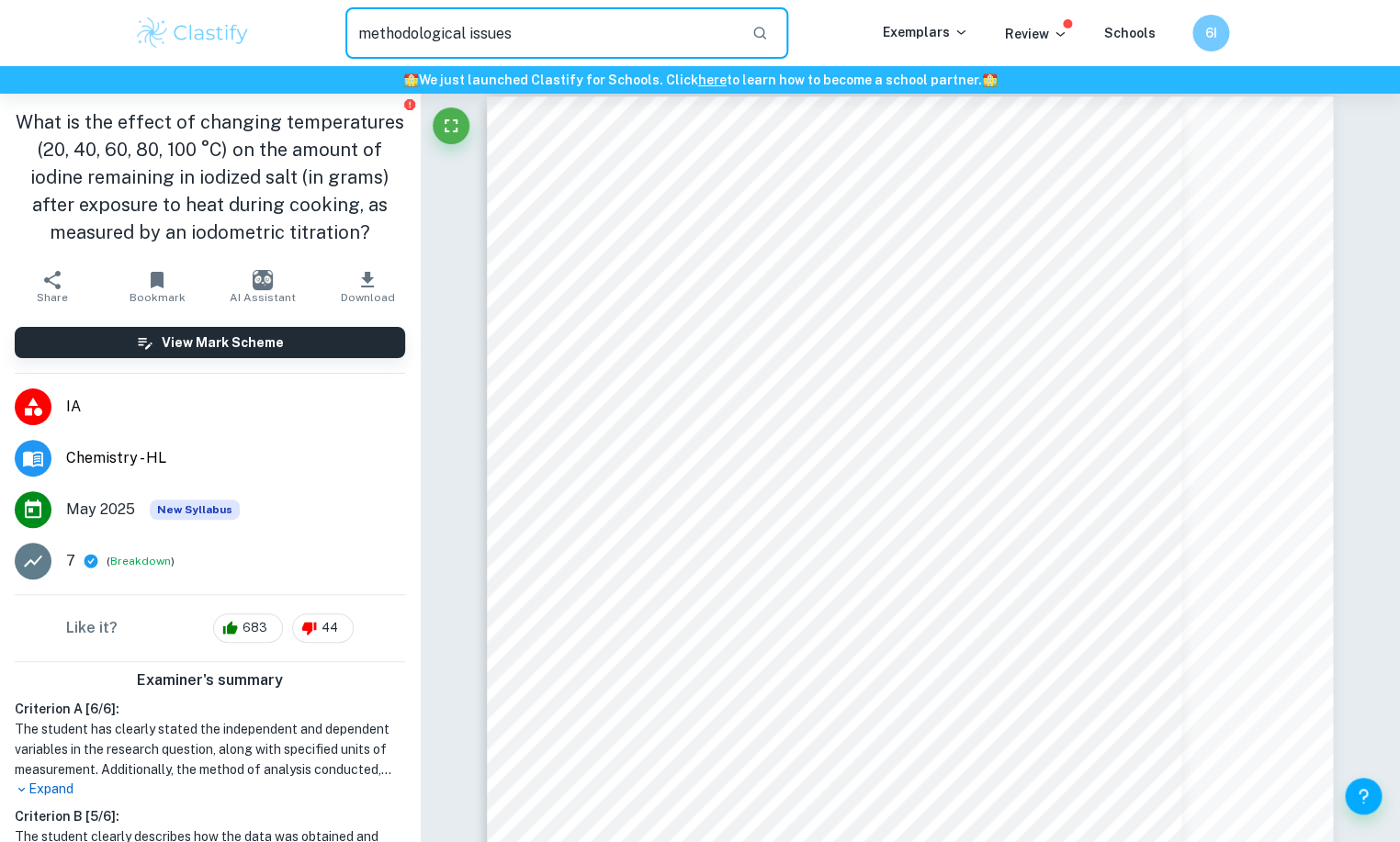 type on "methodological issues" 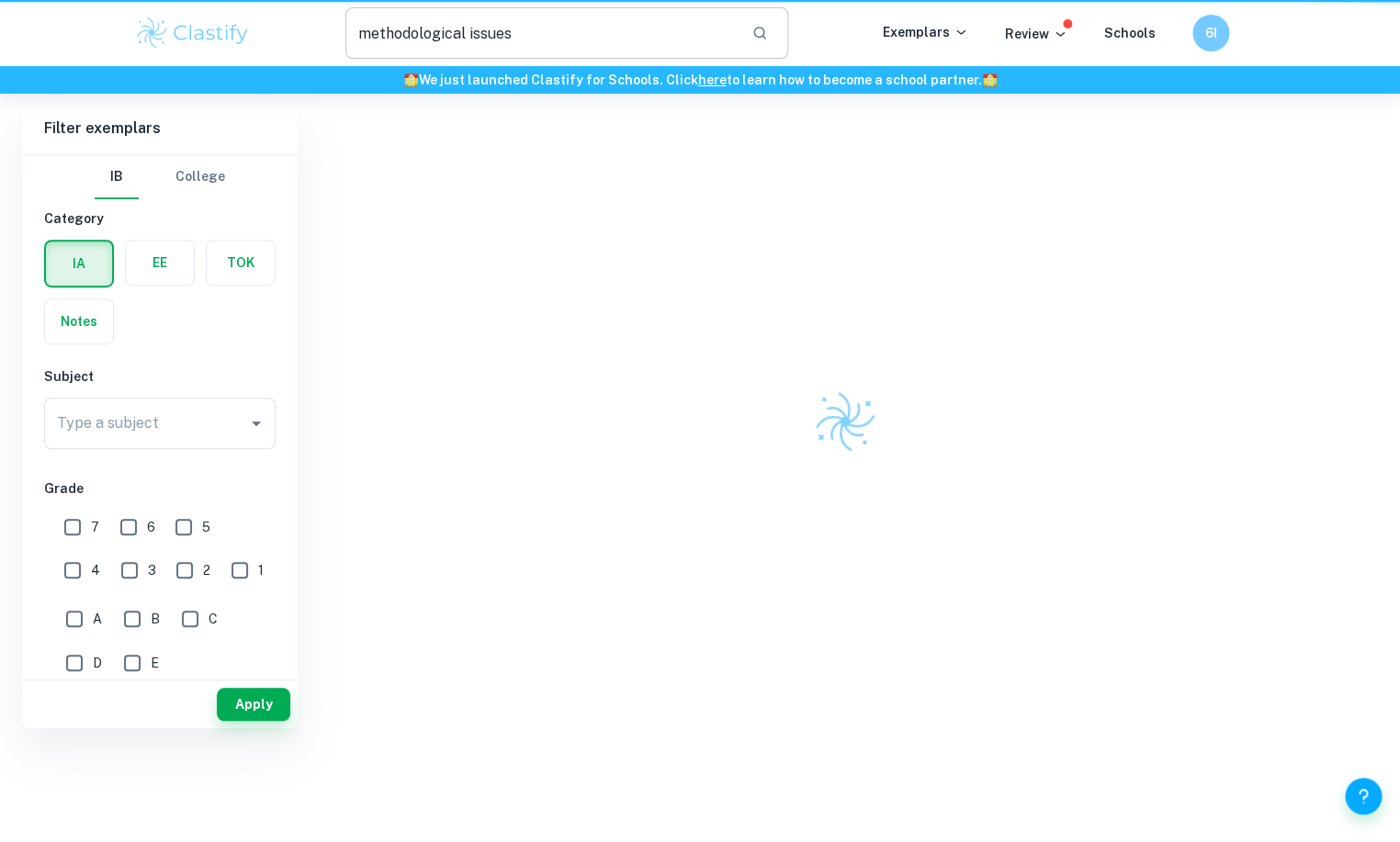 scroll, scrollTop: 0, scrollLeft: 0, axis: both 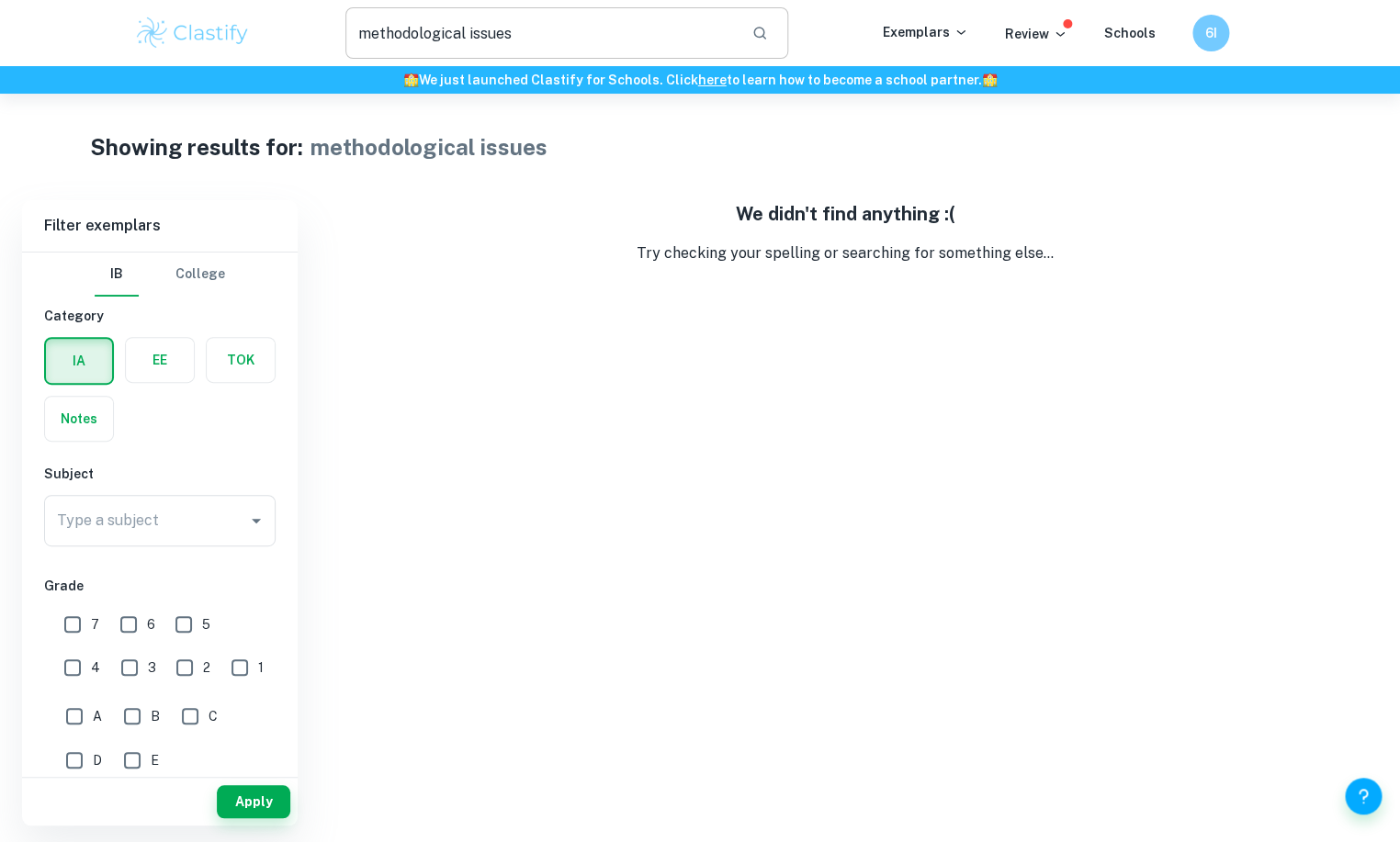 click on "methodological issues" at bounding box center (541, 33) 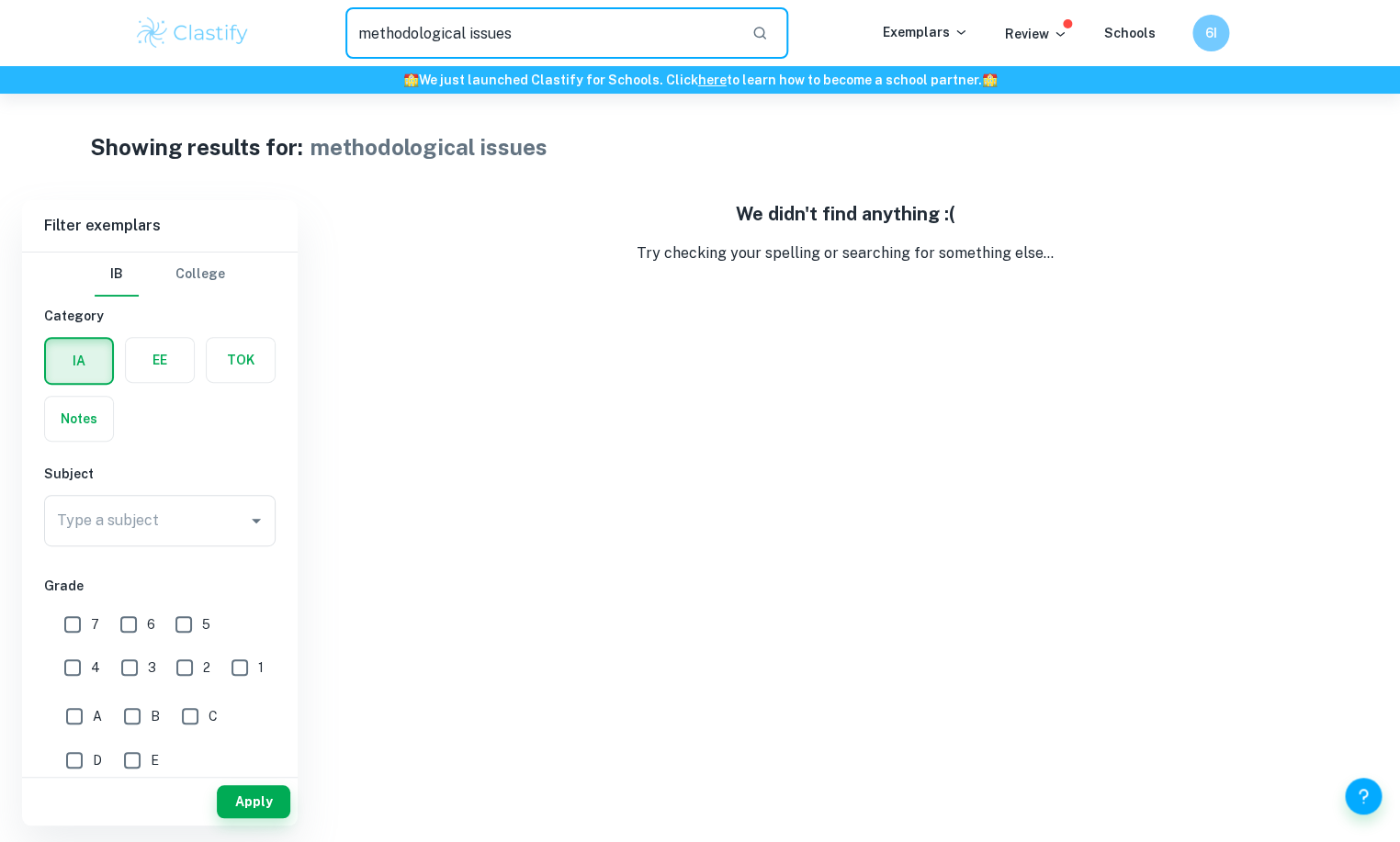 click on "methodological issues" at bounding box center [541, 33] 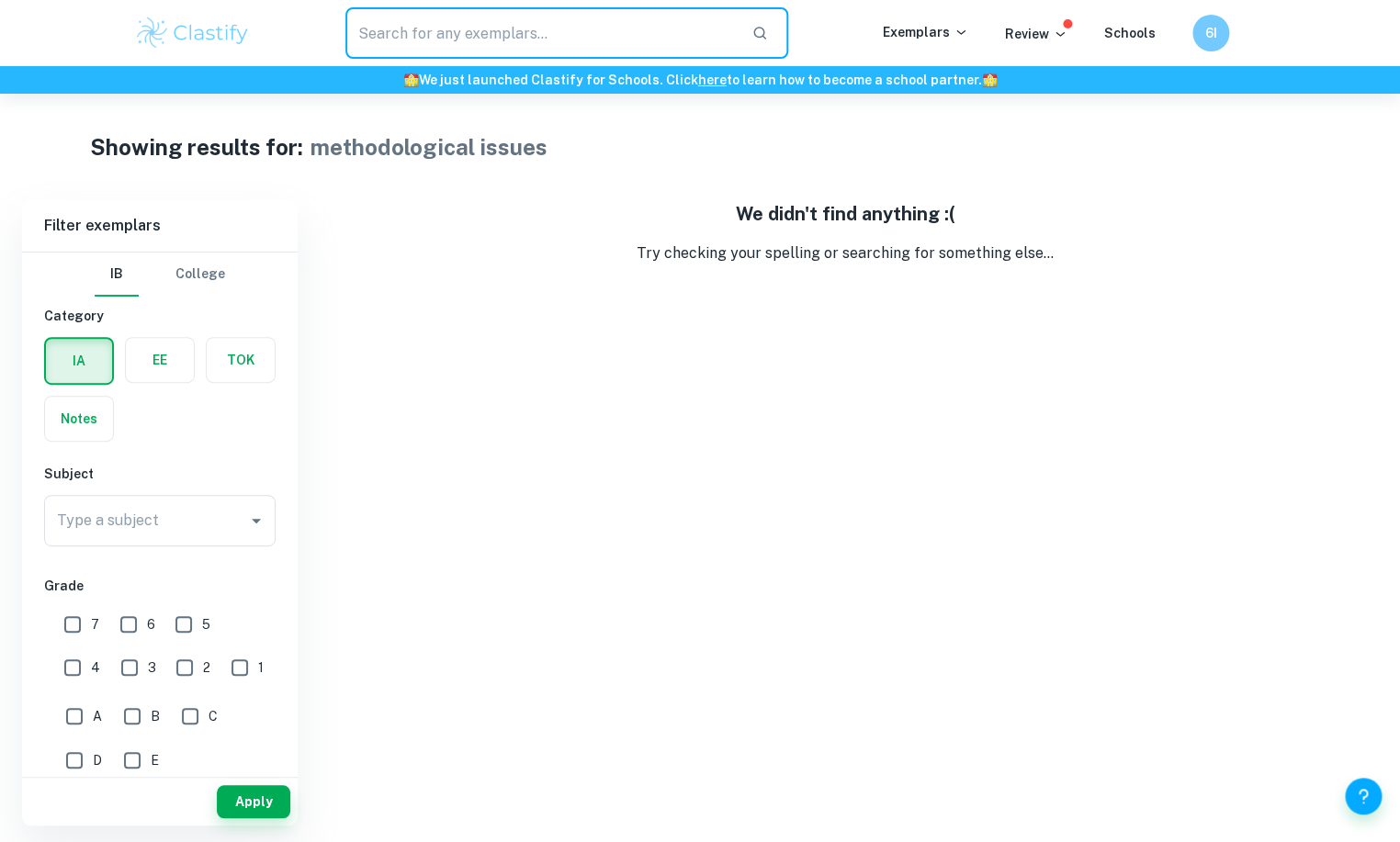 type 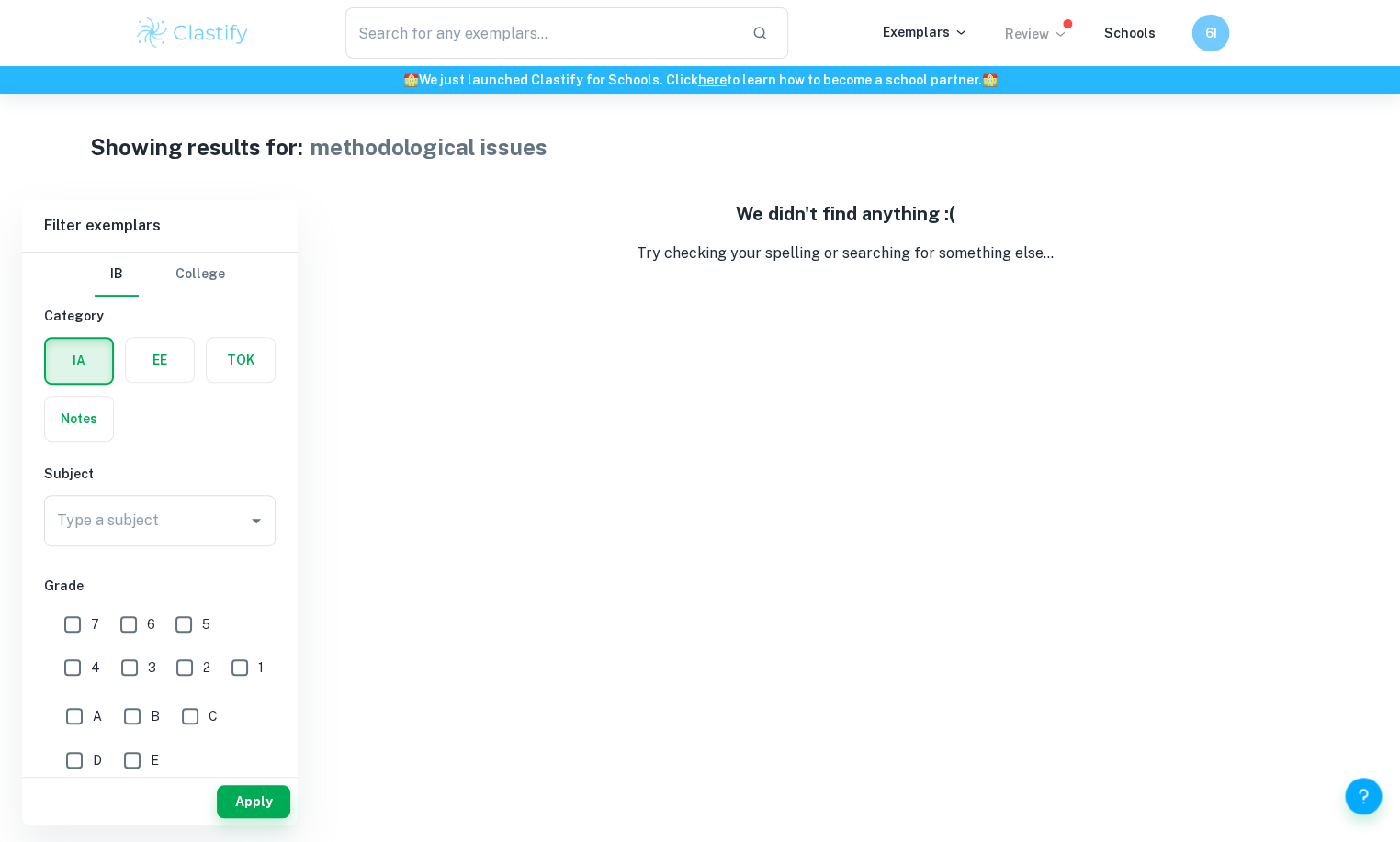 click on "Review" at bounding box center [1036, 34] 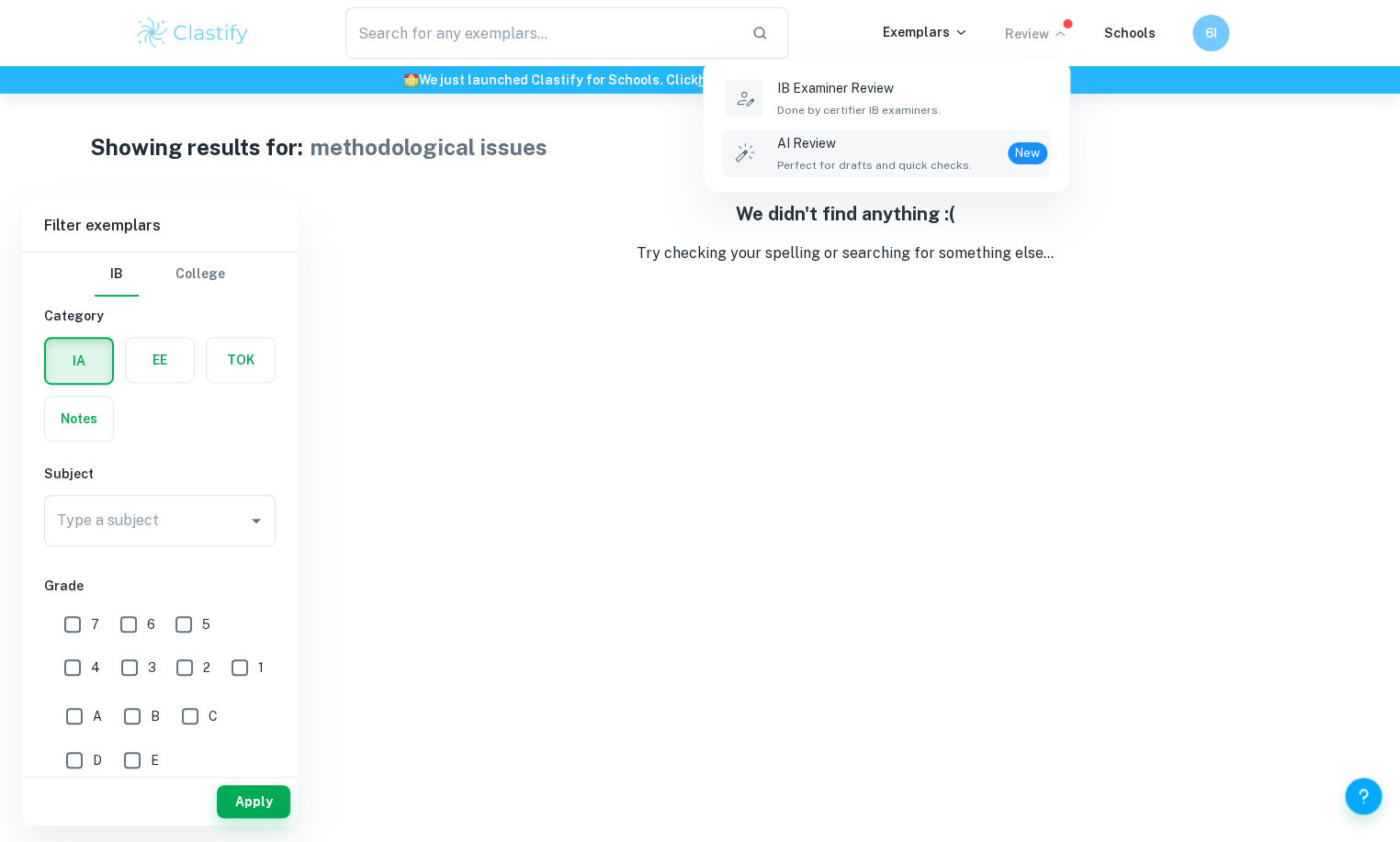 click on "AI Review" at bounding box center (875, 143) 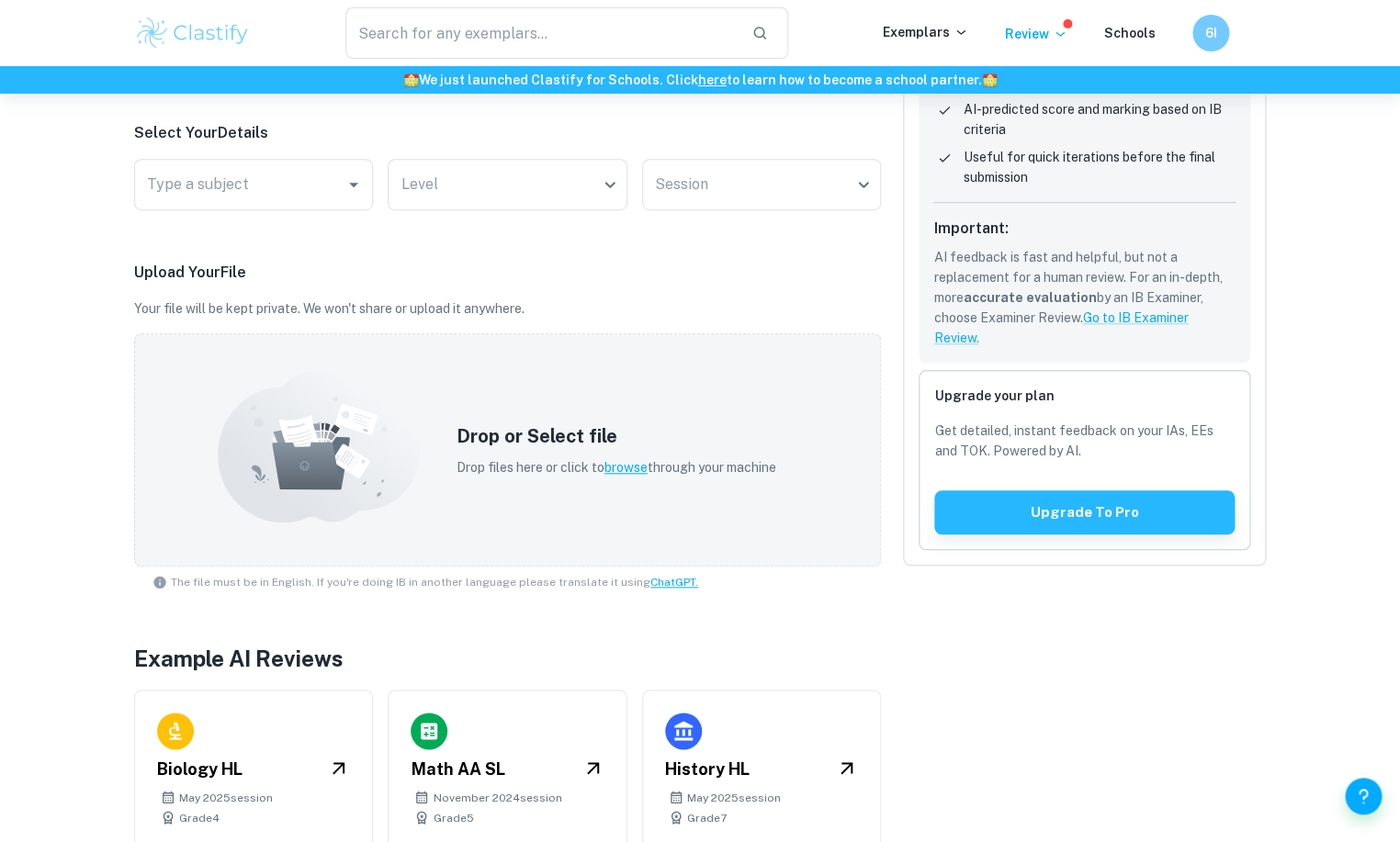 scroll, scrollTop: 412, scrollLeft: 0, axis: vertical 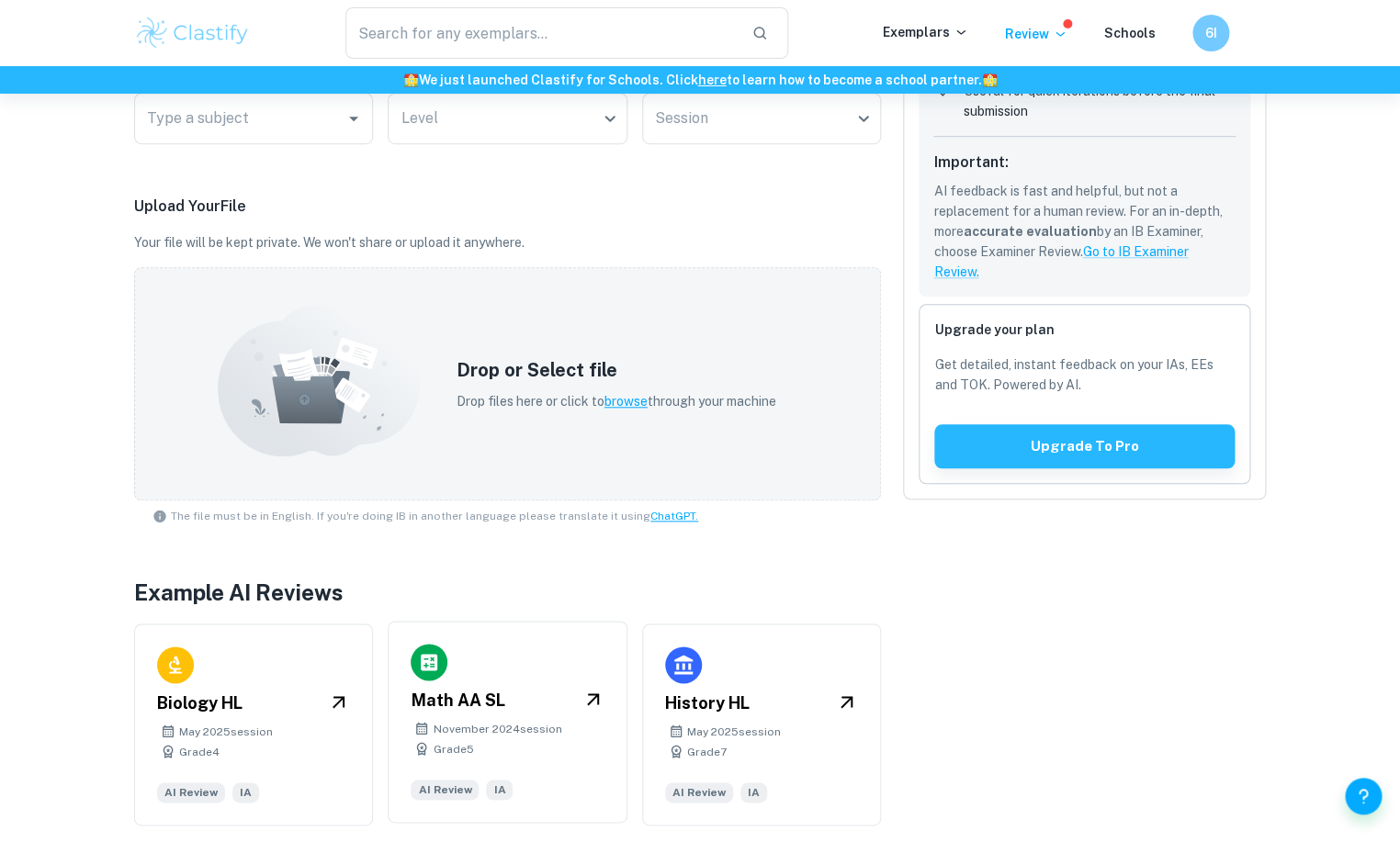 click on "Math AA SL November 2024 session Grade 5 AI Review IA" at bounding box center (507, 722) 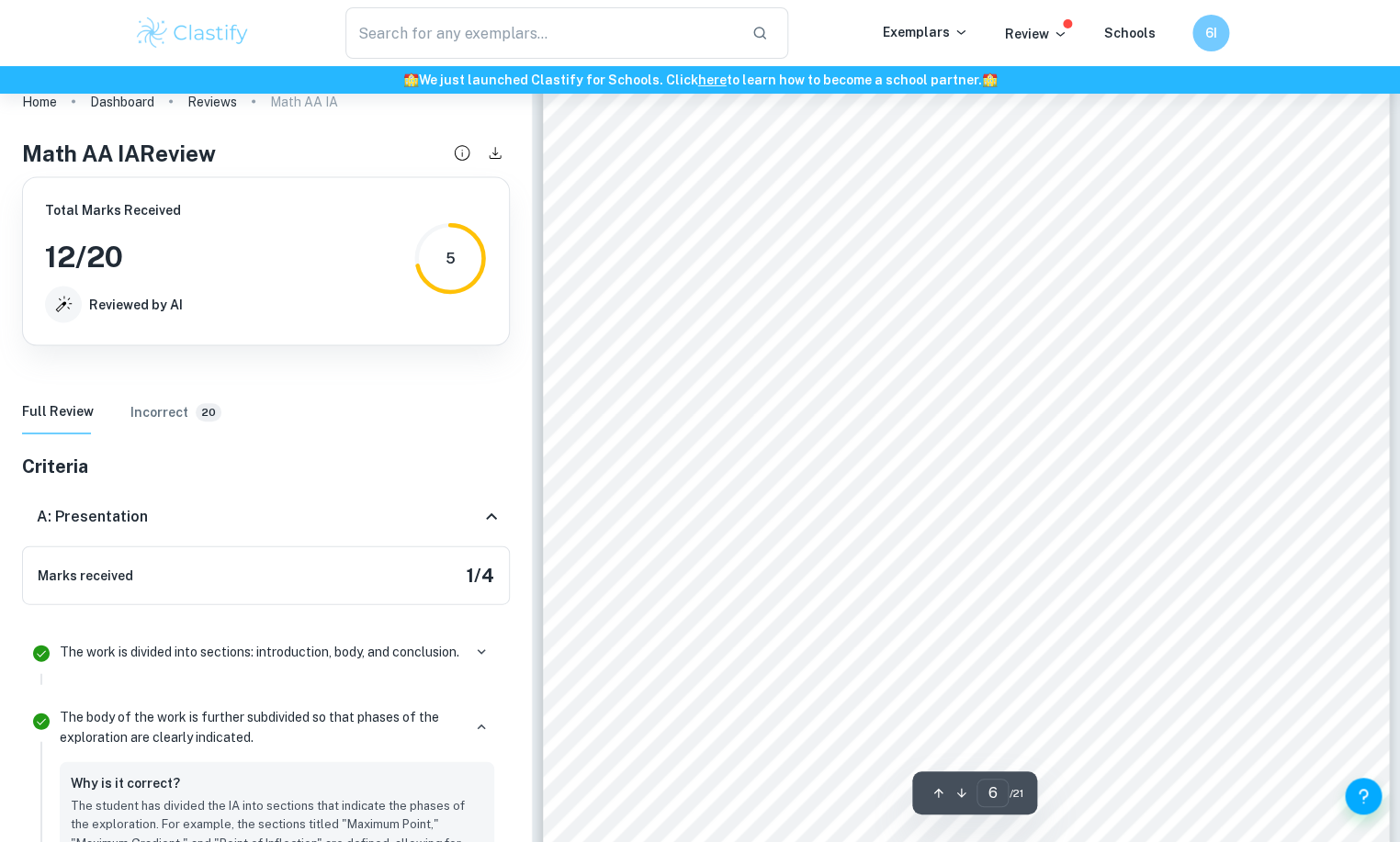 scroll, scrollTop: 6145, scrollLeft: 0, axis: vertical 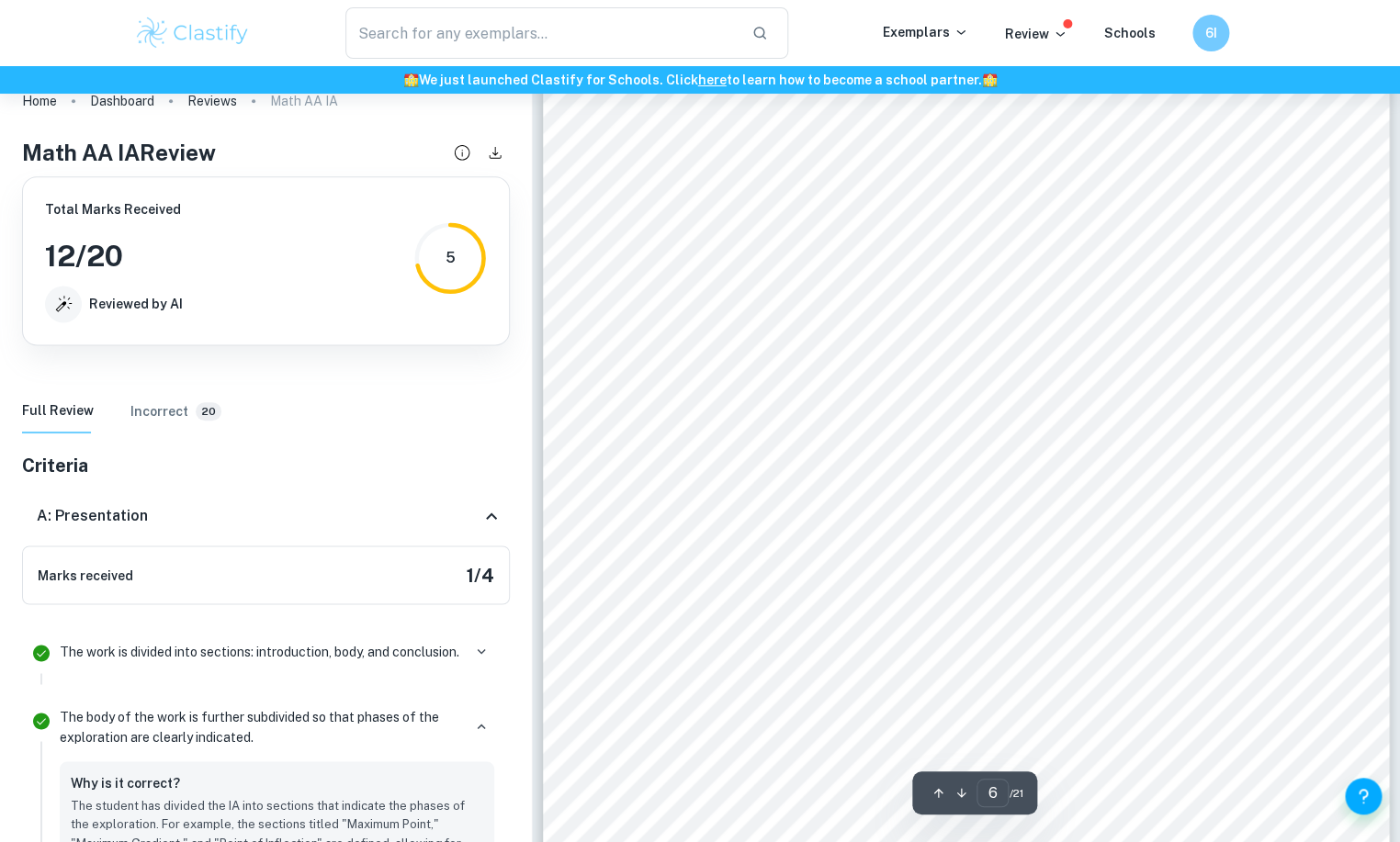 click on "Picture of the Millennium Force rollercoaster" at bounding box center (872, 196) 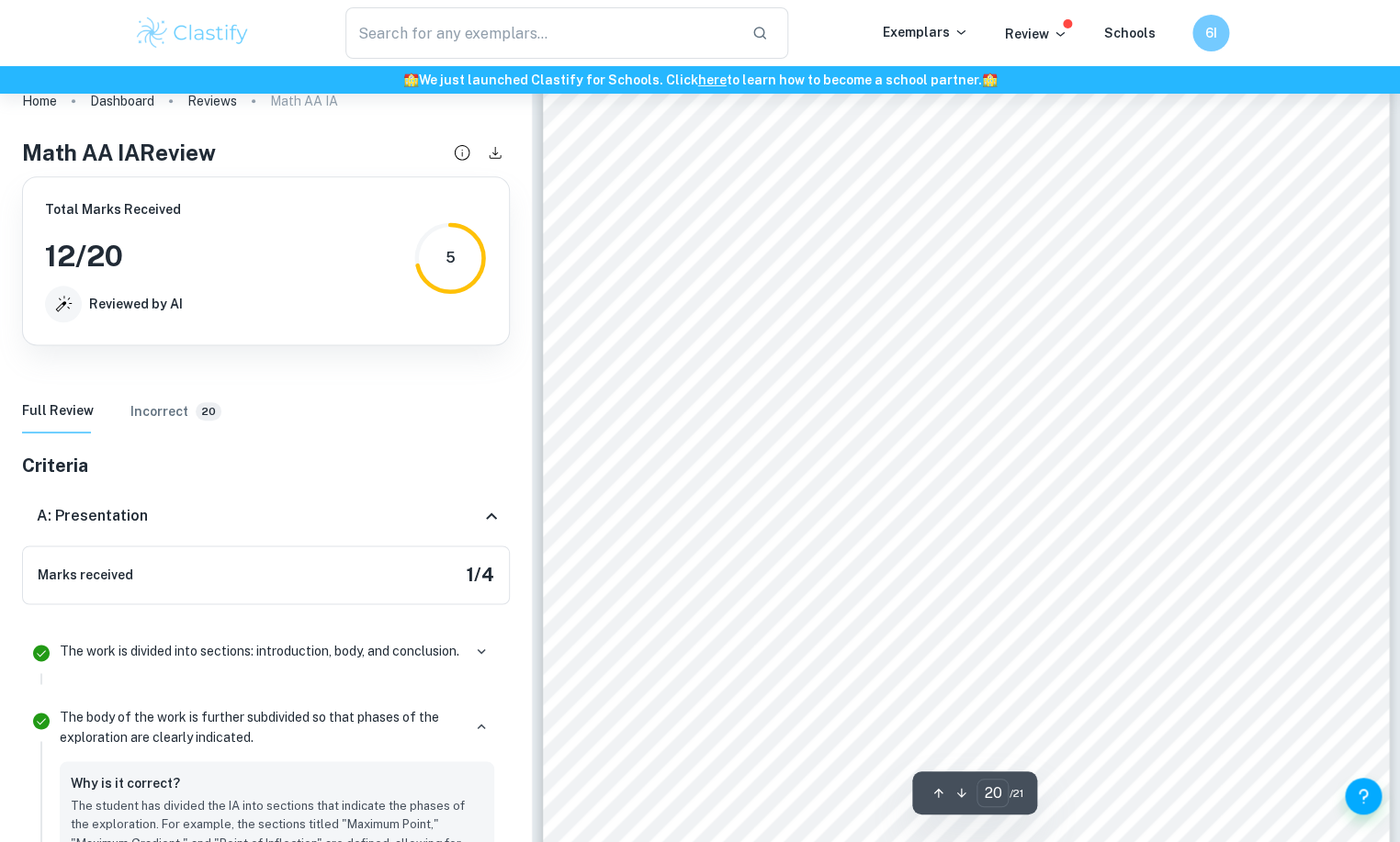 scroll, scrollTop: 24596, scrollLeft: 0, axis: vertical 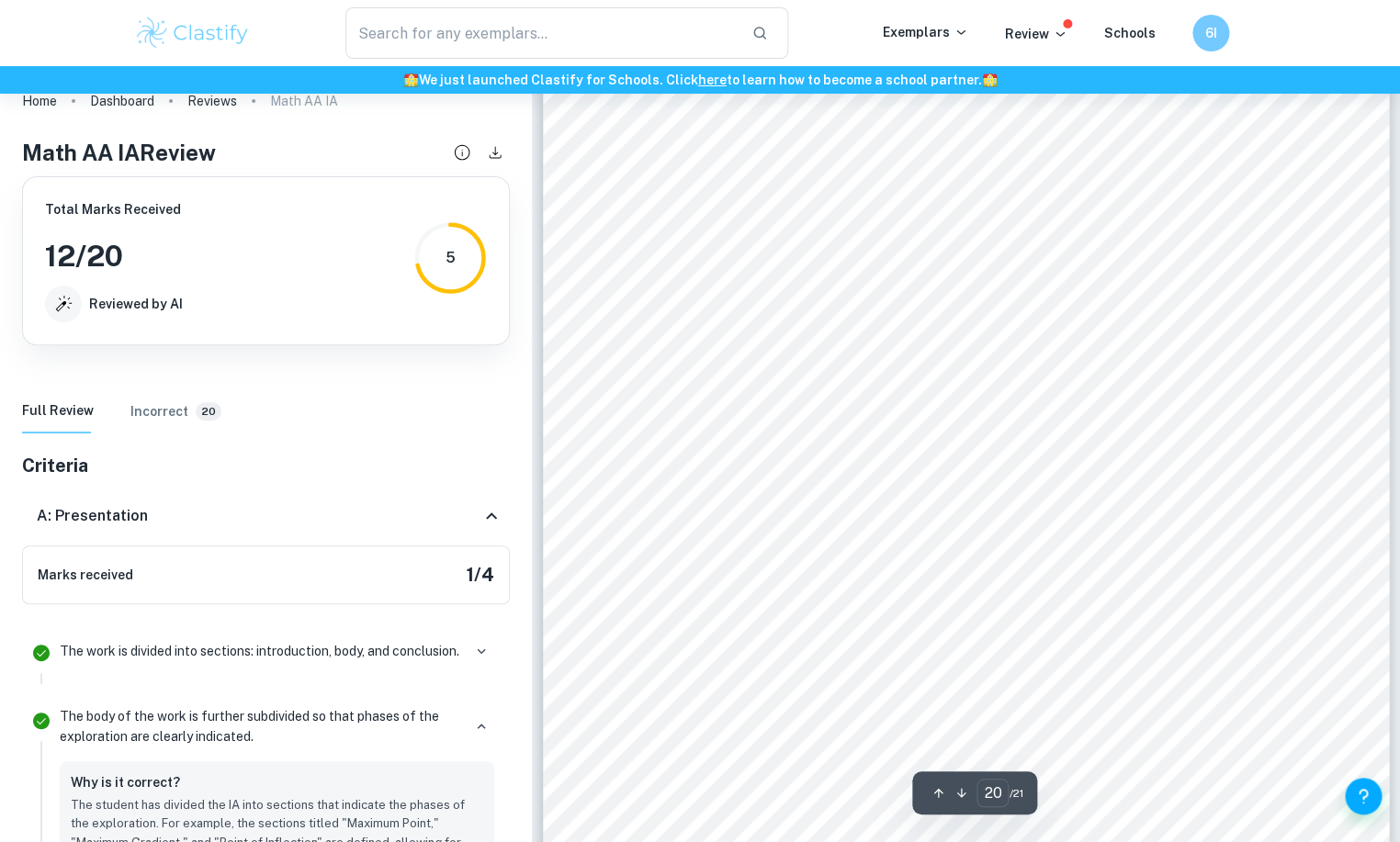 type on "21" 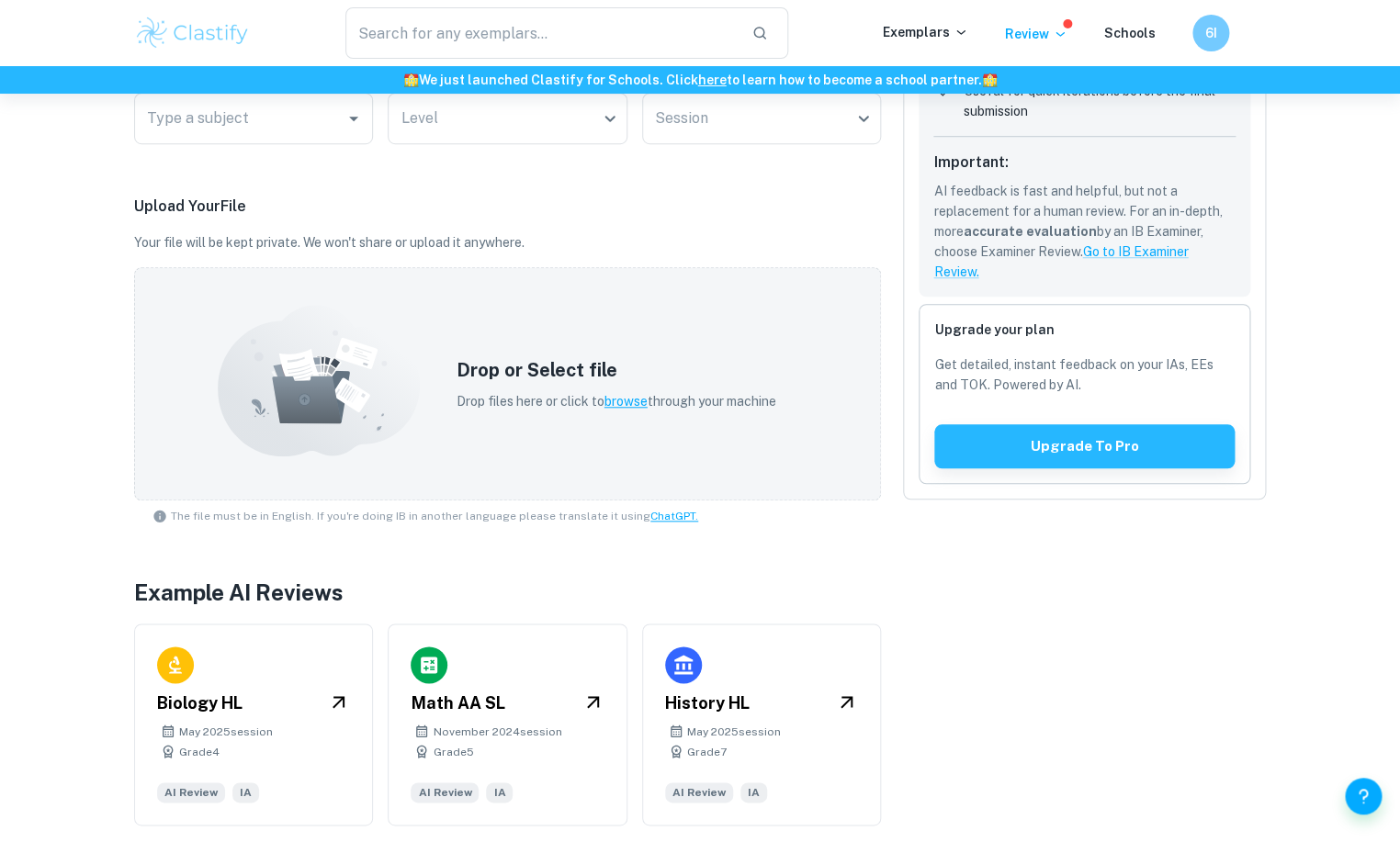 scroll, scrollTop: 0, scrollLeft: 0, axis: both 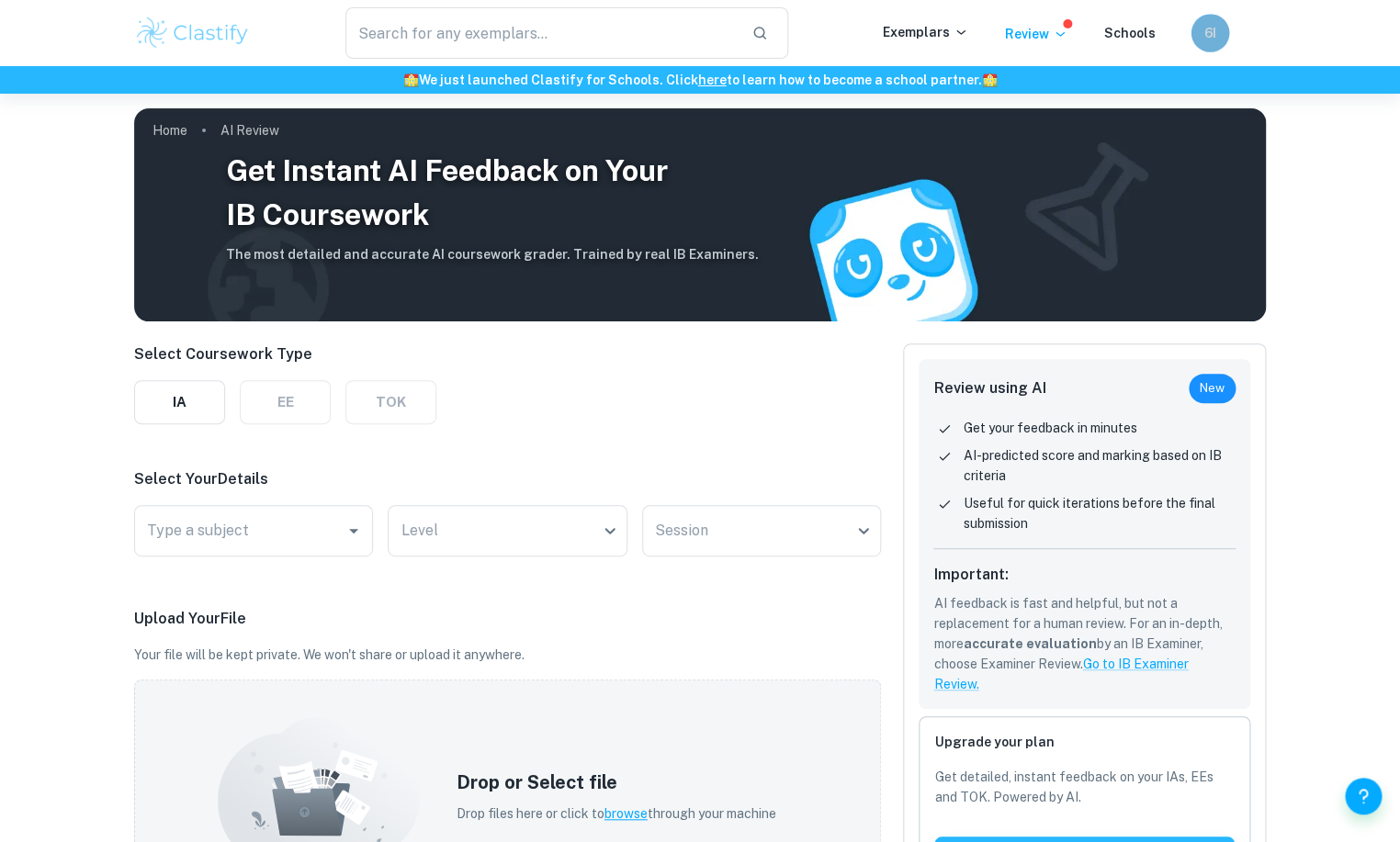 click on "6I" at bounding box center [1210, 33] 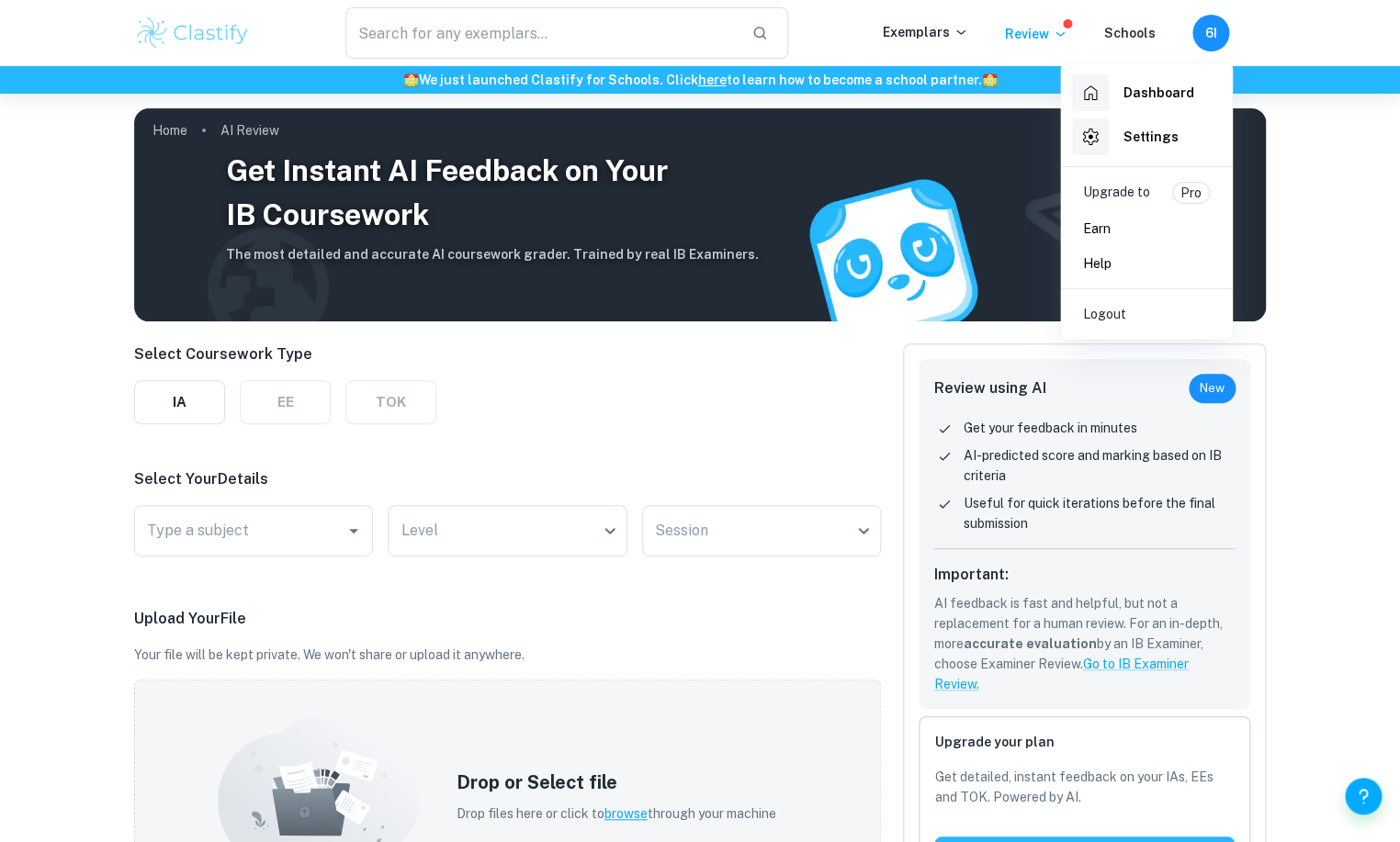 click at bounding box center [700, 421] 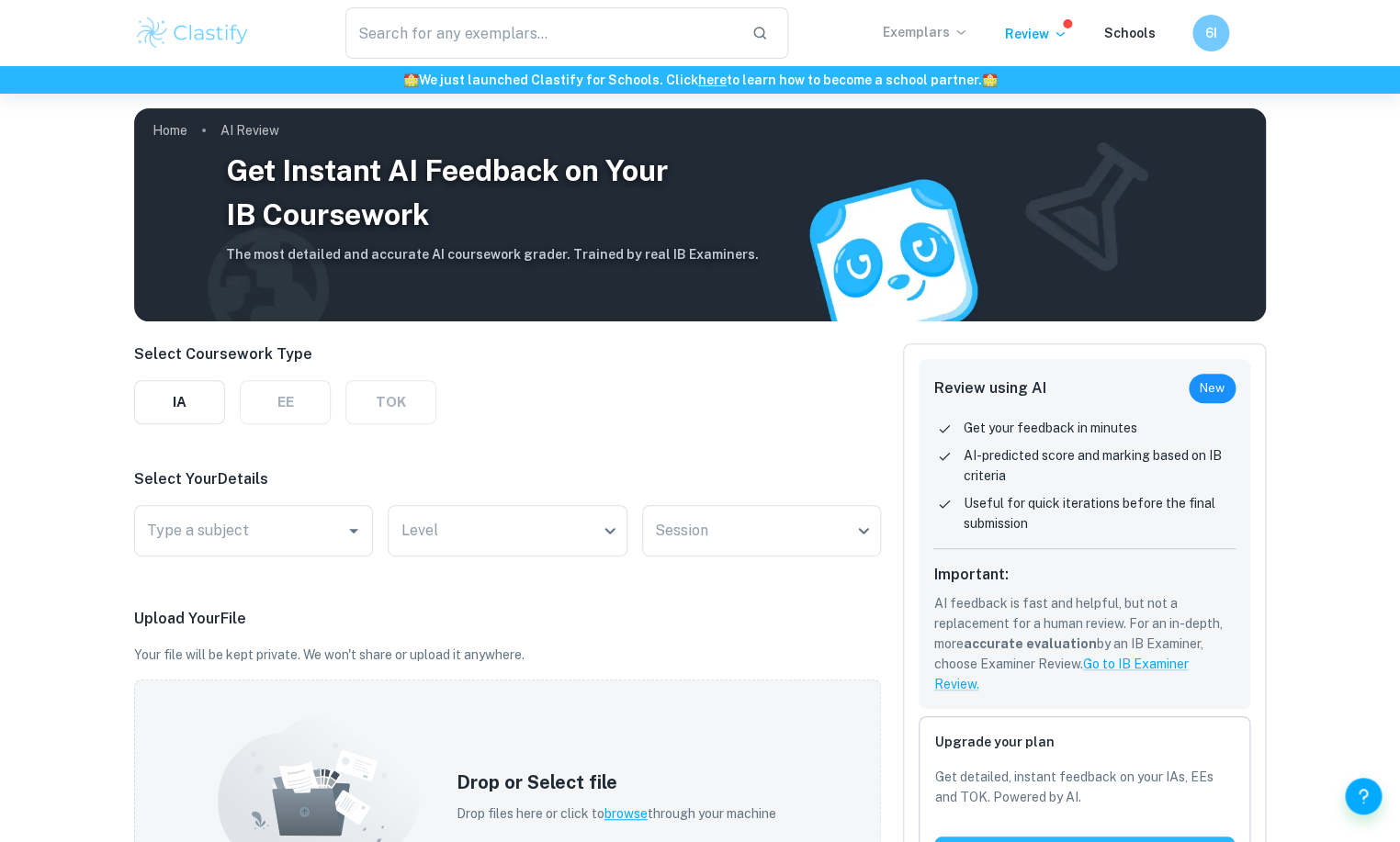 click on "Exemplars" at bounding box center (925, 32) 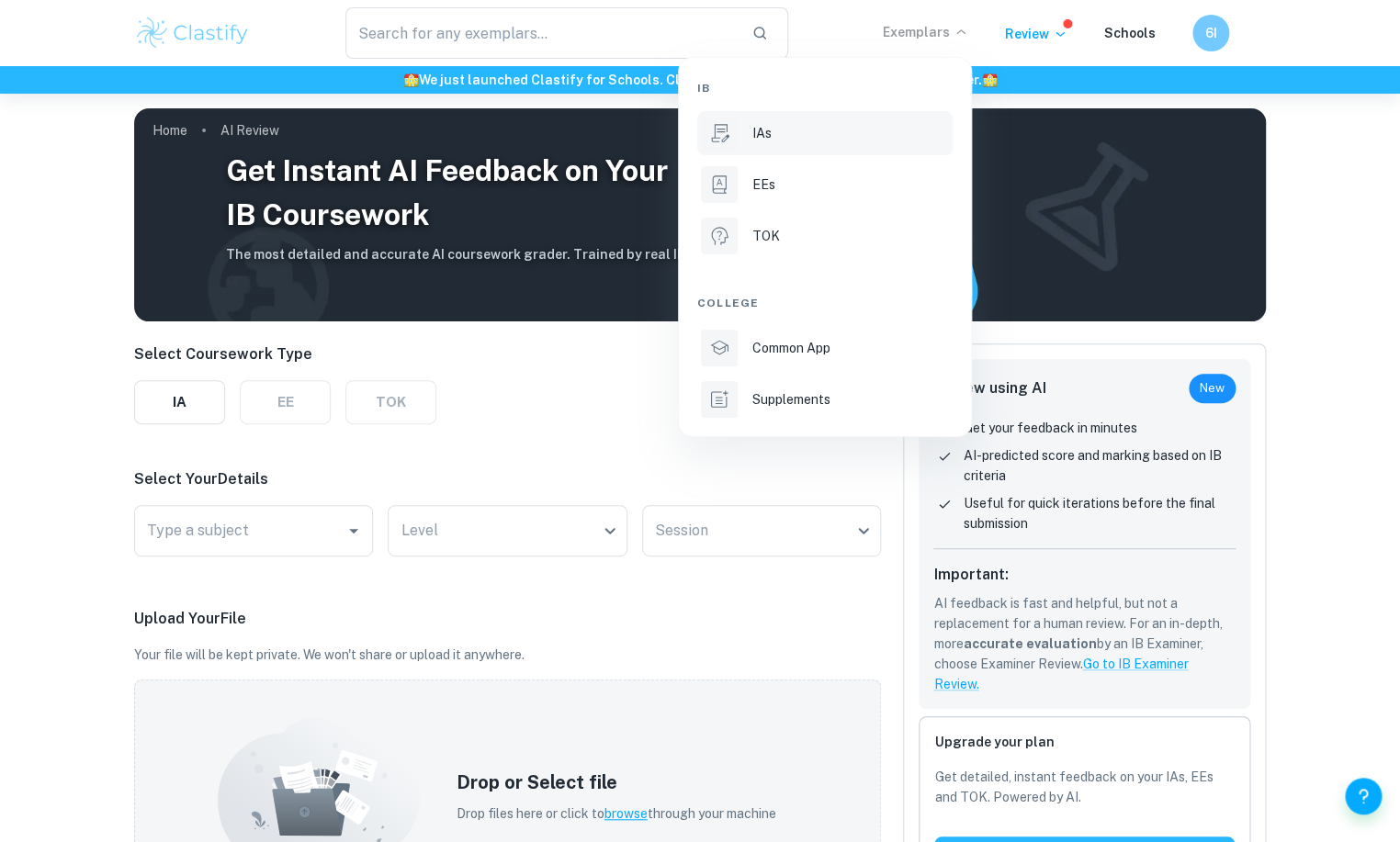 click on "IAs" at bounding box center [825, 133] 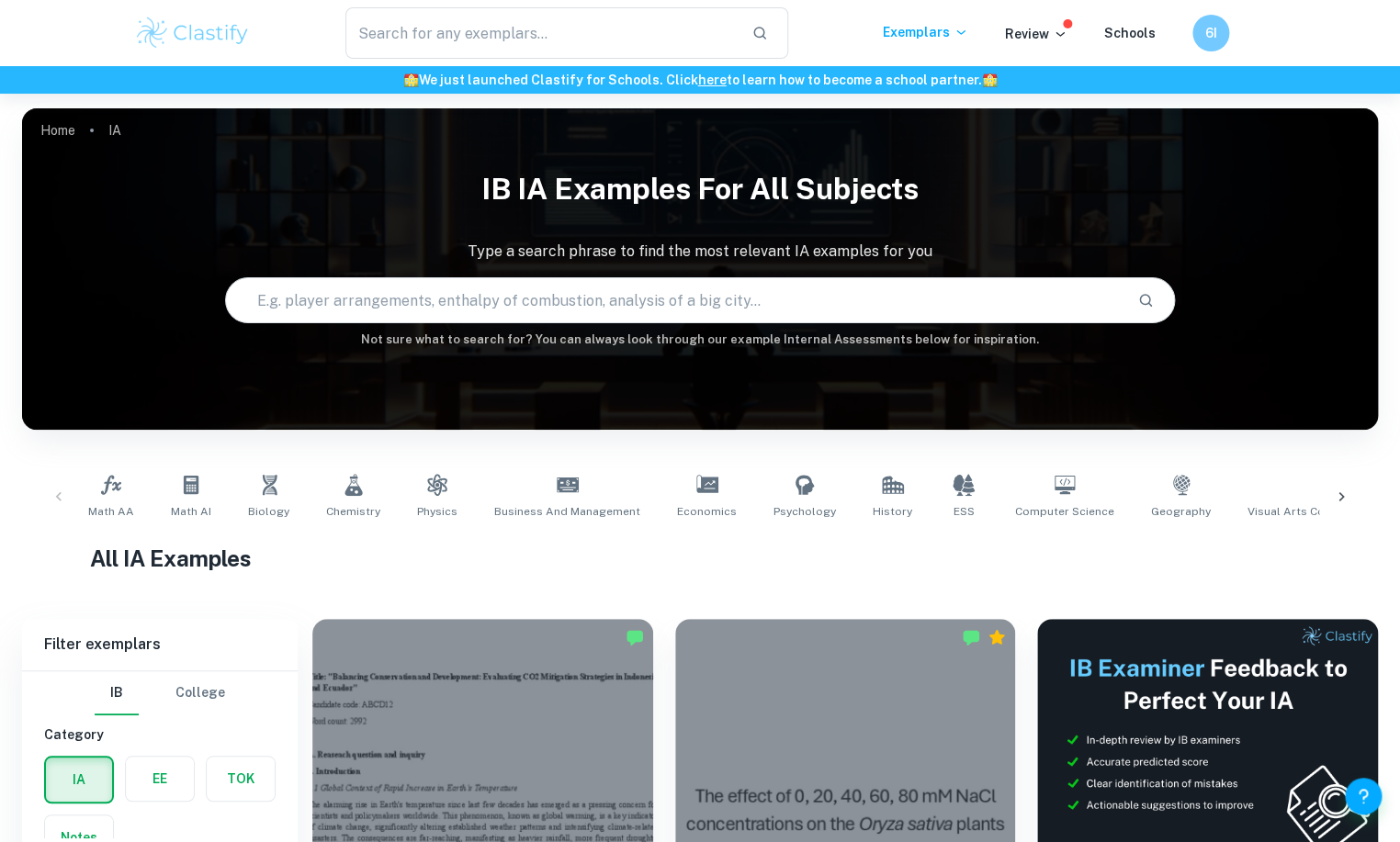 scroll, scrollTop: 533, scrollLeft: 0, axis: vertical 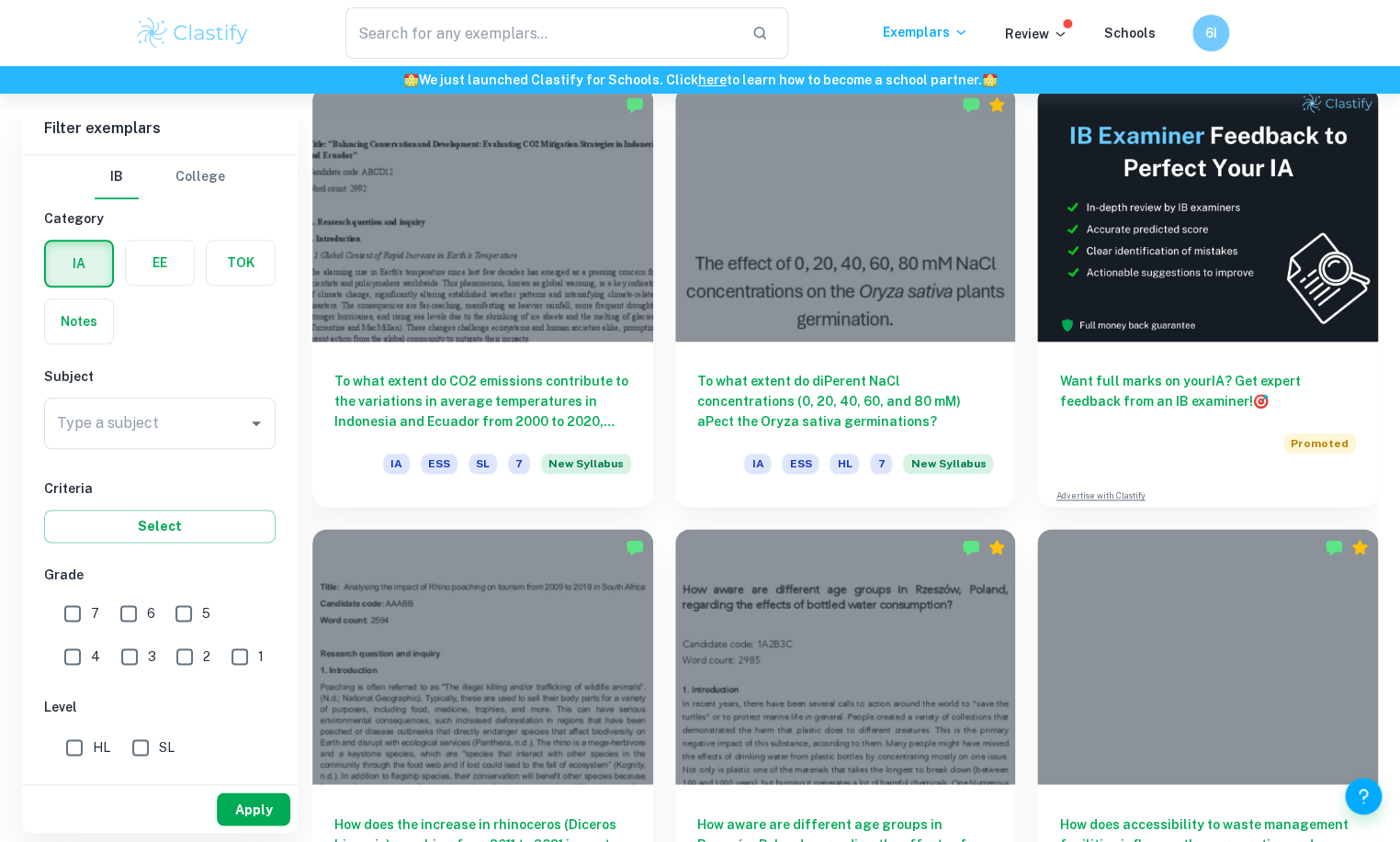 click on "Apply" at bounding box center [254, 809] 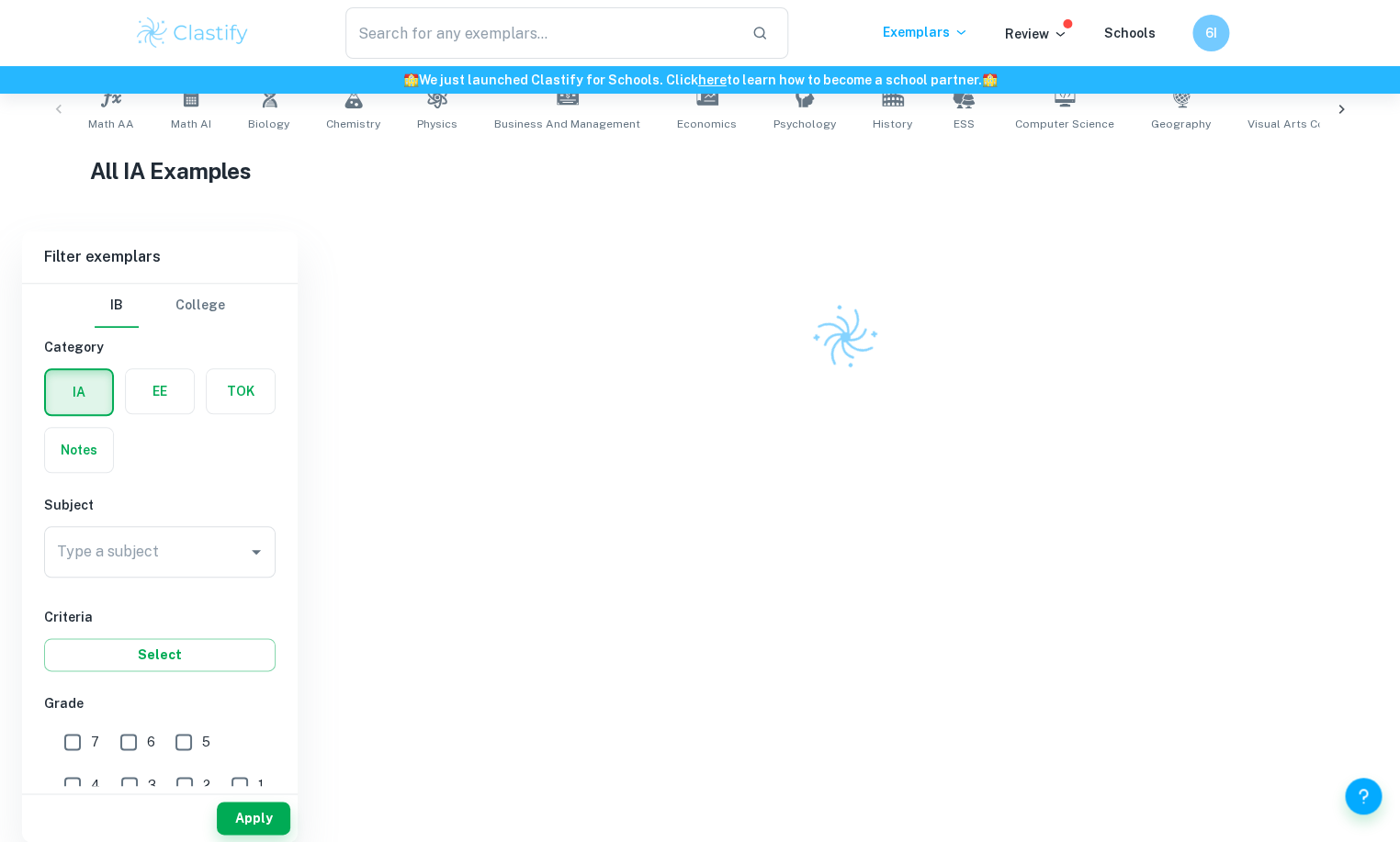 scroll, scrollTop: 370, scrollLeft: 0, axis: vertical 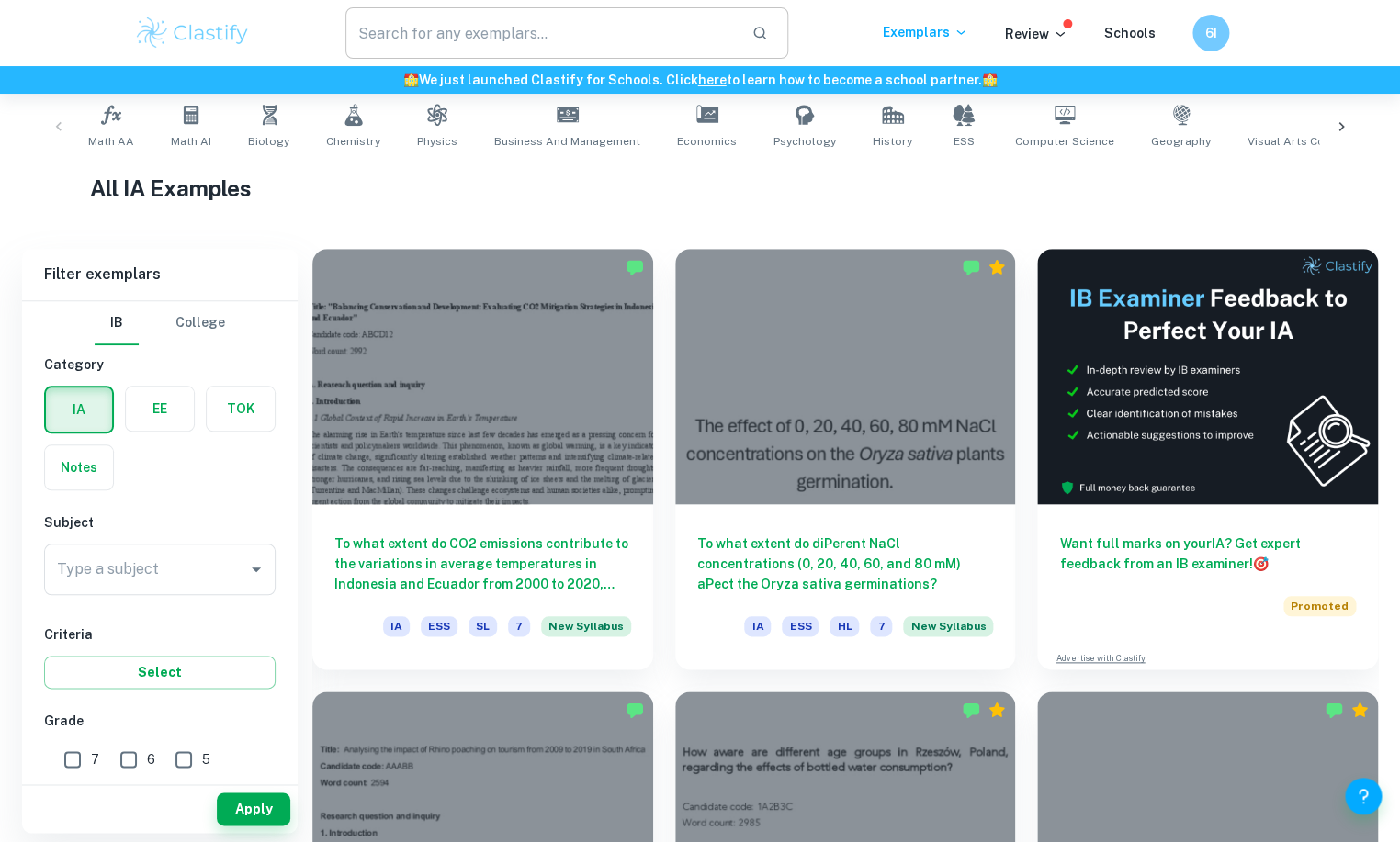 click at bounding box center [541, 33] 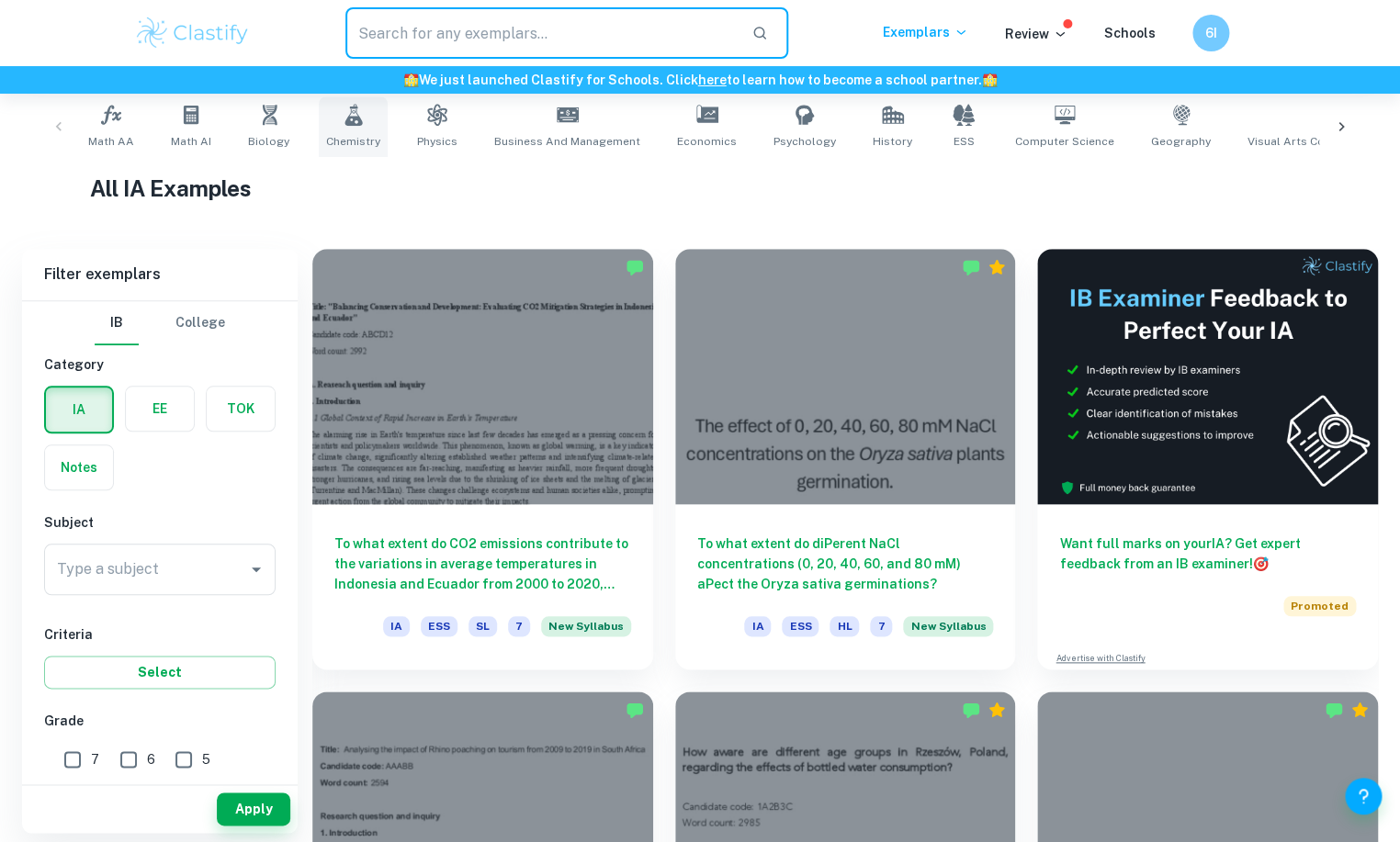 click on "Chemistry" at bounding box center [353, 127] 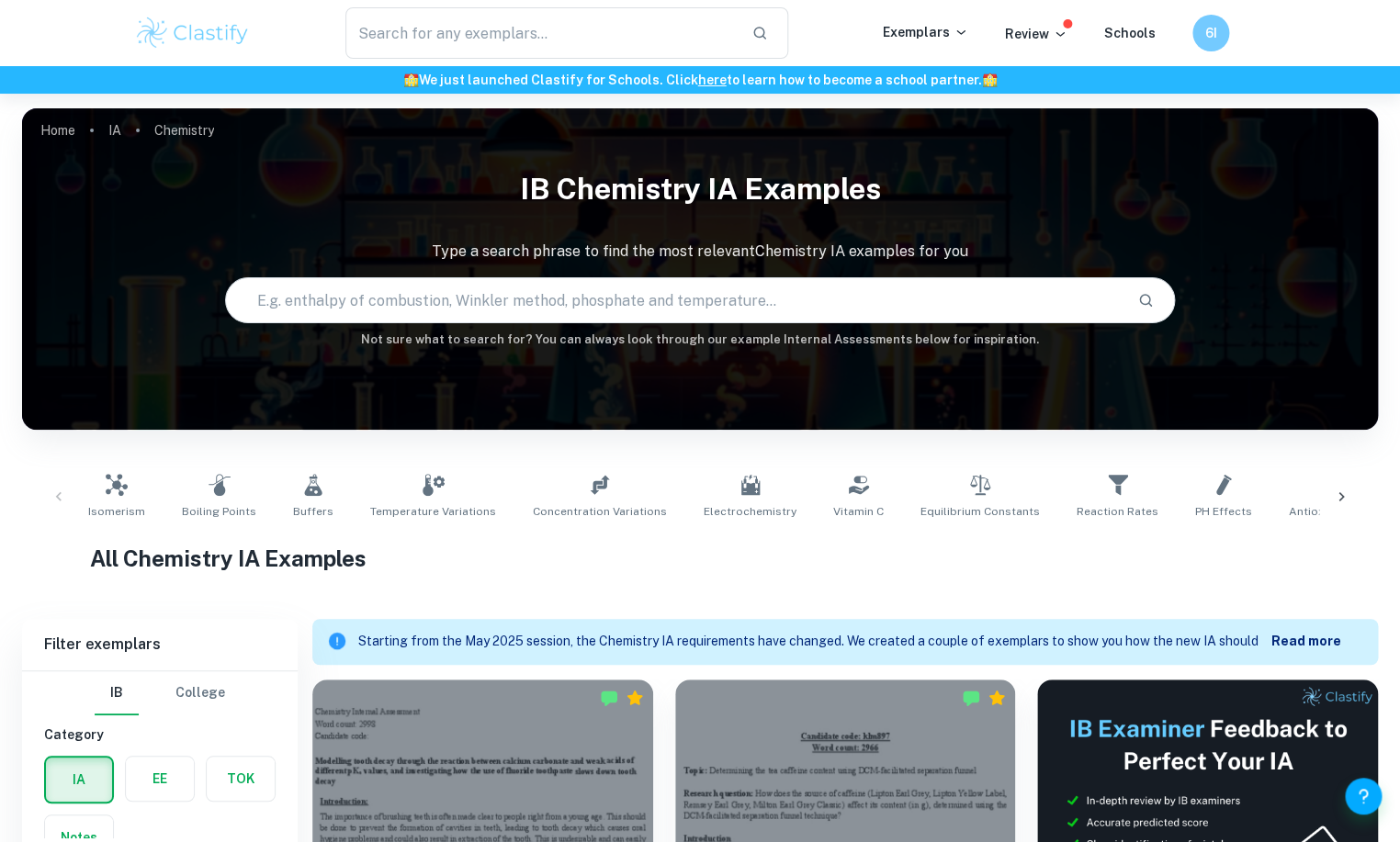 scroll, scrollTop: 23, scrollLeft: 0, axis: vertical 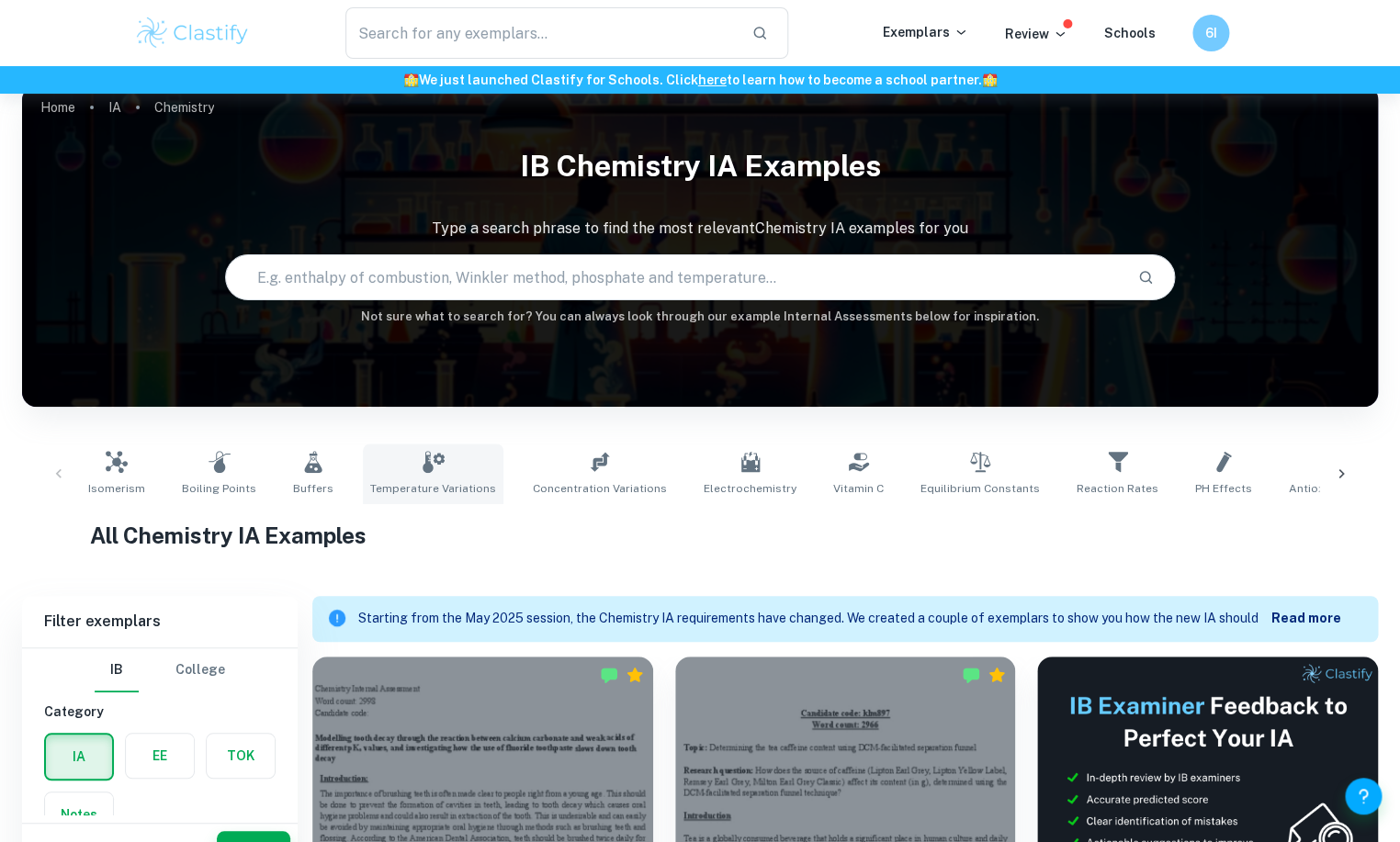 click on "Temperature Variations" at bounding box center [433, 474] 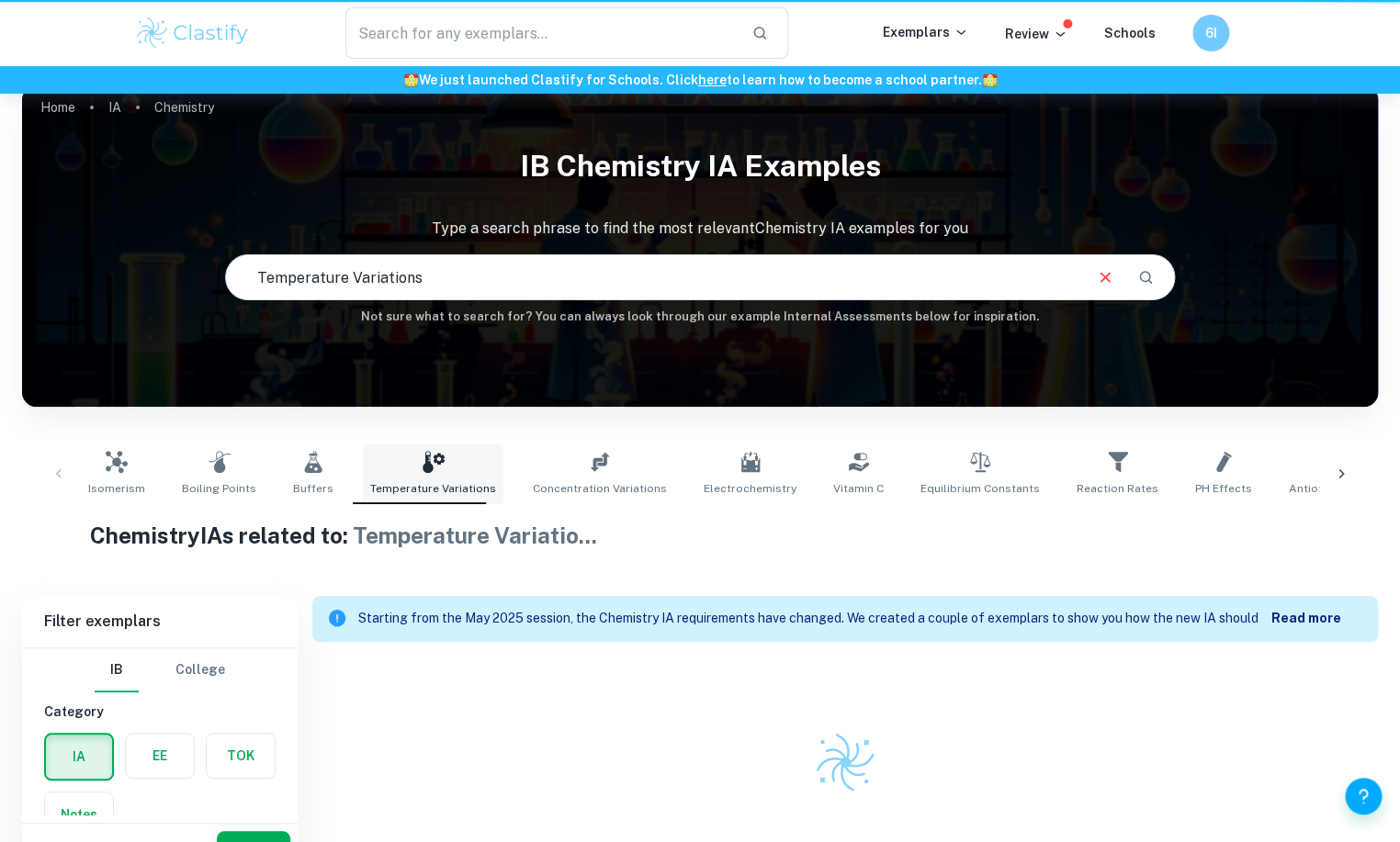 type on "Temperature Variations" 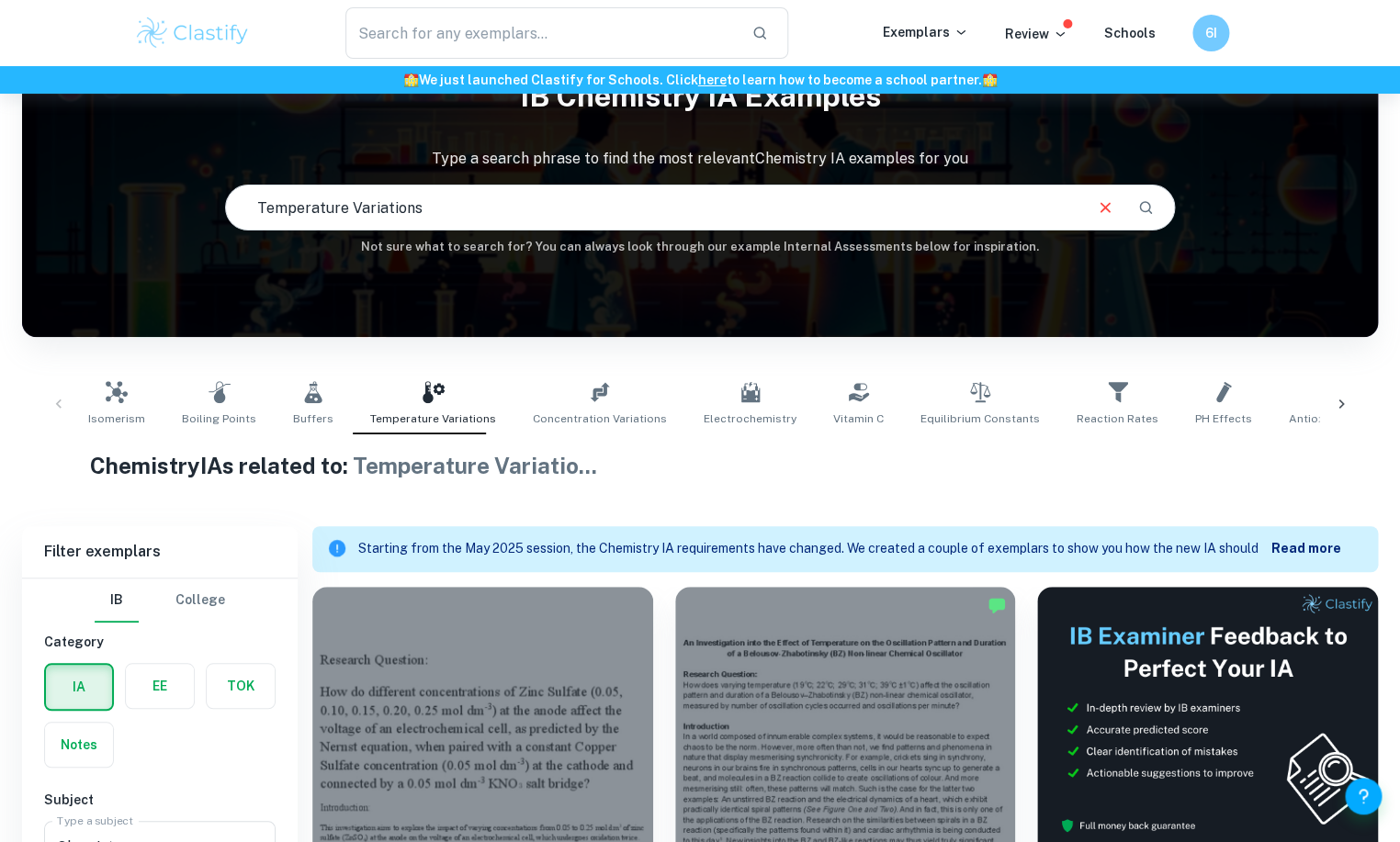 scroll, scrollTop: 349, scrollLeft: 0, axis: vertical 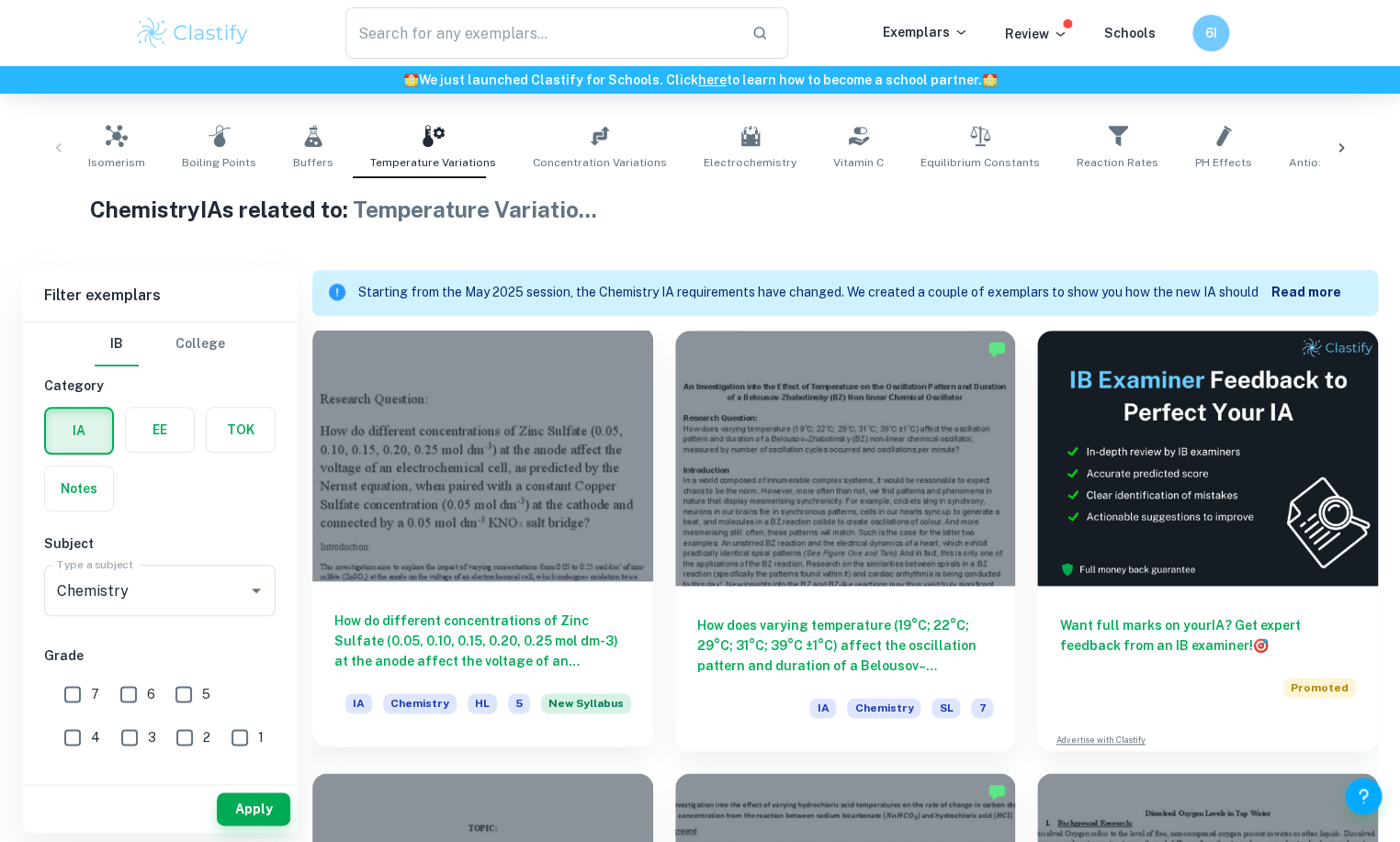 click at bounding box center [482, 454] 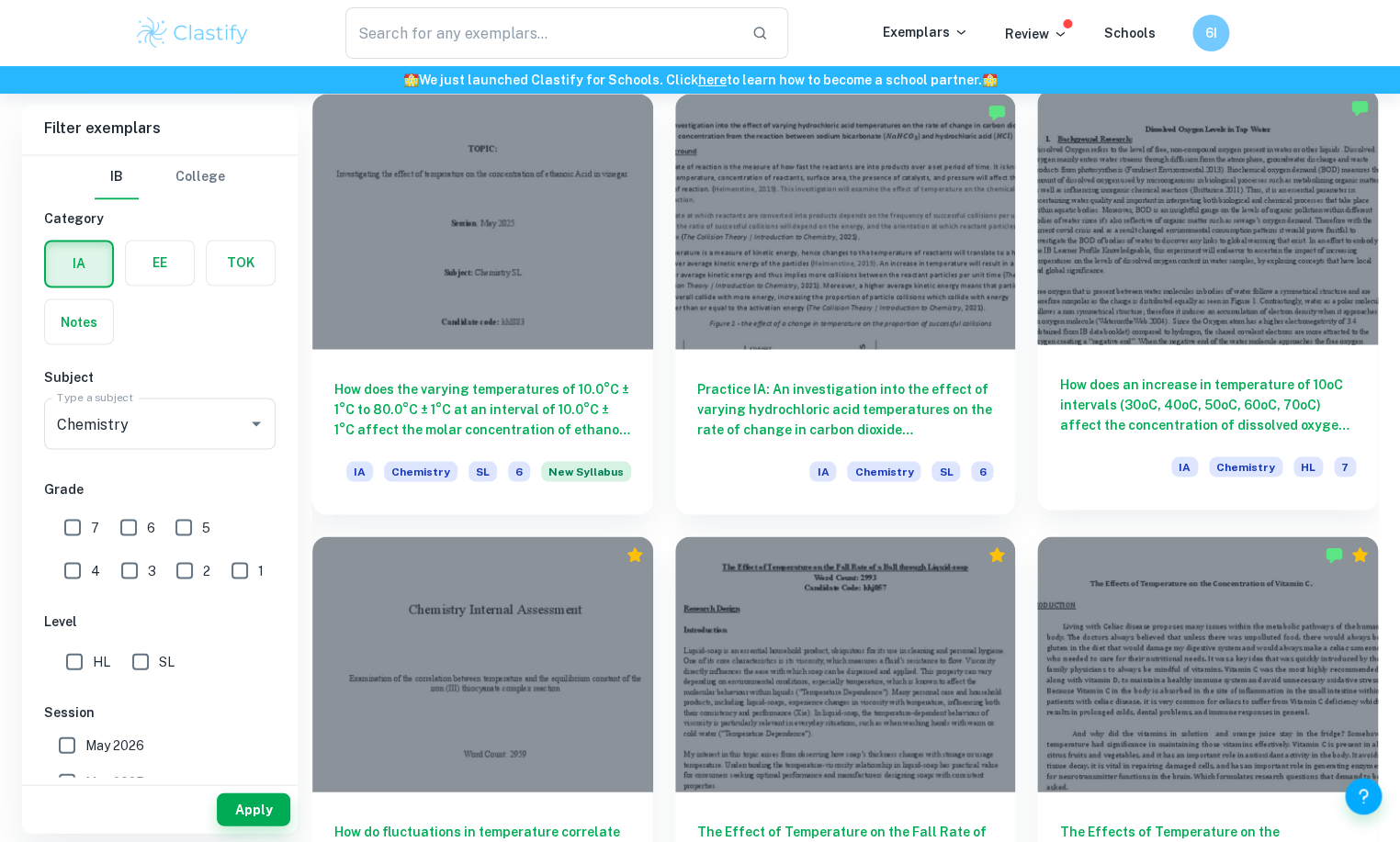 scroll, scrollTop: 1533, scrollLeft: 0, axis: vertical 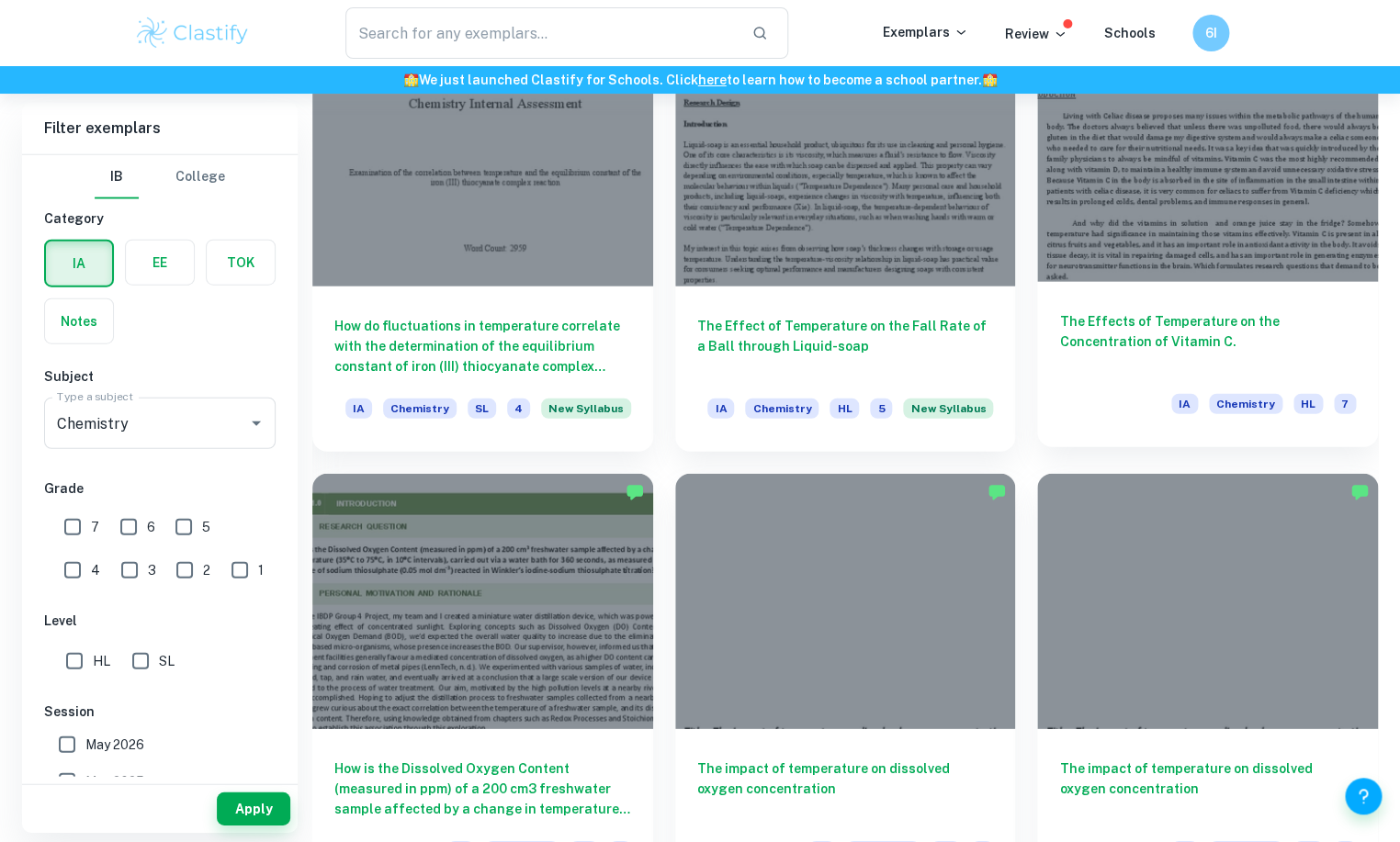 click on "The Effects of Temperature on the Concentration of Vitamin C. IA Chemistry HL 7" at bounding box center (1207, 365) 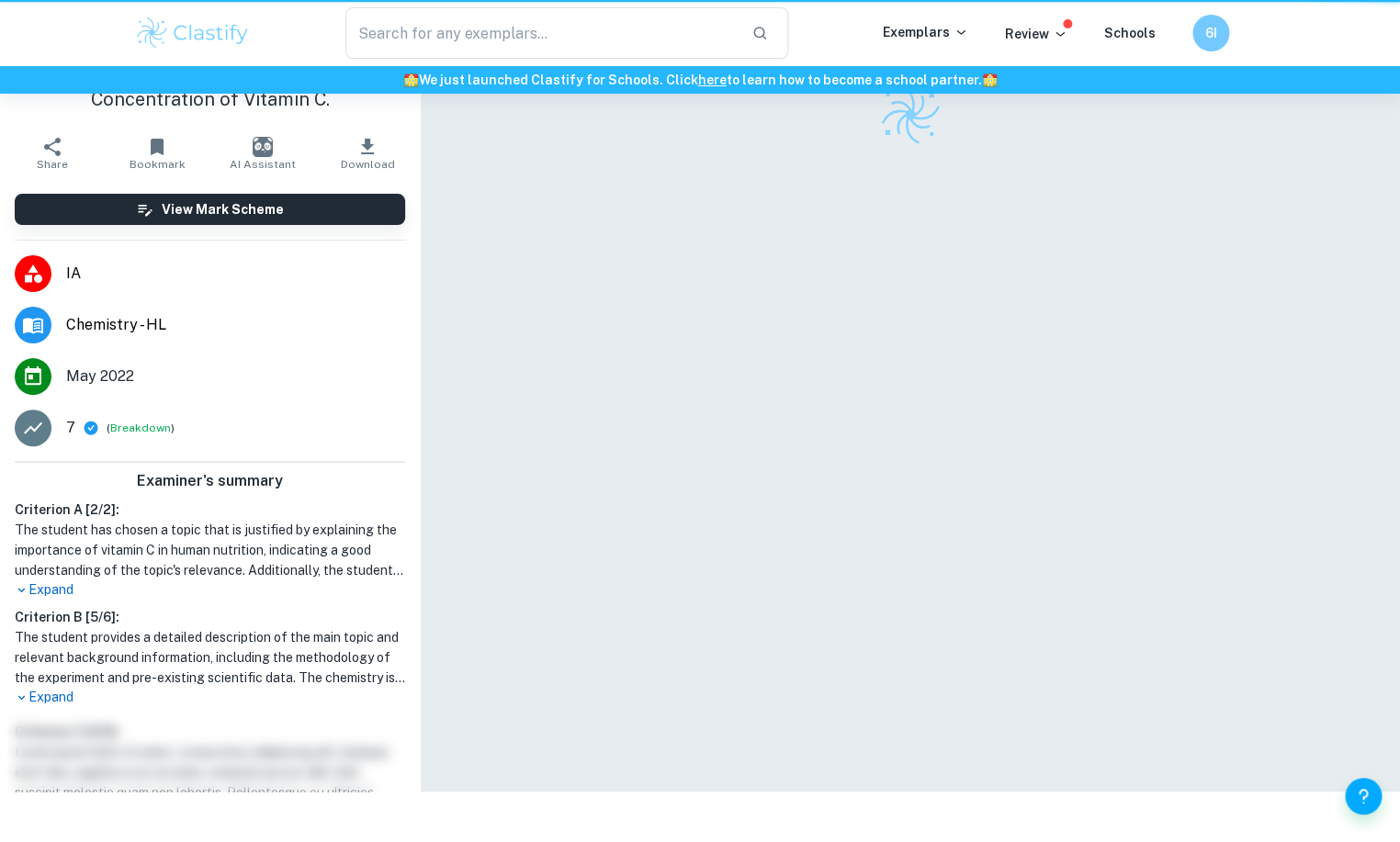 scroll, scrollTop: 0, scrollLeft: 0, axis: both 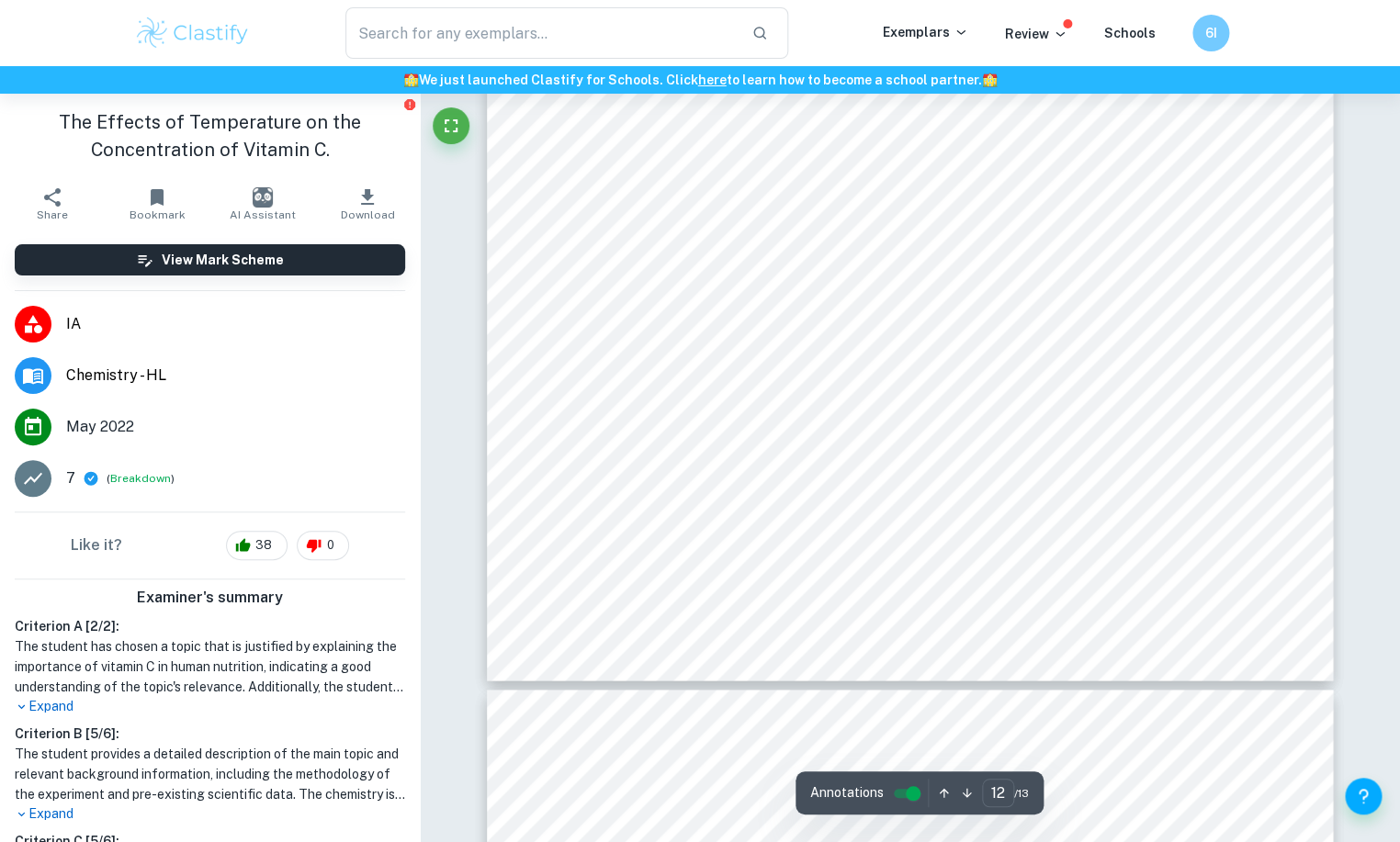 type on "11" 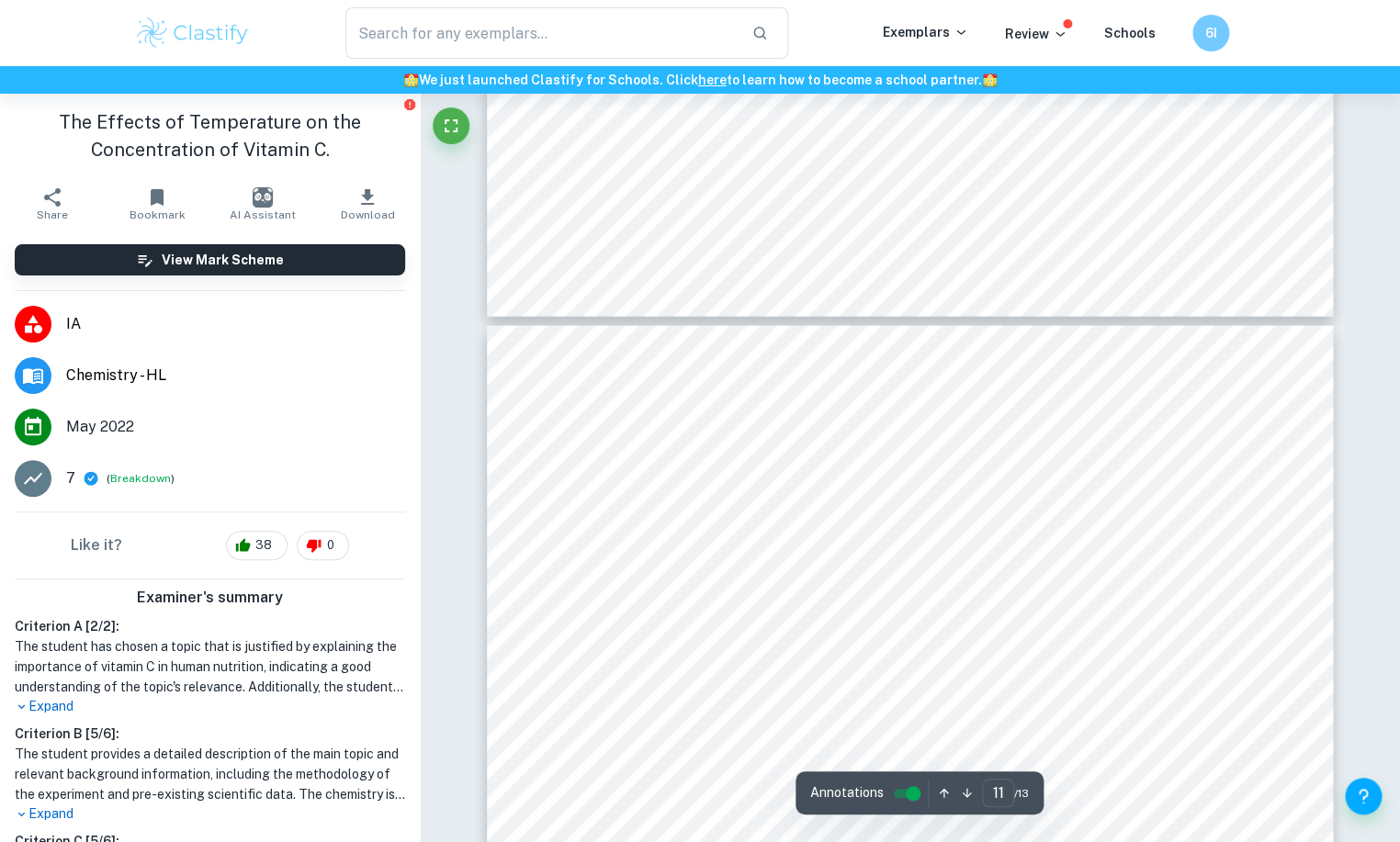 scroll, scrollTop: 11920, scrollLeft: 0, axis: vertical 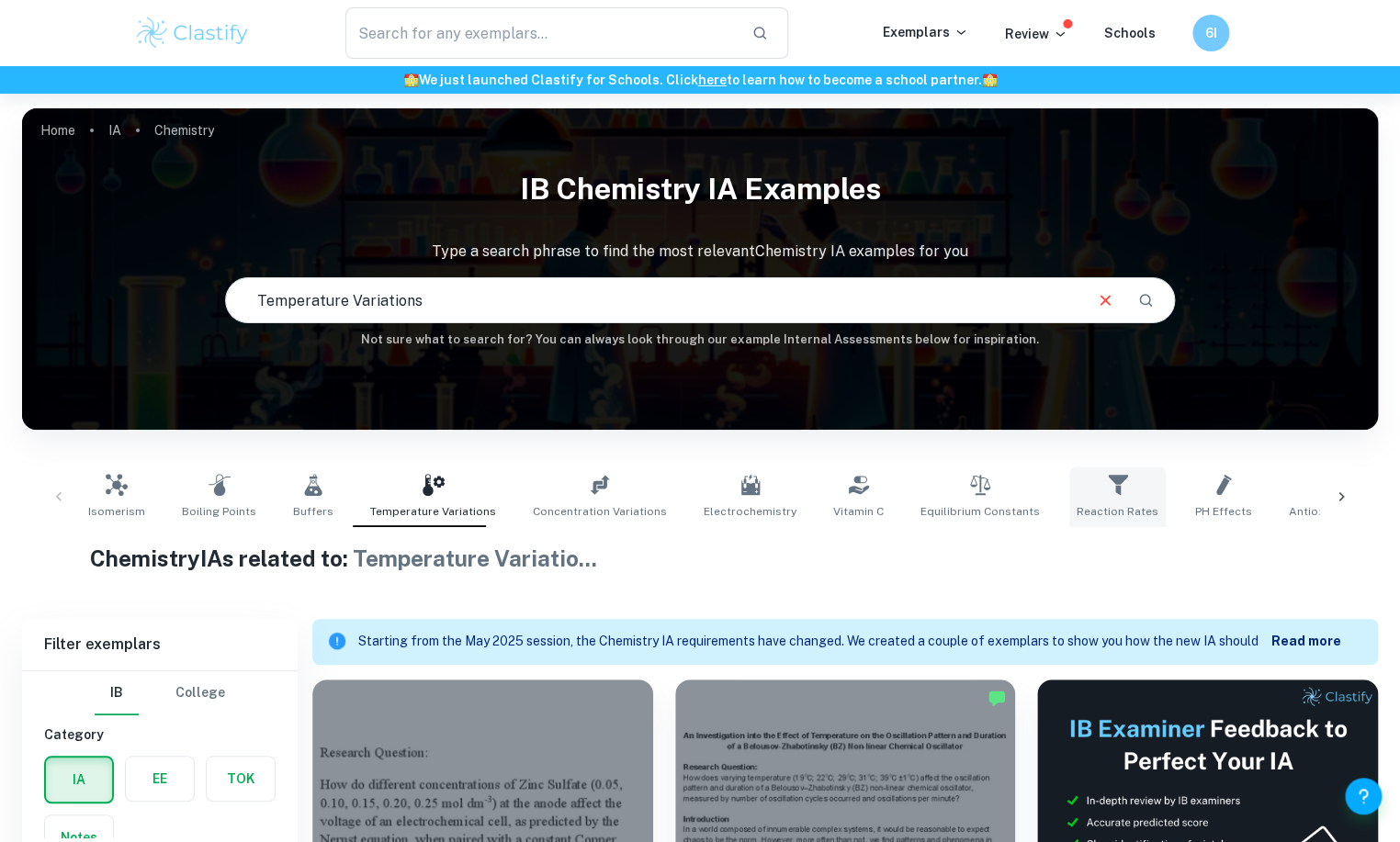 click 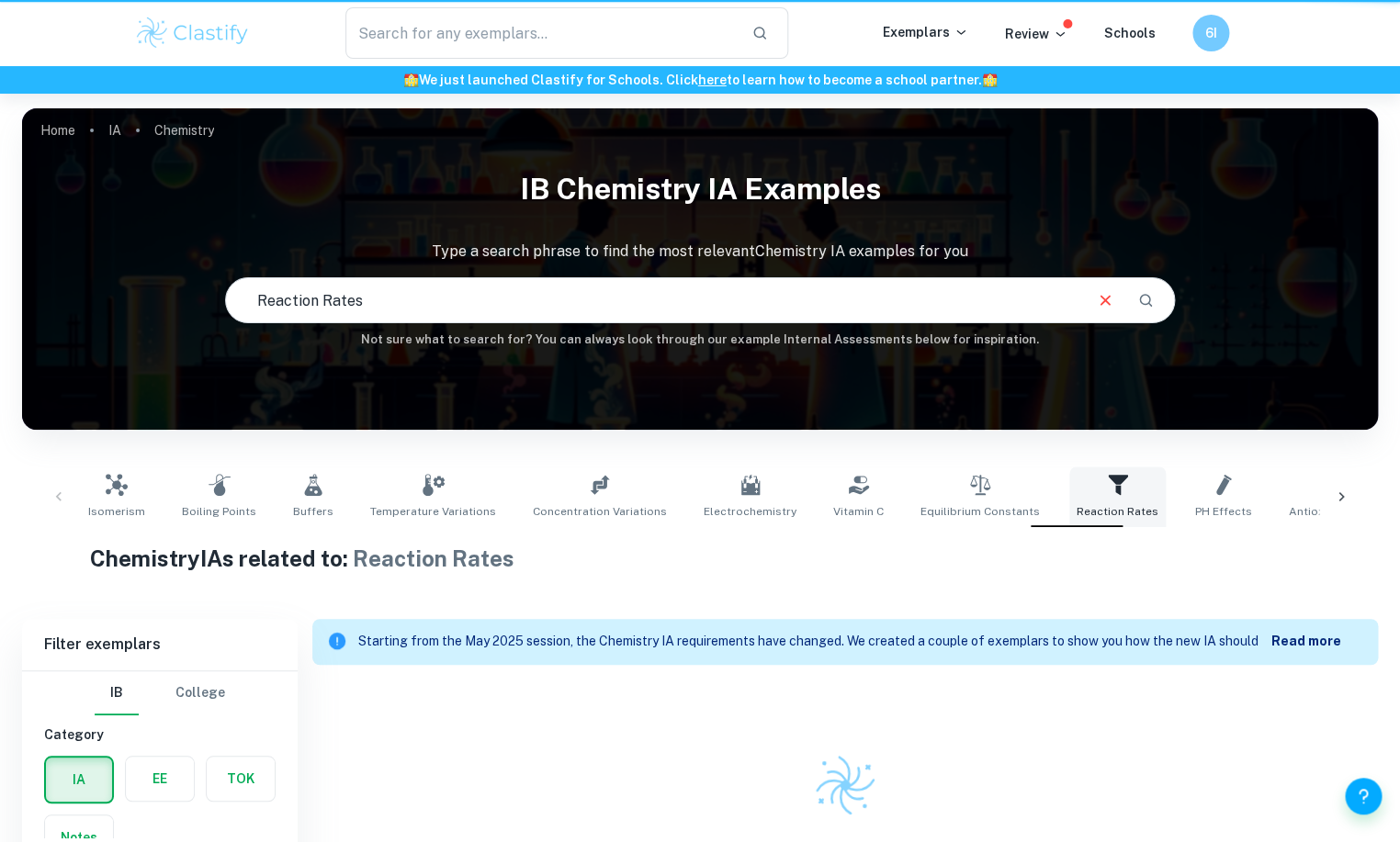 type on "Reaction Rates" 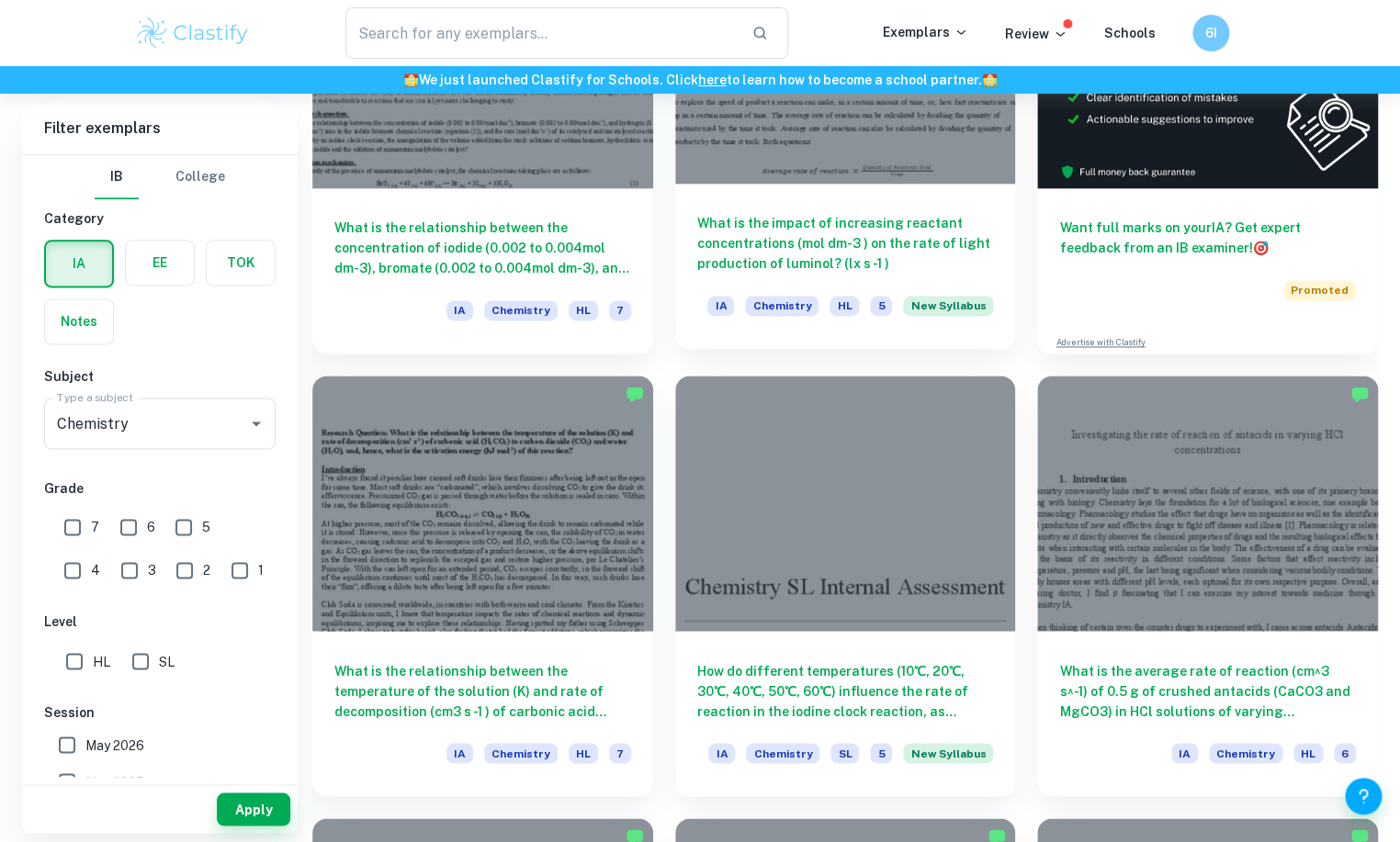 scroll, scrollTop: 856, scrollLeft: 0, axis: vertical 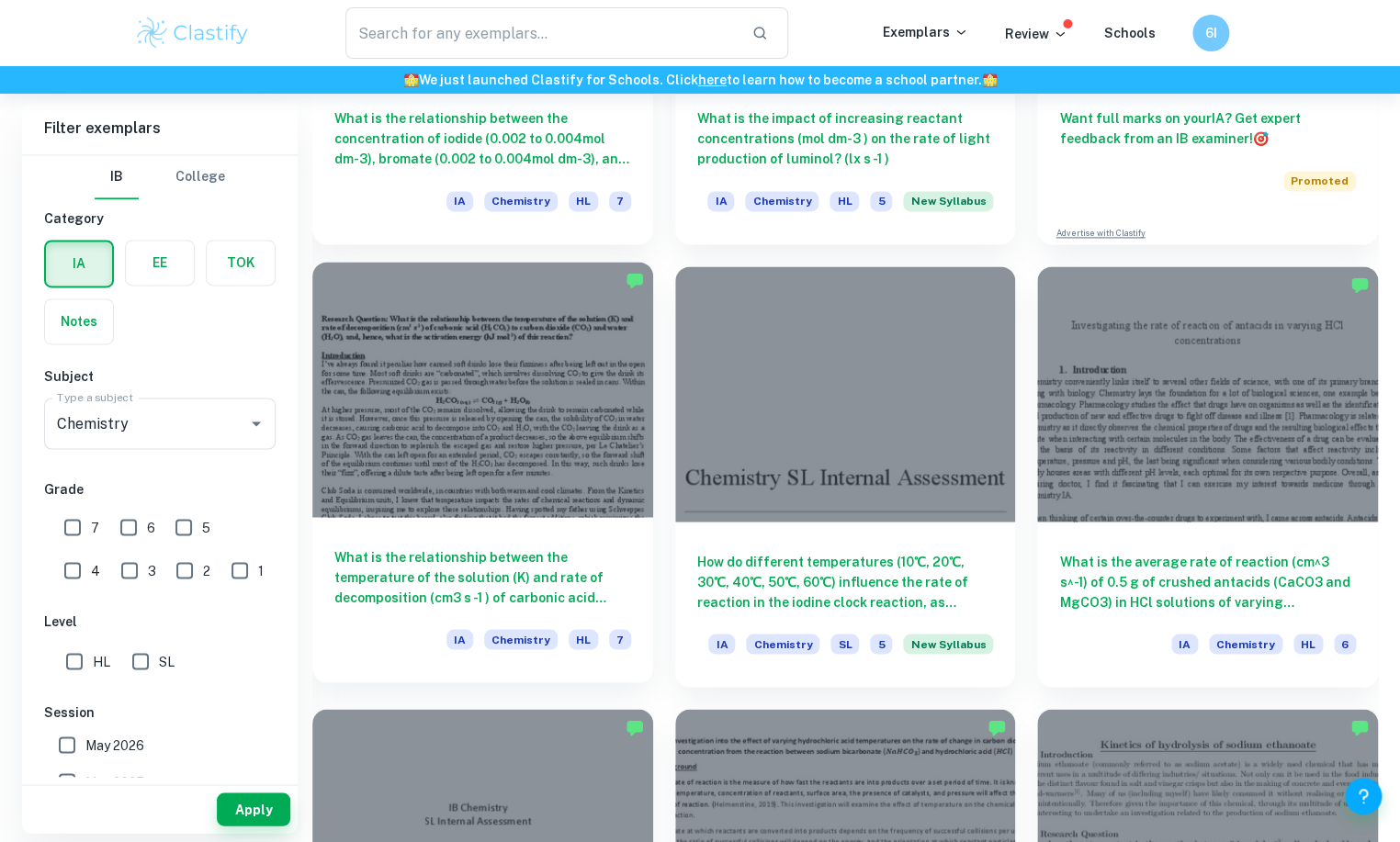 click at bounding box center (482, 389) 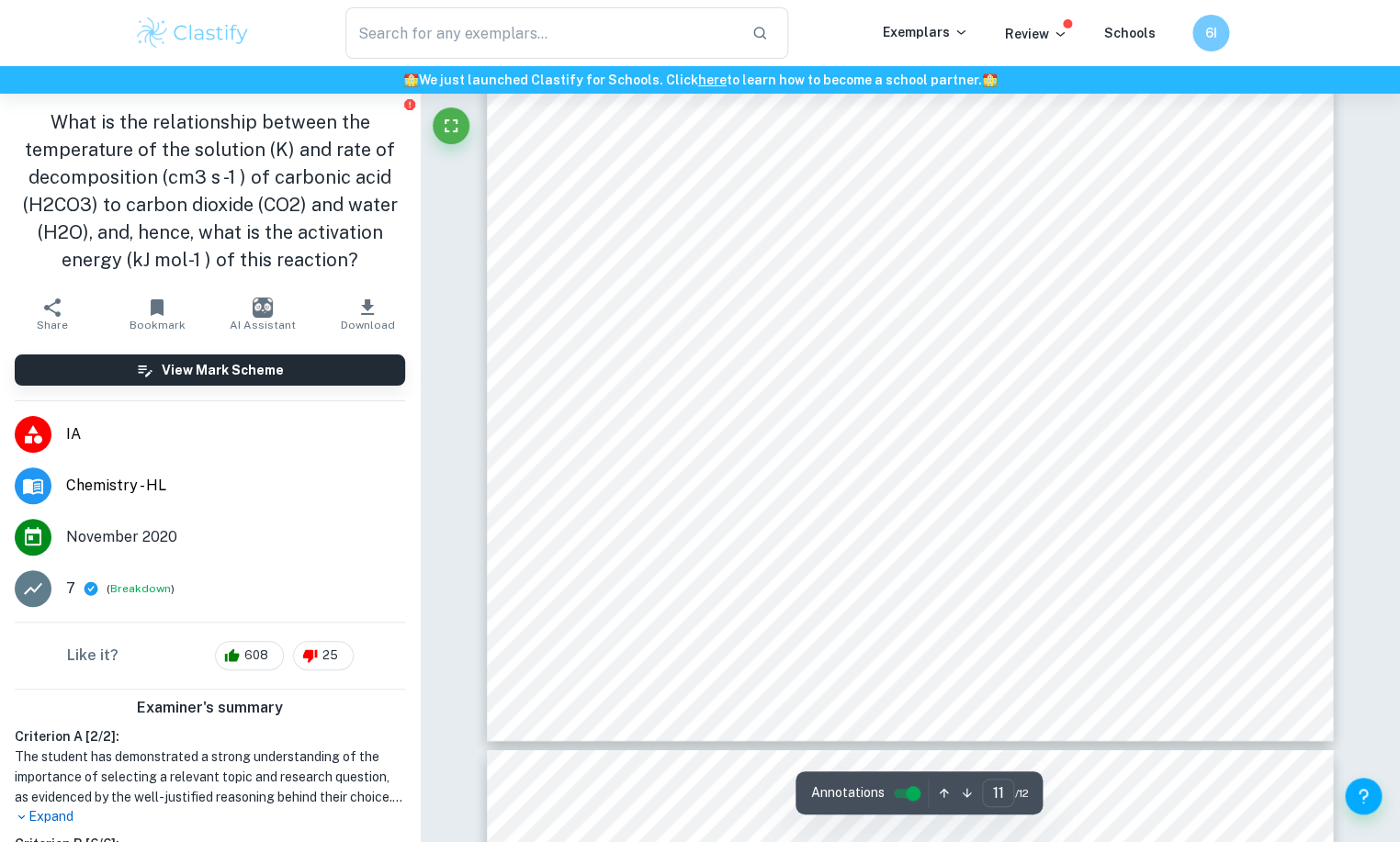 scroll, scrollTop: 12688, scrollLeft: 0, axis: vertical 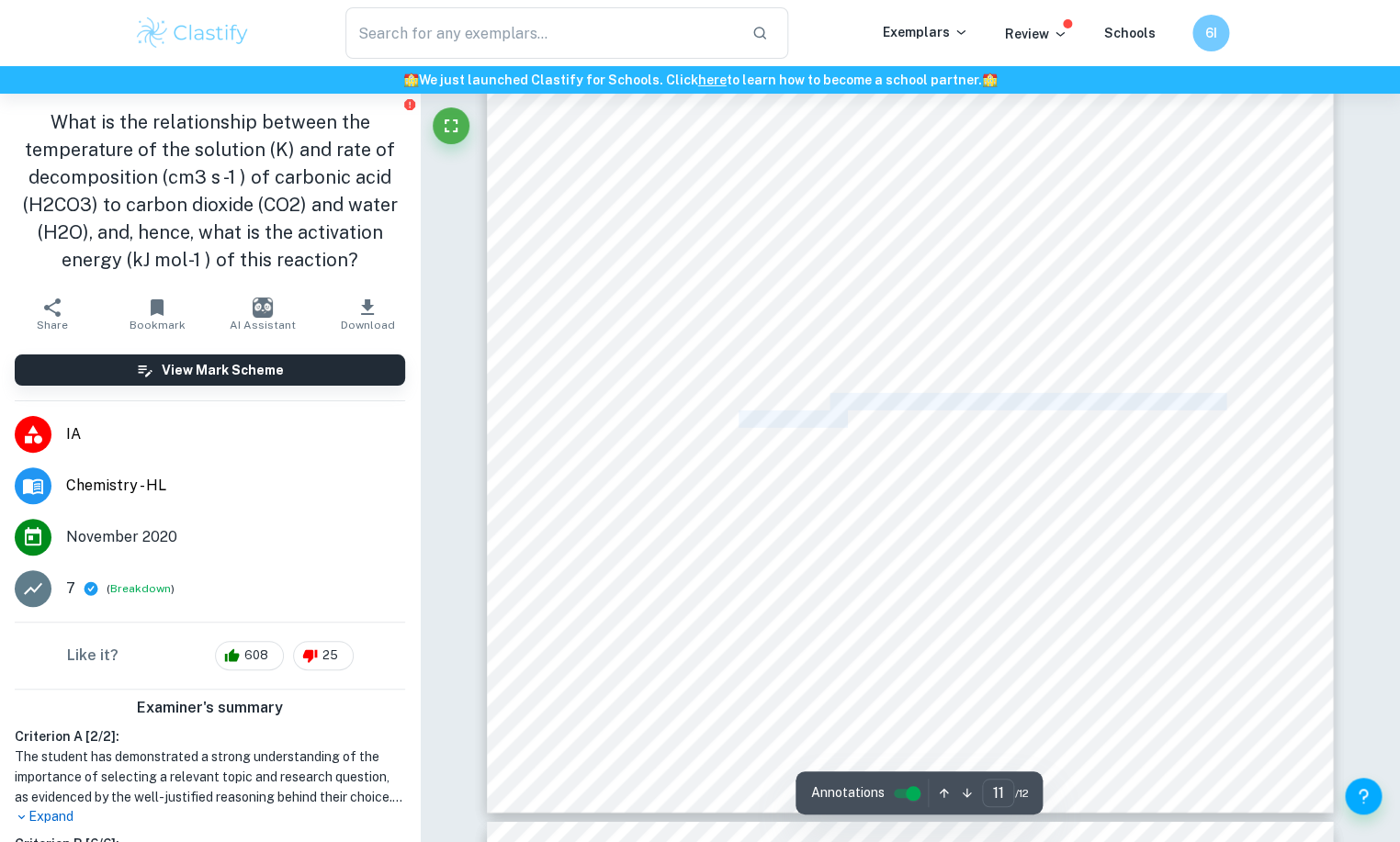 drag, startPoint x: 889, startPoint y: 447, endPoint x: 963, endPoint y: 483, distance: 82 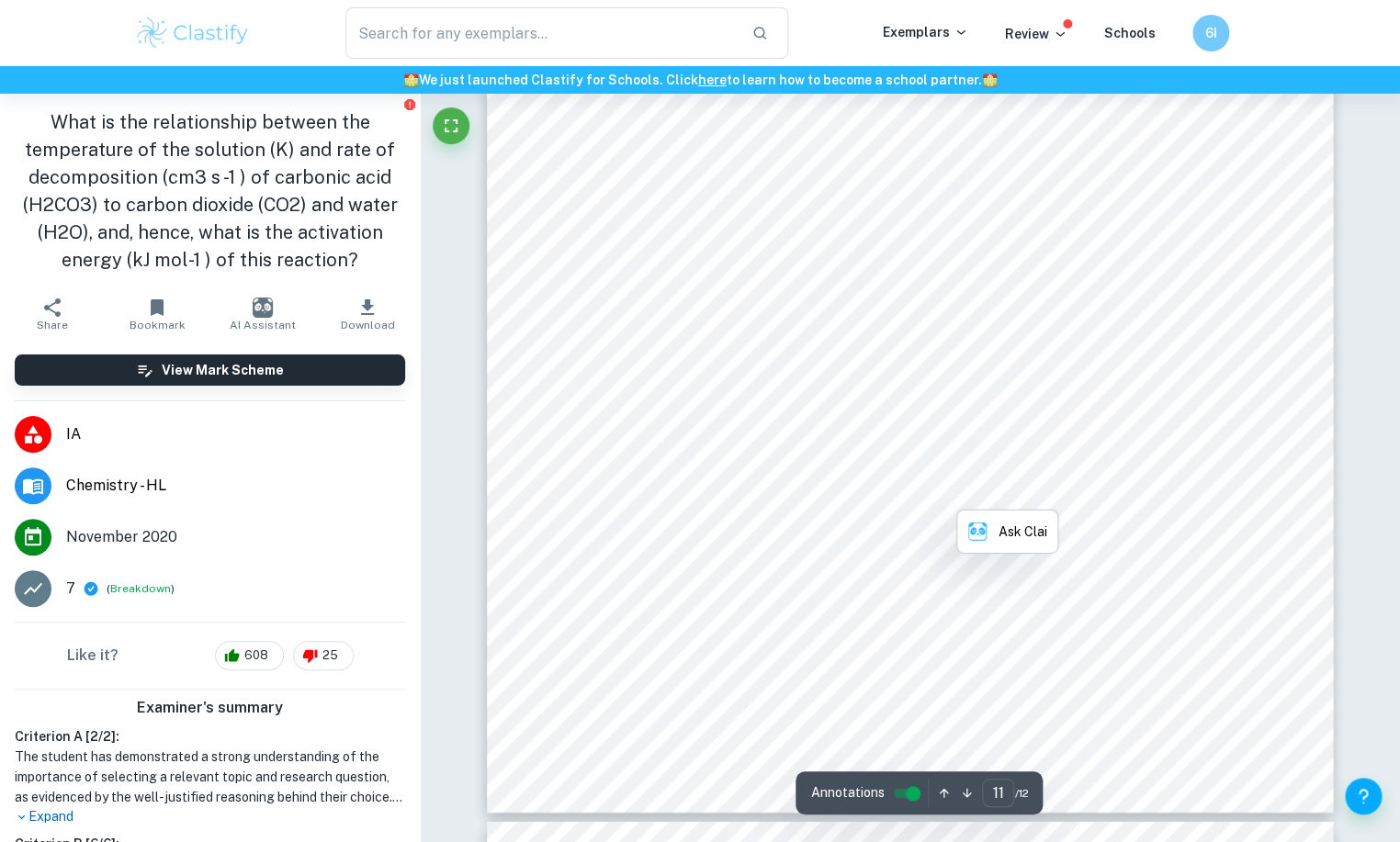 click on "outcome" at bounding box center (968, 491) 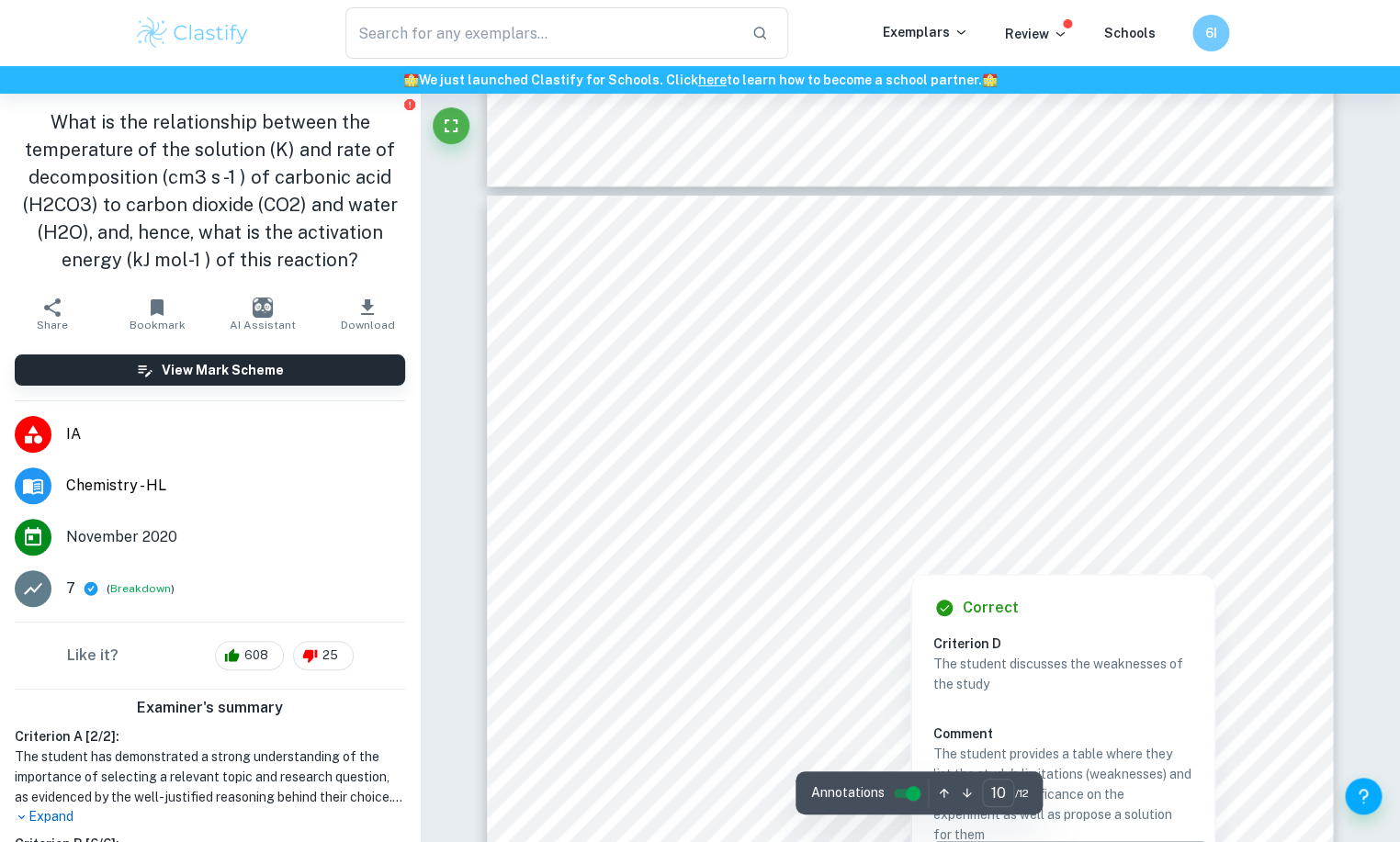 scroll, scrollTop: 11041, scrollLeft: 0, axis: vertical 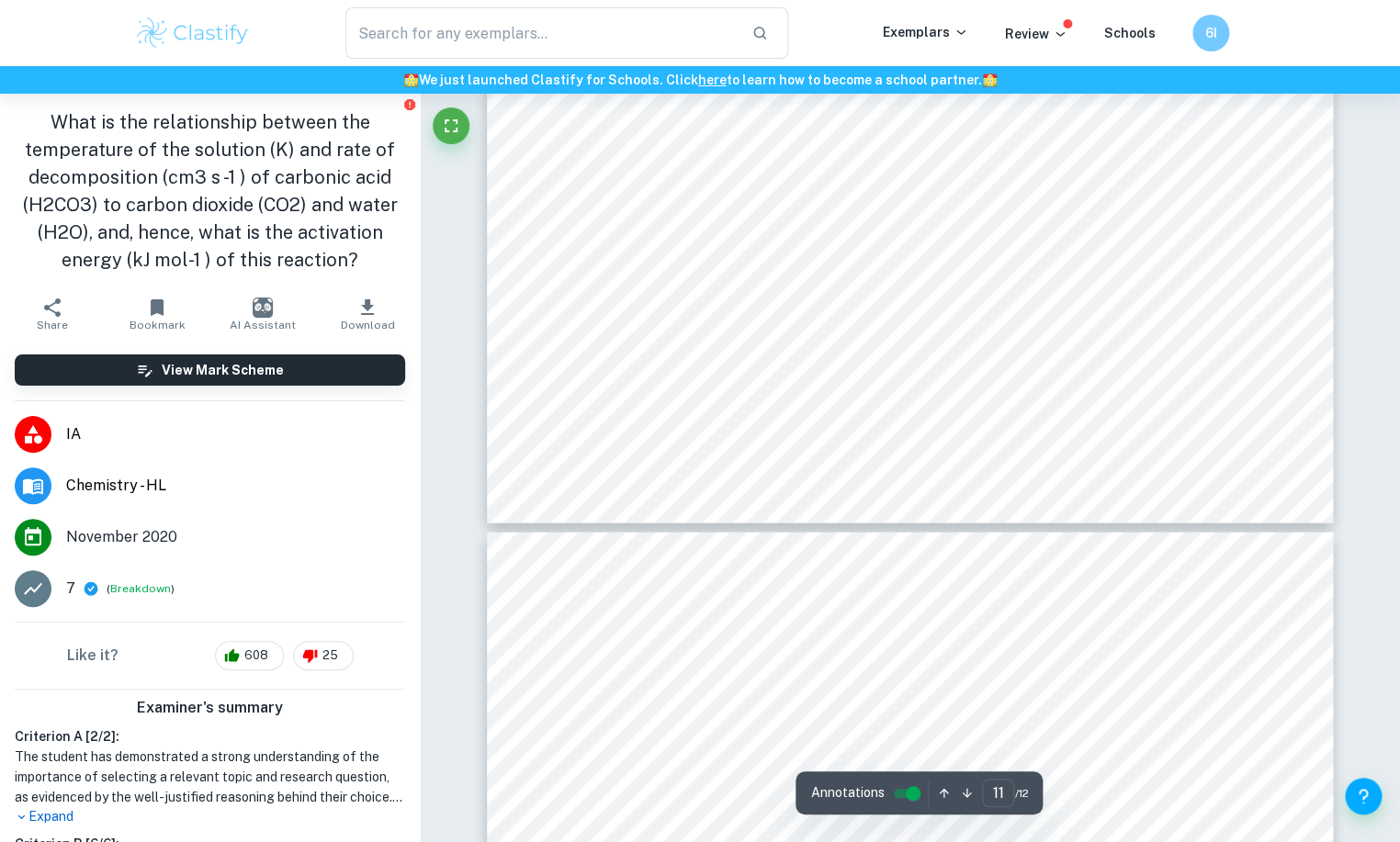 type on "10" 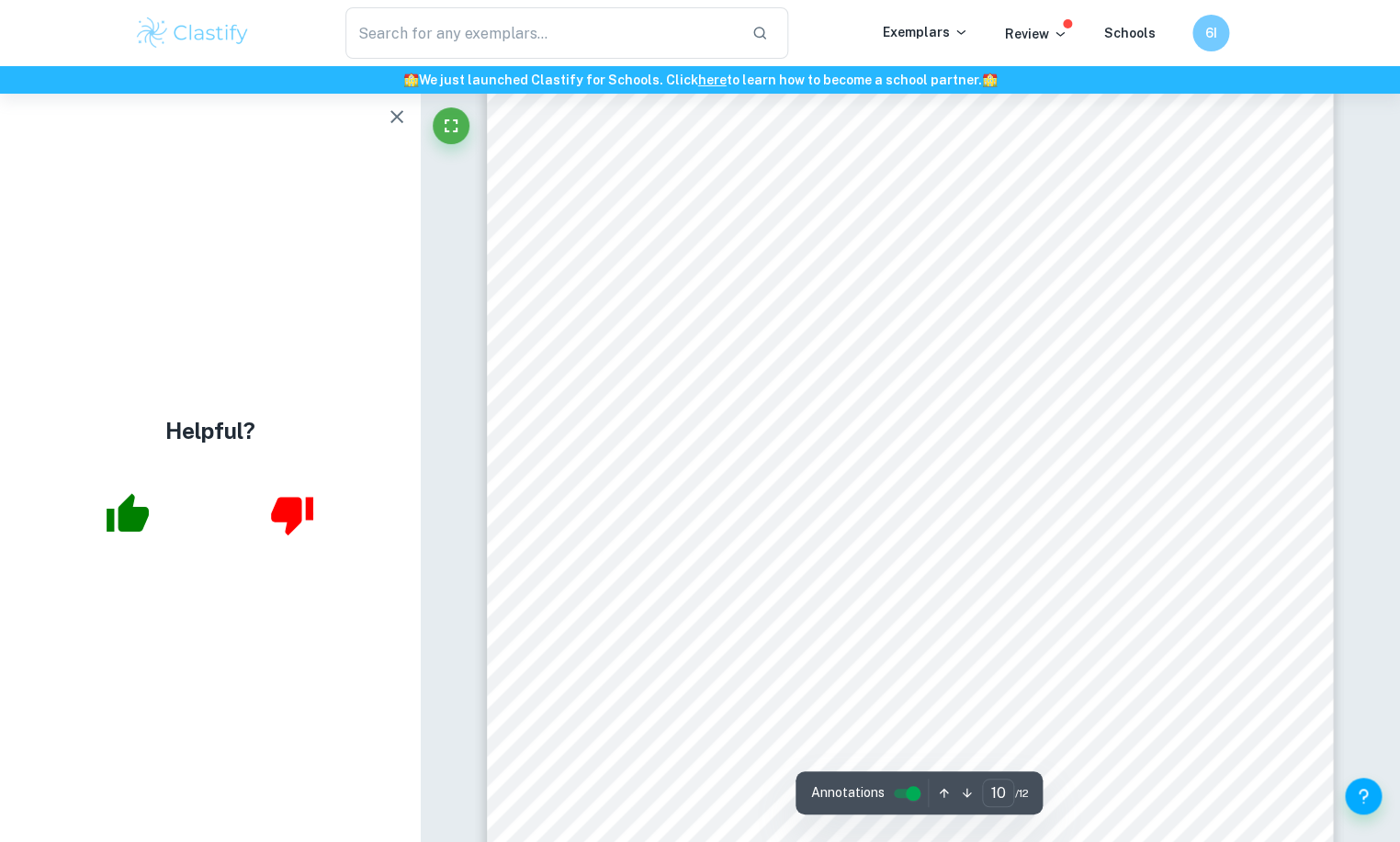 scroll, scrollTop: 11181, scrollLeft: 0, axis: vertical 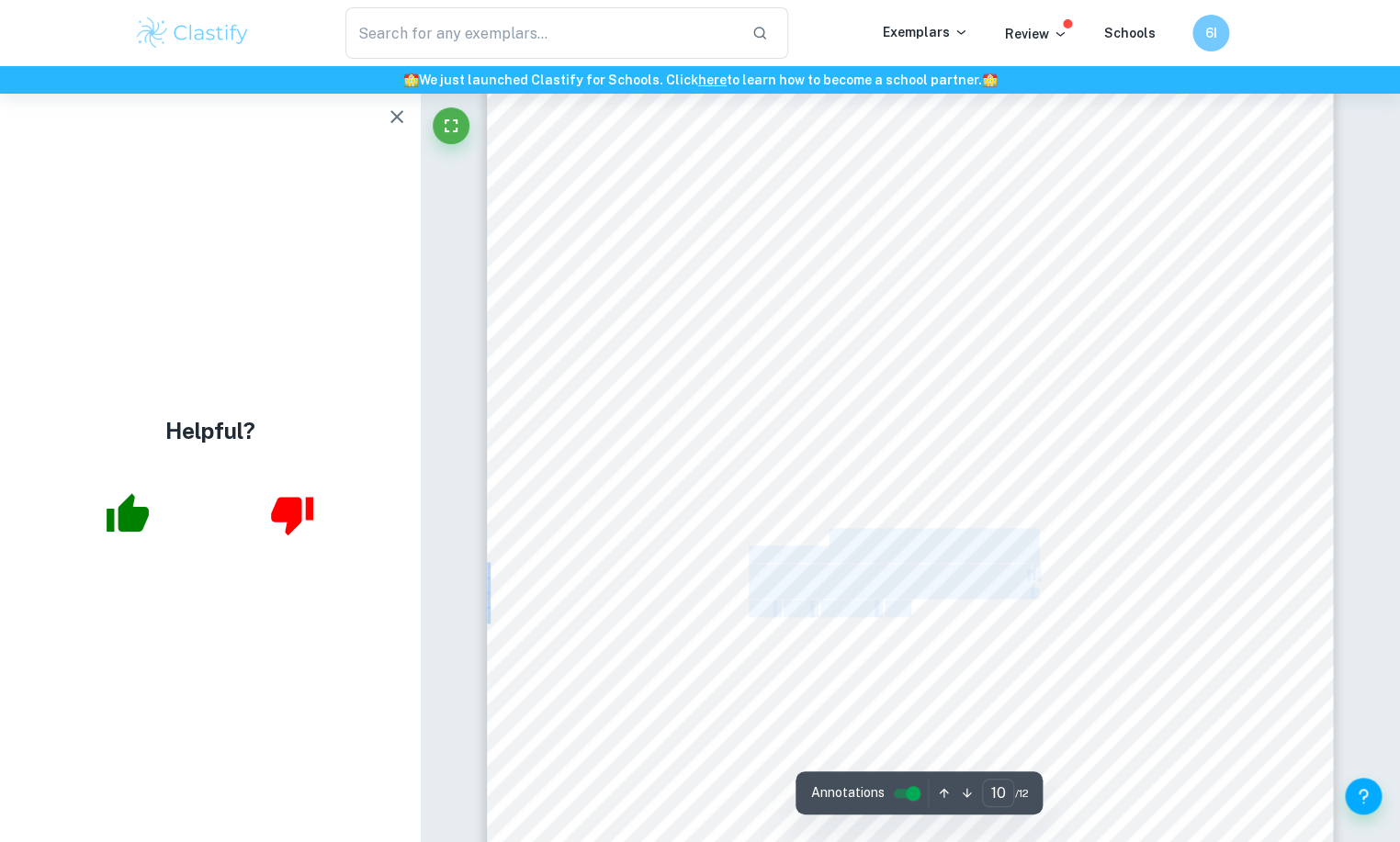 drag, startPoint x: 830, startPoint y: 538, endPoint x: 909, endPoint y: 600, distance: 100.4241 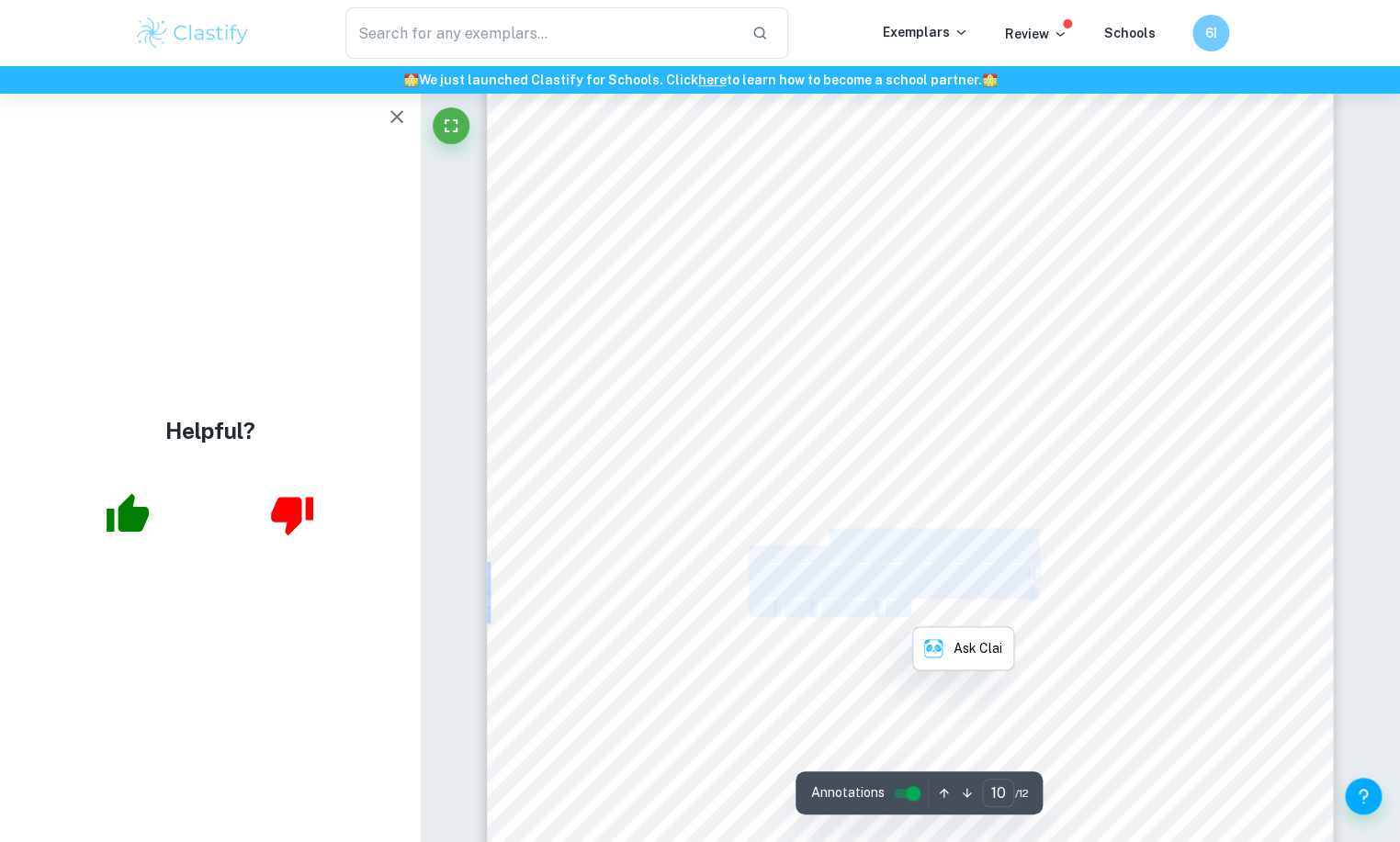 click on "approaches" at bounding box center (920, 608) 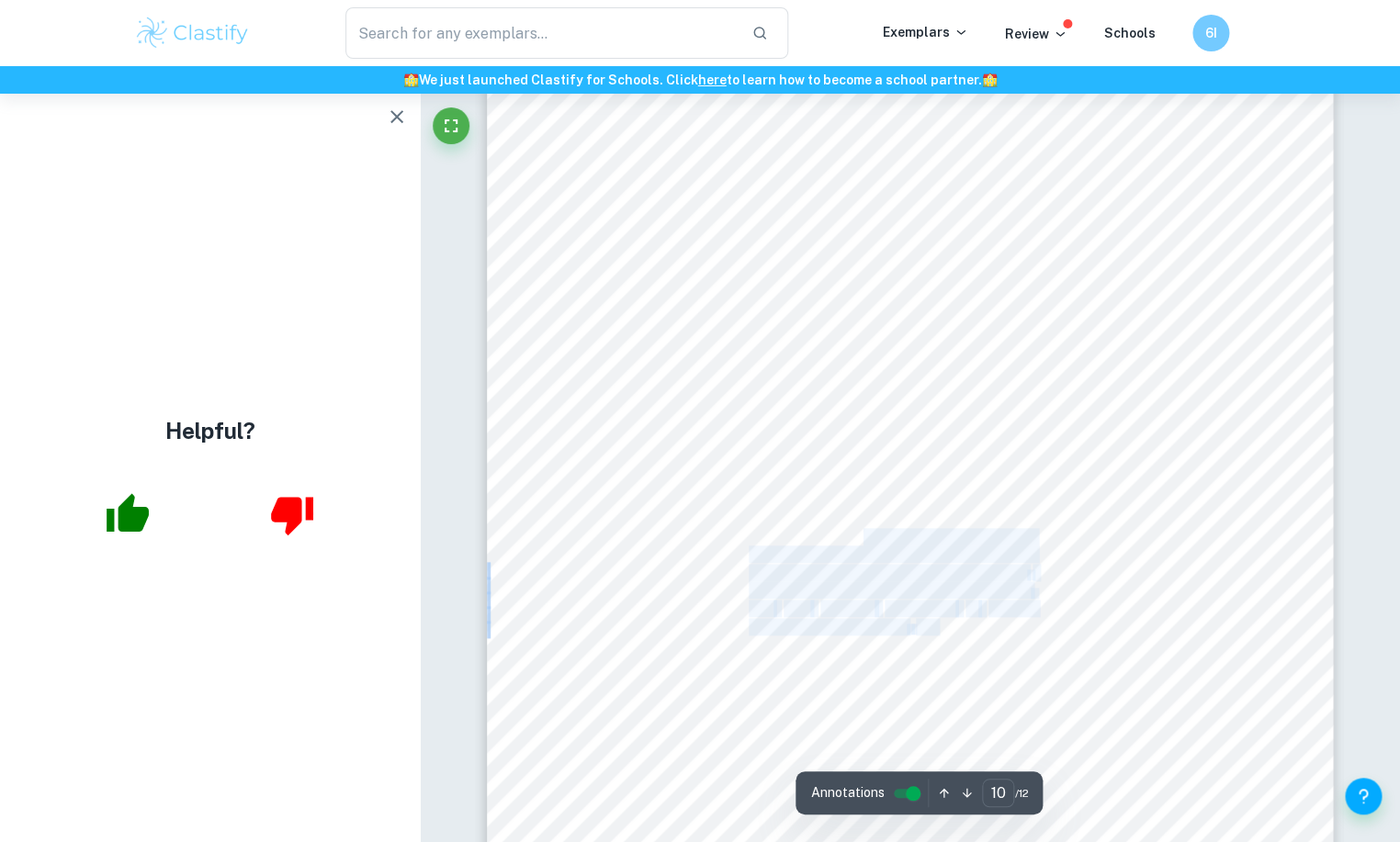drag, startPoint x: 861, startPoint y: 538, endPoint x: 962, endPoint y: 658, distance: 156.84706 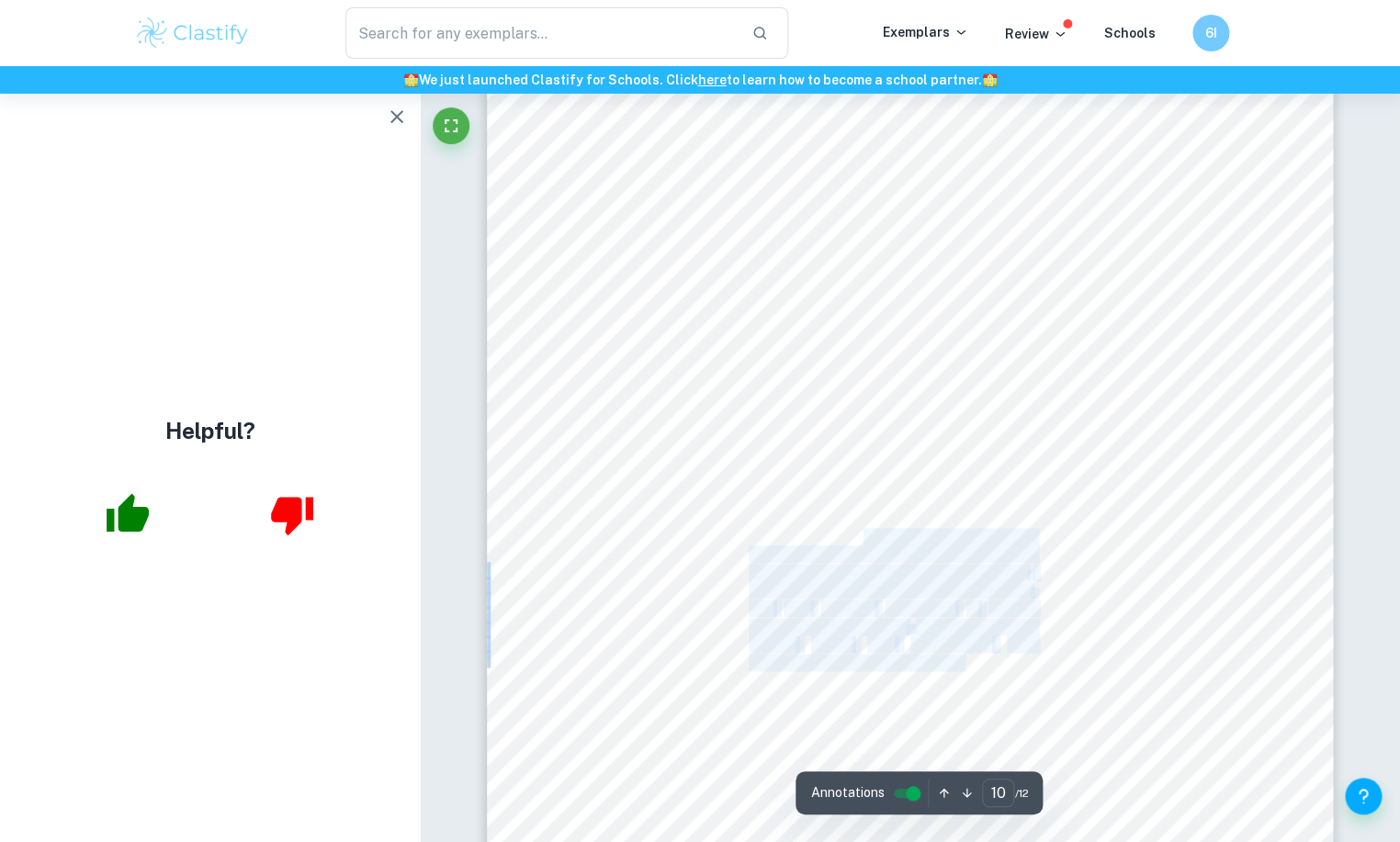 click on "Differences in volume used shouldn’t mean" at bounding box center [892, 662] 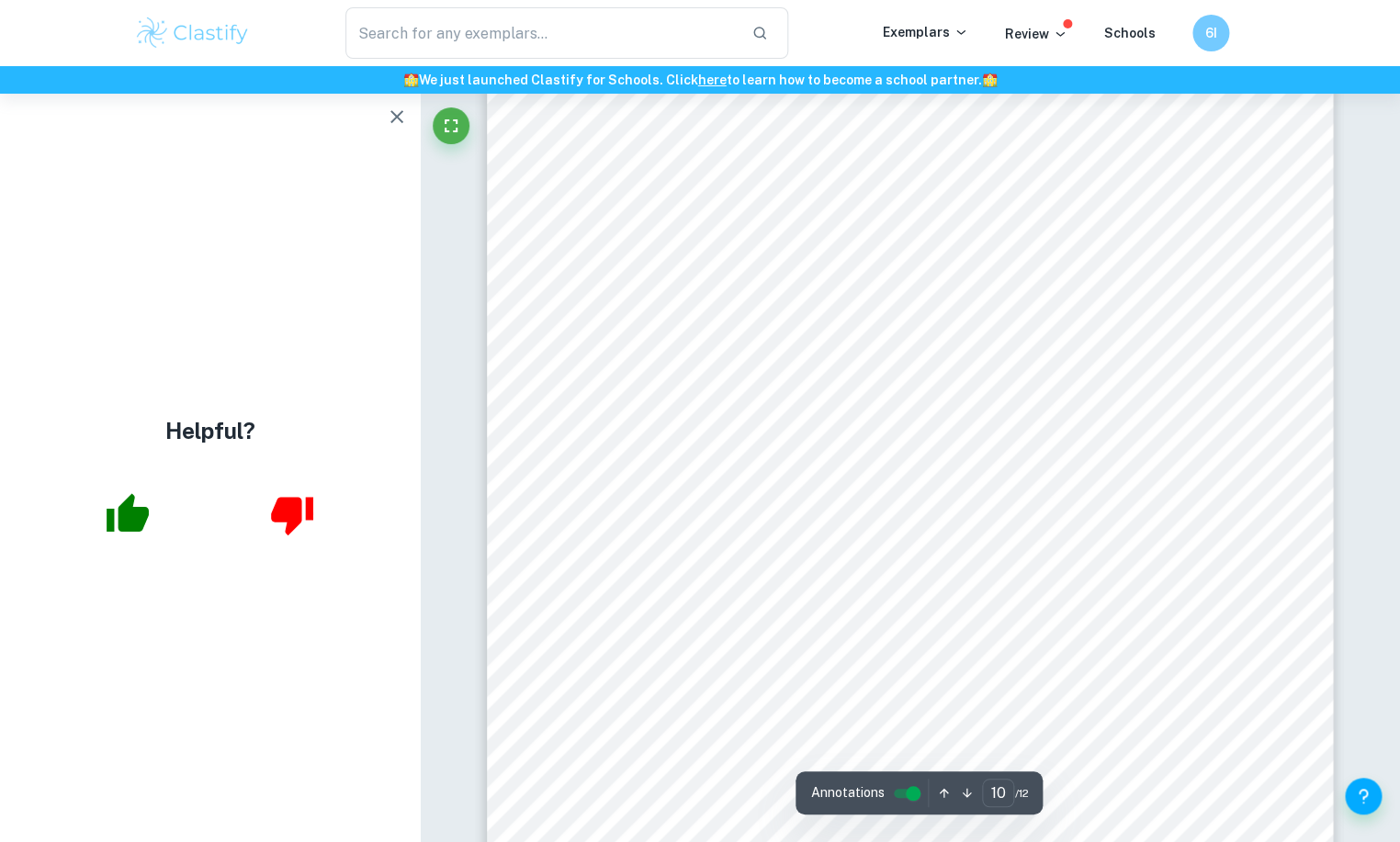 scroll, scrollTop: 11373, scrollLeft: 0, axis: vertical 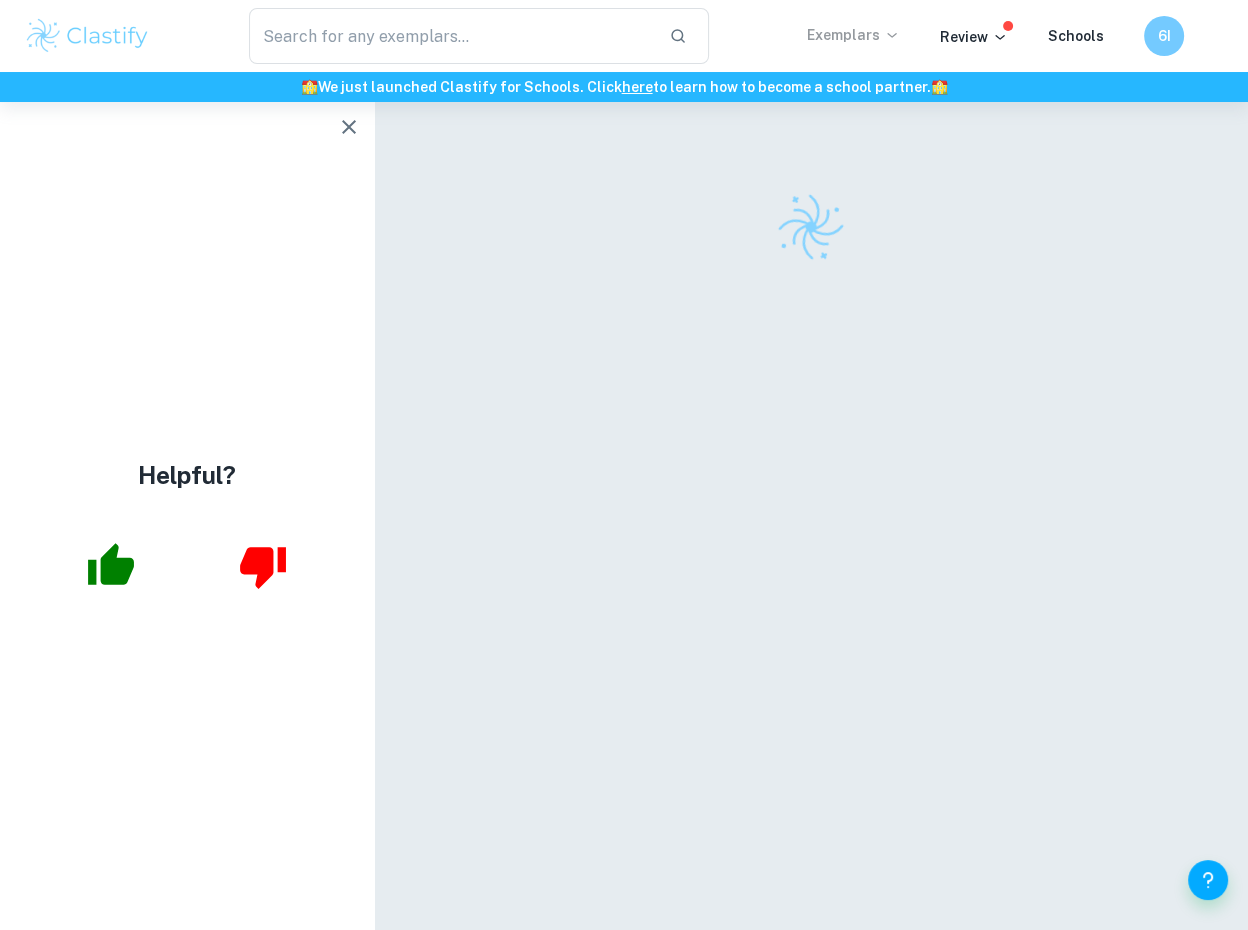 click 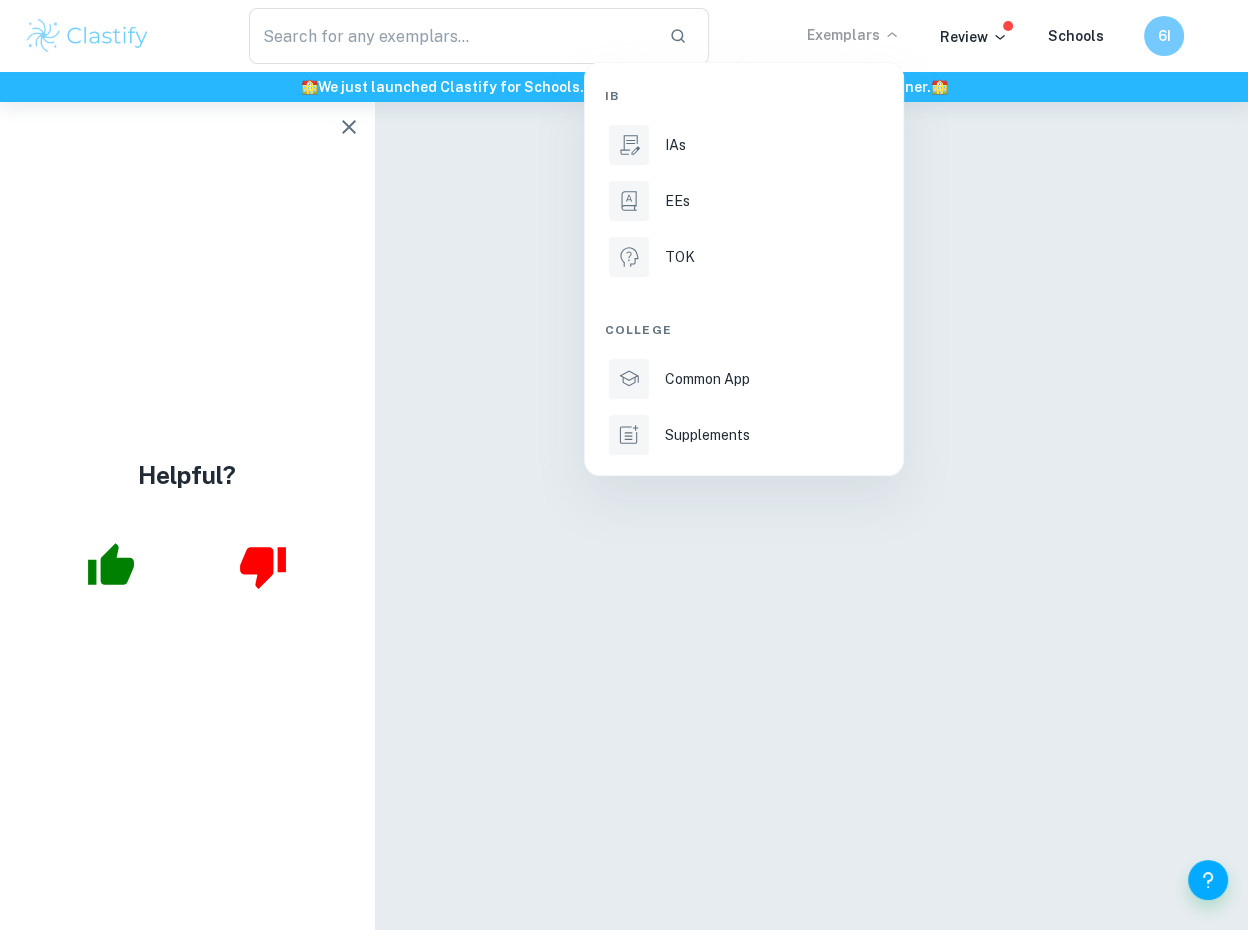 click at bounding box center (624, 465) 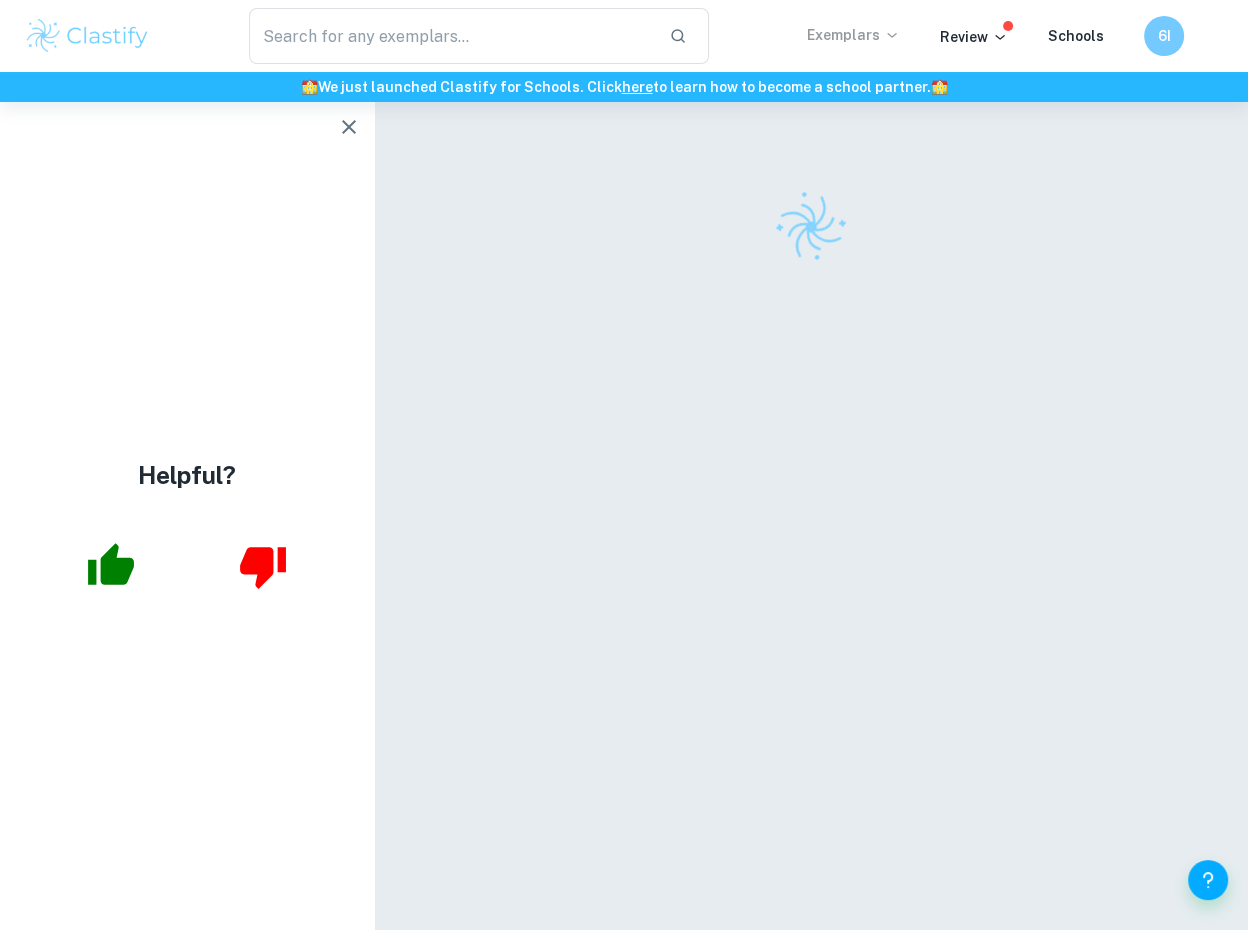 click on "Review" at bounding box center (974, 37) 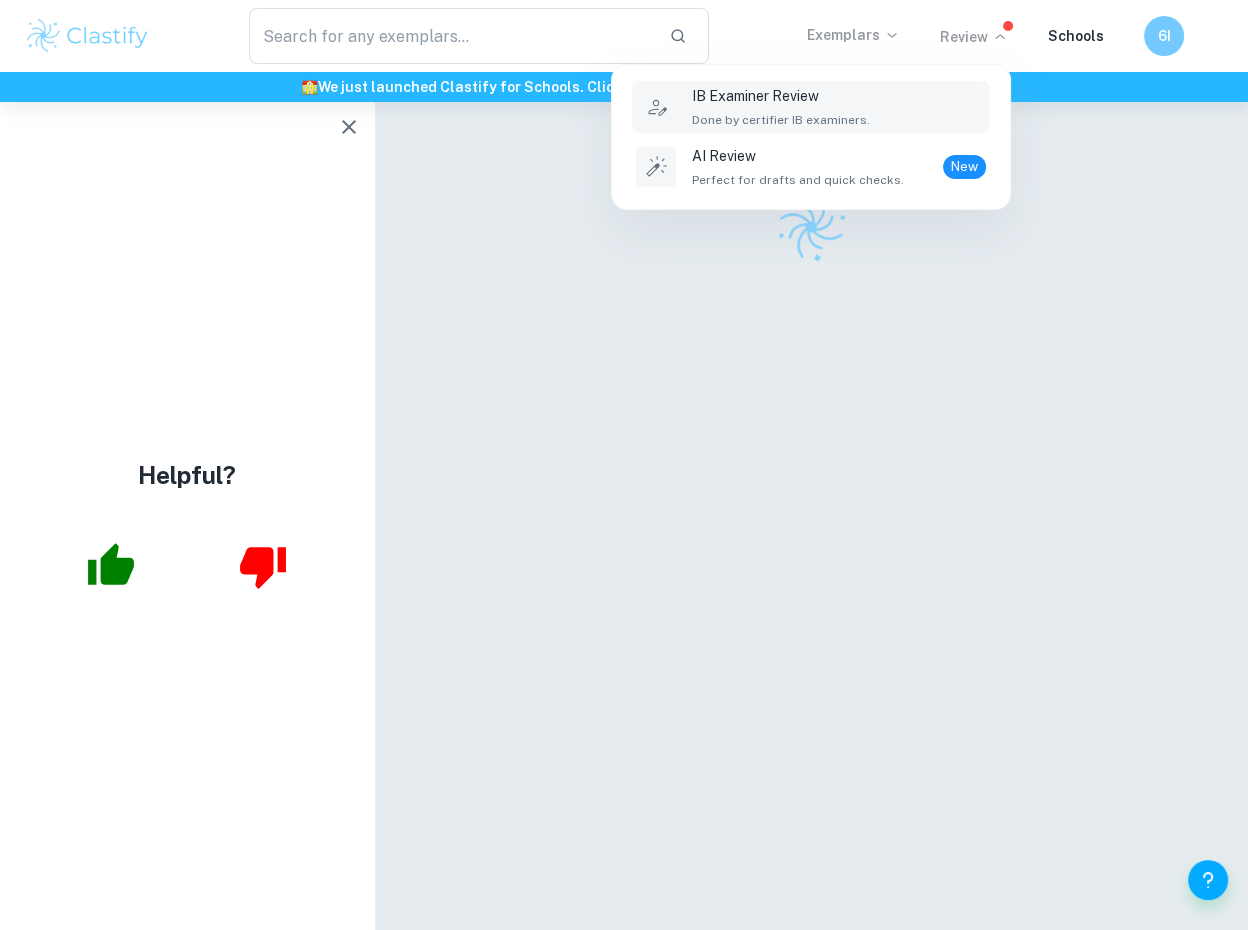 click on "Done by certifier IB examiners." at bounding box center (781, 120) 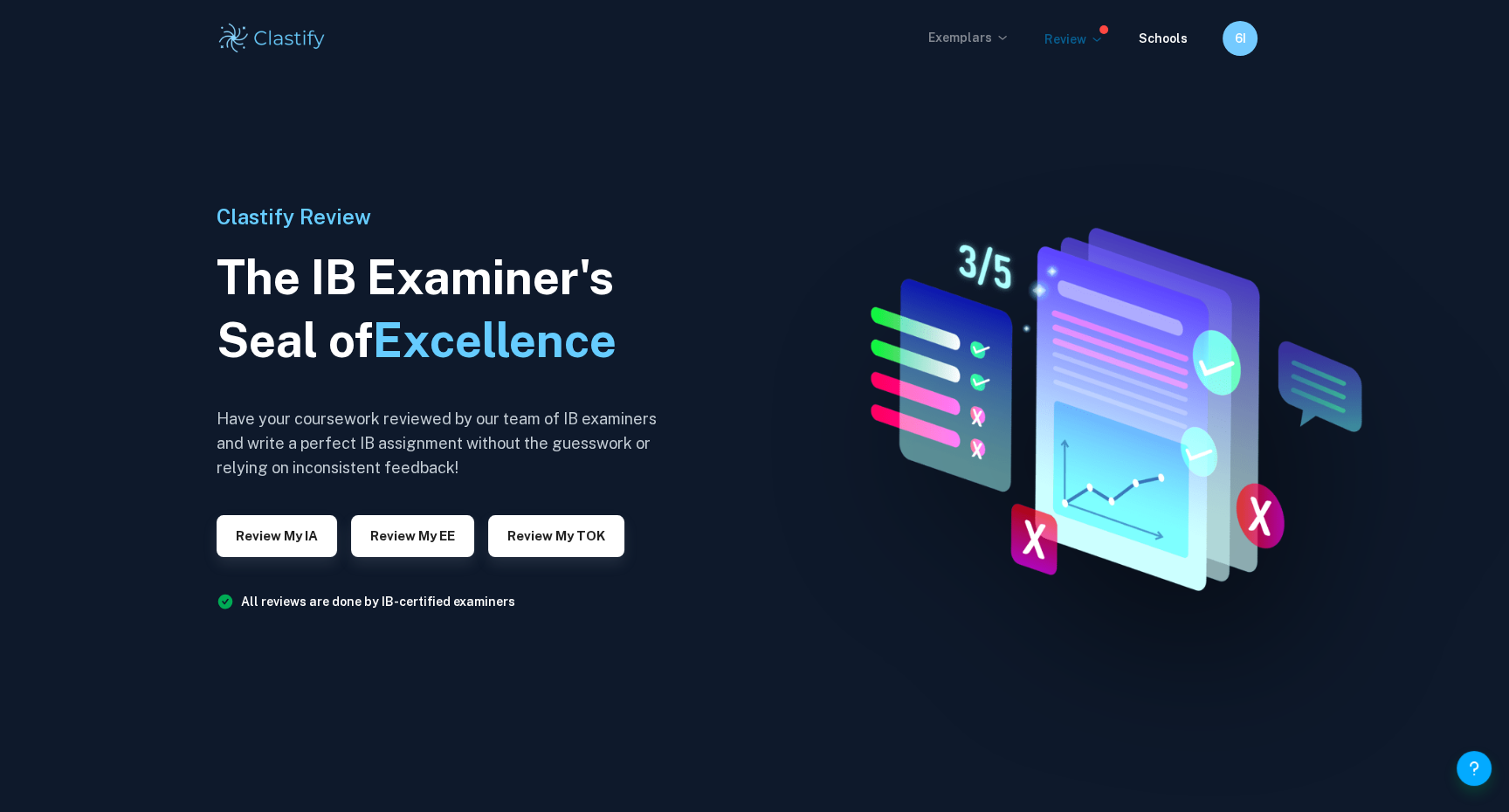 click on "Review" at bounding box center (1074, 39) 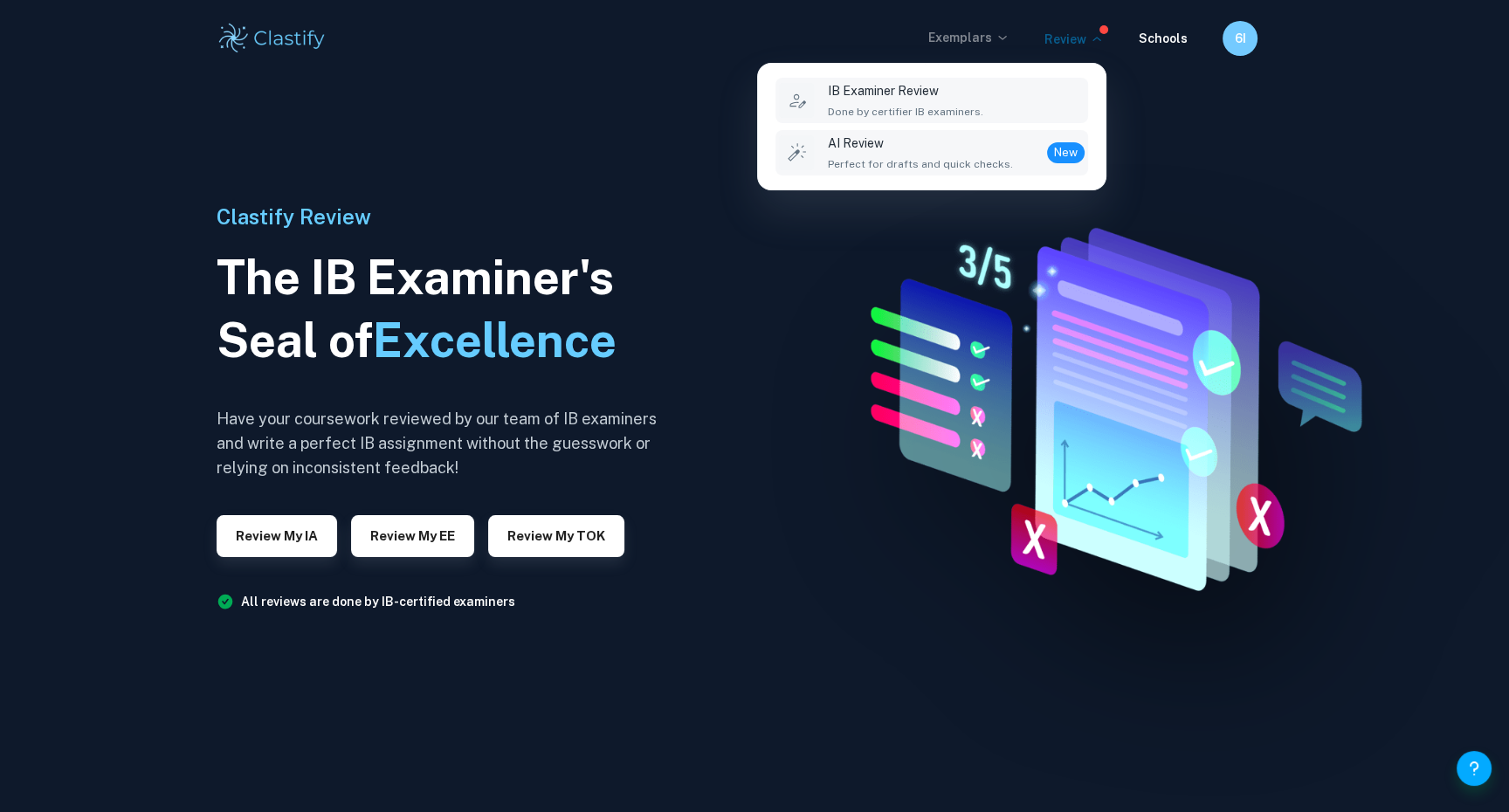 click on "AI Review Perfect for drafts and quick checks. New" at bounding box center [932, 153] 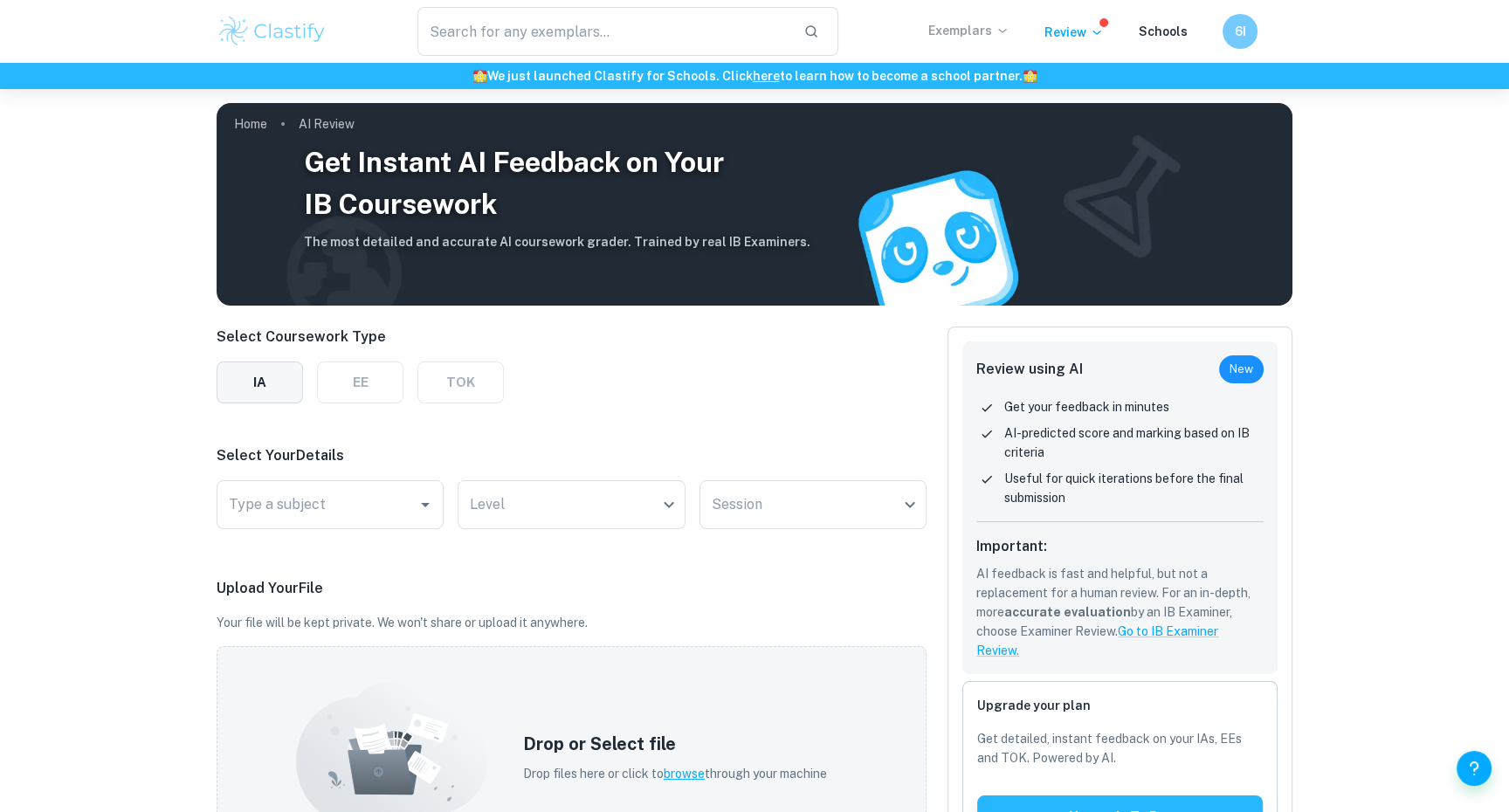 click on "IA" at bounding box center [259, 382] 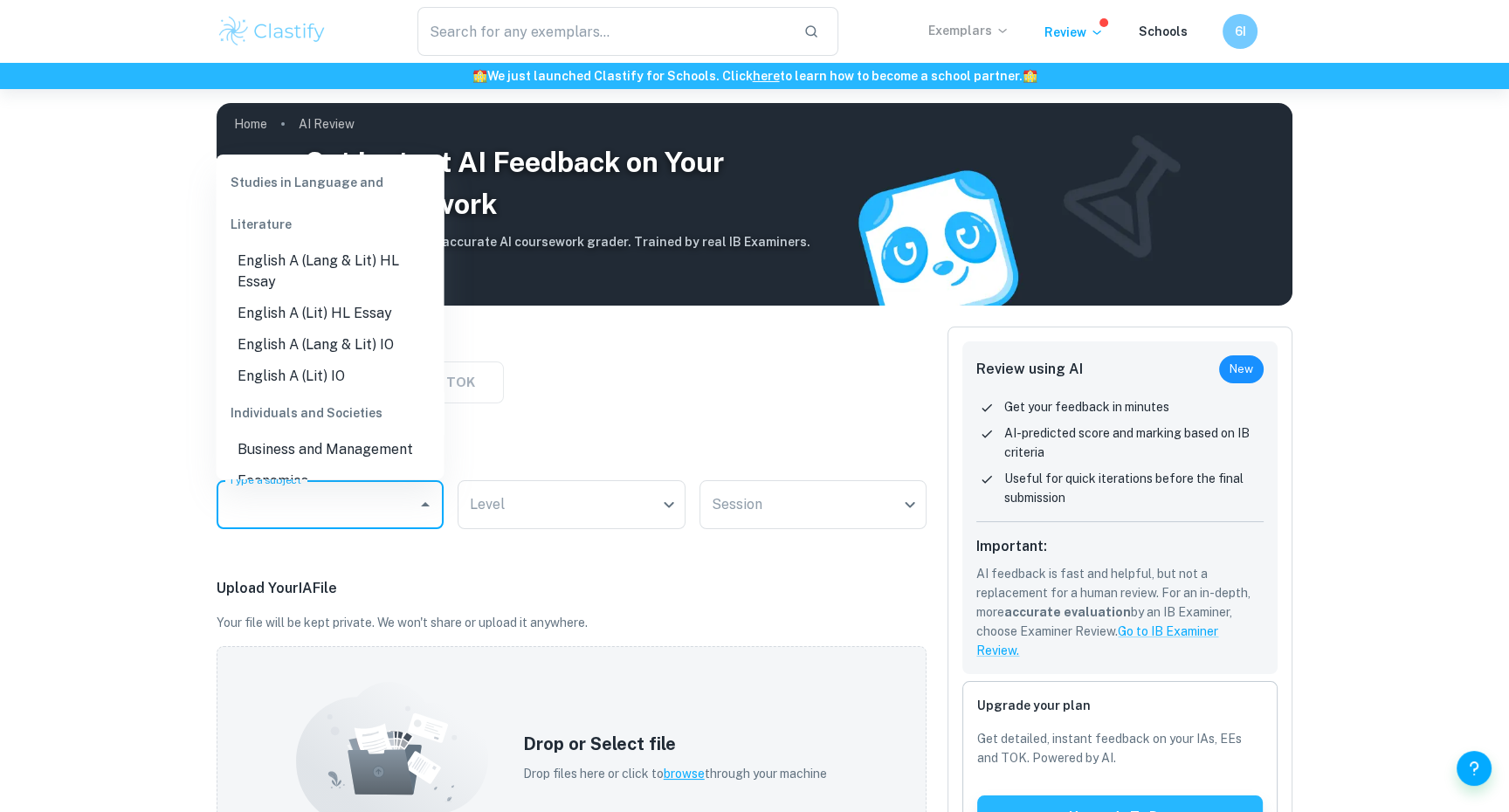 click on "Type a subject" at bounding box center (317, 505) 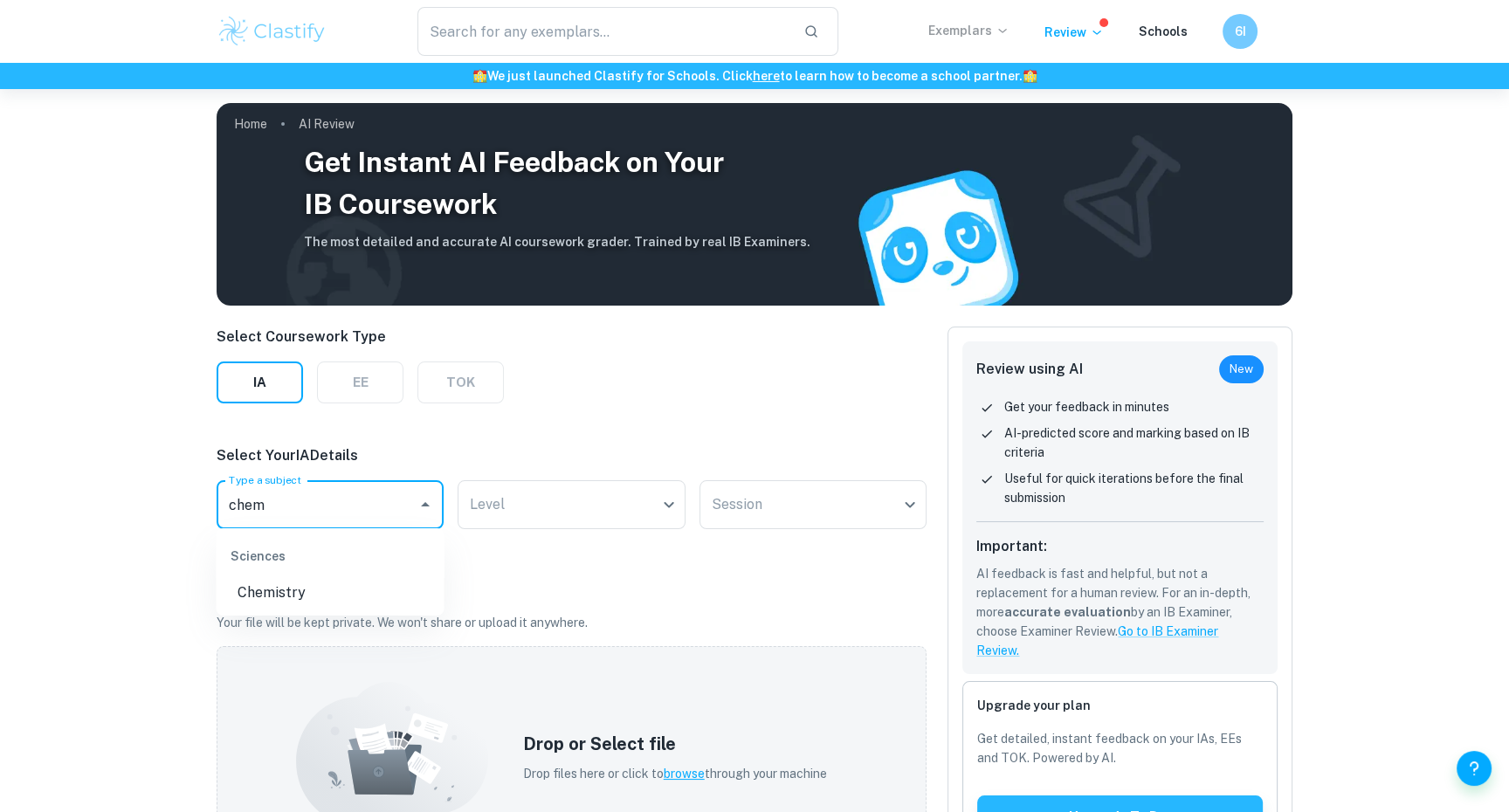 click on "Chemistry" at bounding box center [330, 593] 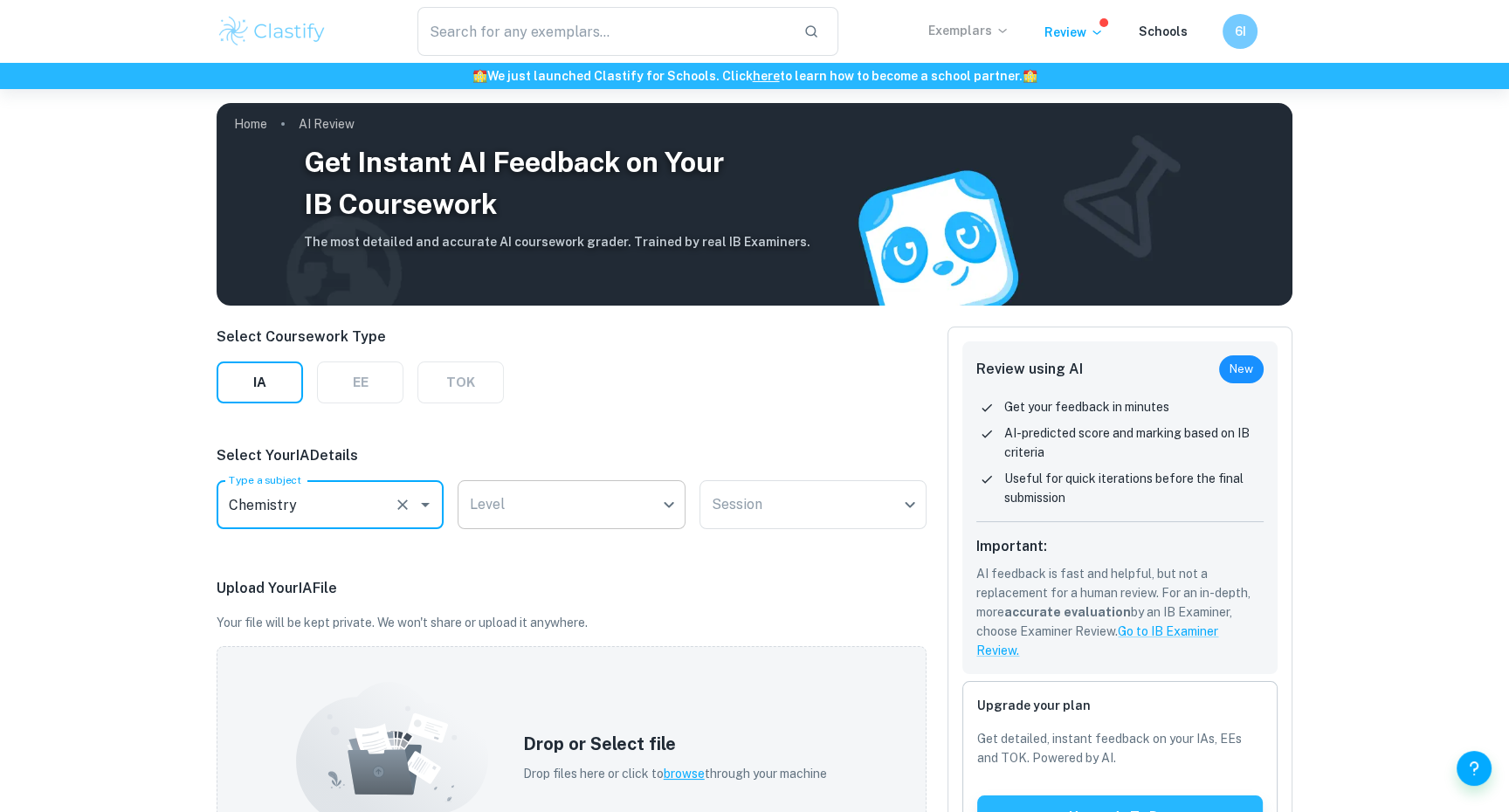 click on "We value your privacy We use cookies to enhance your browsing experience, serve personalised ads or content, and analyse our traffic. By clicking "Accept All", you consent to our use of cookies.   Cookie Policy Customise   Reject All   Accept All   Customise Consent Preferences   We use cookies to help you navigate efficiently and perform certain functions. You will find detailed information about all cookies under each consent category below. The cookies that are categorised as "Necessary" are stored on your browser as they are essential for enabling the basic functionalities of the site. ...  Show more For more information on how Google's third-party cookies operate and handle your data, see:   Google Privacy Policy Necessary Always Active Necessary cookies are required to enable the basic features of this site, such as providing secure log-in or adjusting your consent preferences. These cookies do not store any personally identifiable data. Functional Analytics Performance Advertisement Uncategorised" at bounding box center (754, 495) 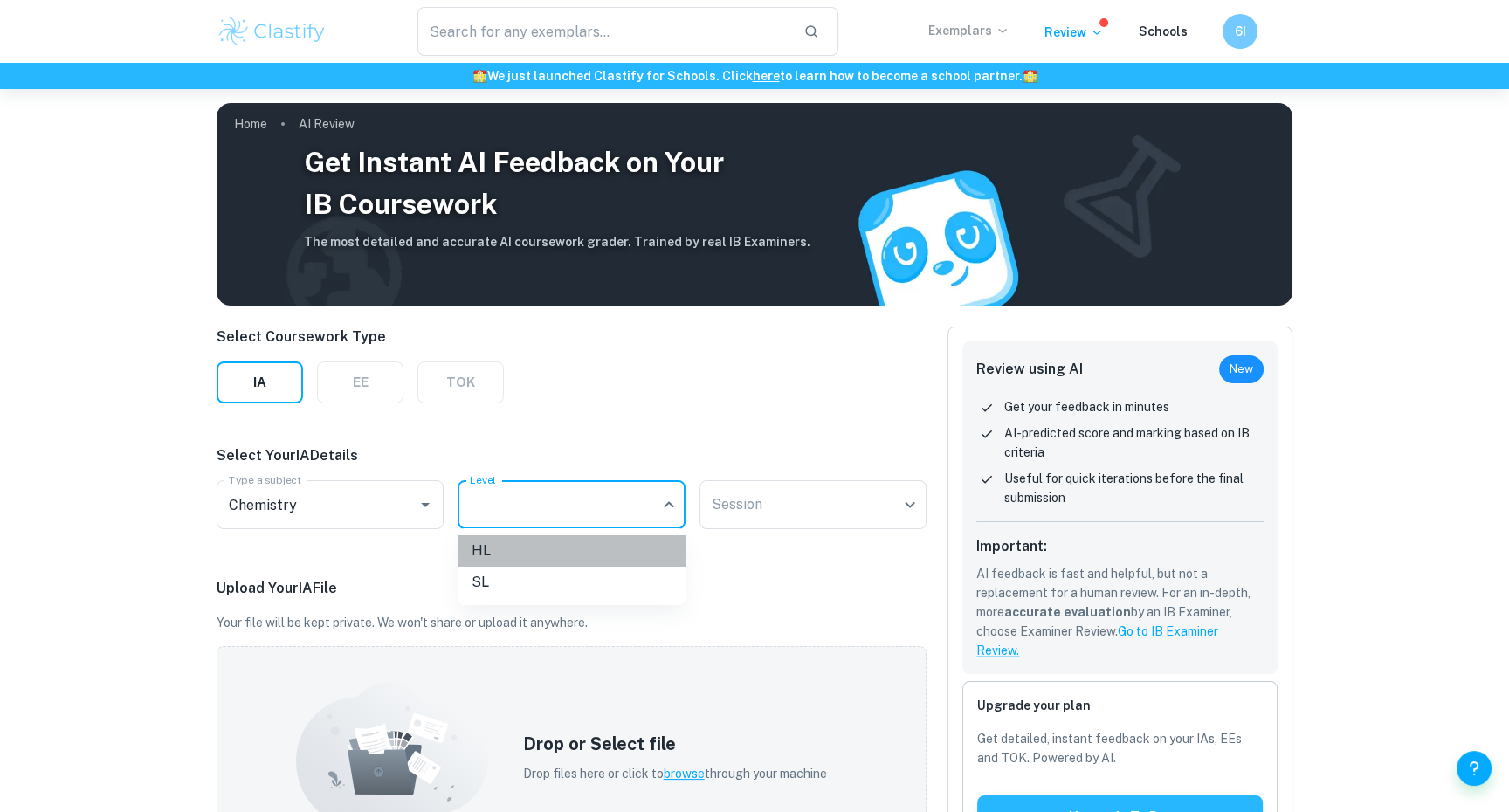 click on "HL" at bounding box center [571, 551] 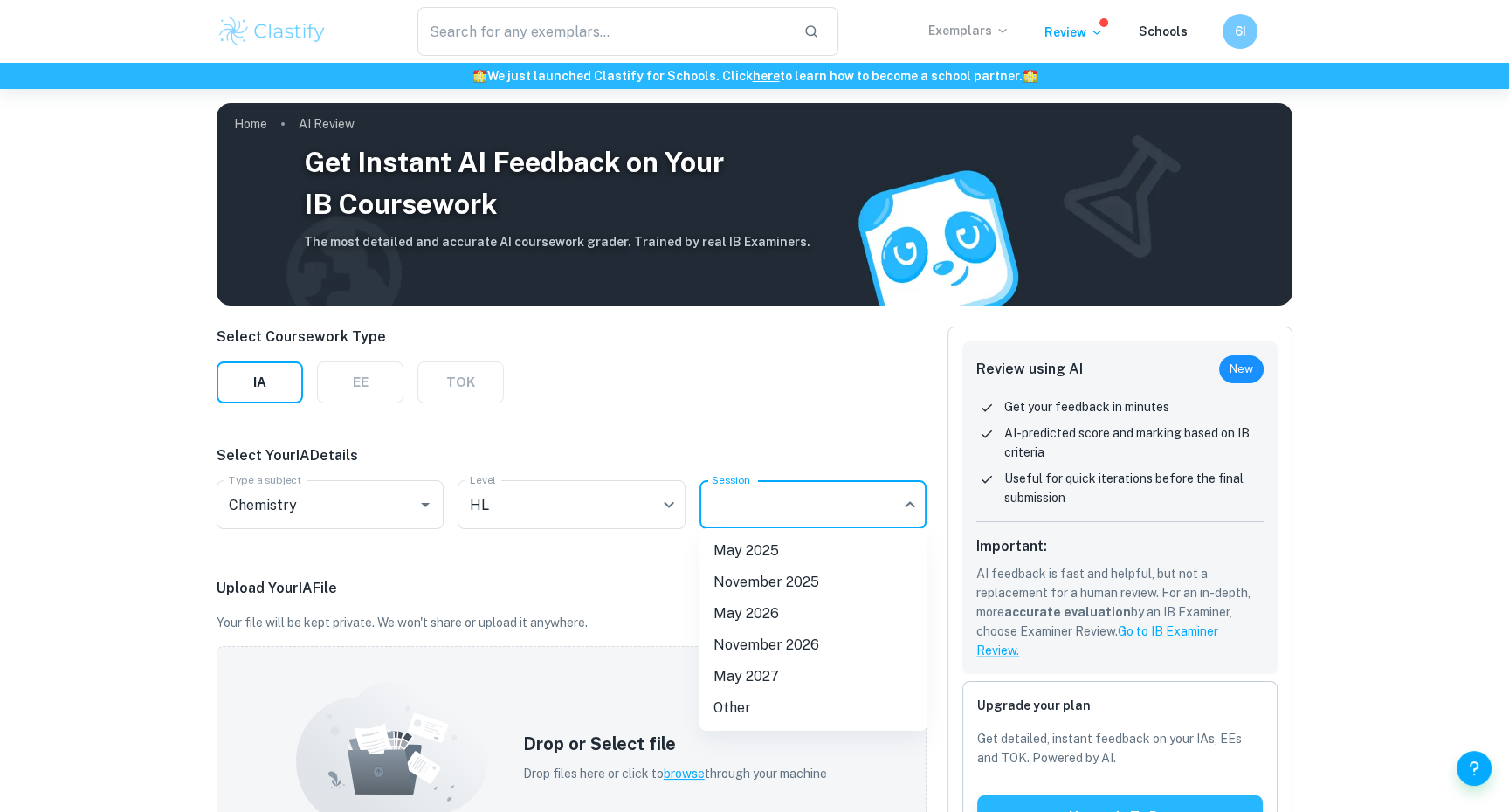 click on "We value your privacy We use cookies to enhance your browsing experience, serve personalised ads or content, and analyse our traffic. By clicking "Accept All", you consent to our use of cookies.   Cookie Policy Customise   Reject All   Accept All   Customise Consent Preferences   We use cookies to help you navigate efficiently and perform certain functions. You will find detailed information about all cookies under each consent category below. The cookies that are categorised as "Necessary" are stored on your browser as they are essential for enabling the basic functionalities of the site. ...  Show more For more information on how Google's third-party cookies operate and handle your data, see:   Google Privacy Policy Necessary Always Active Necessary cookies are required to enable the basic features of this site, such as providing secure log-in or adjusting your consent preferences. These cookies do not store any personally identifiable data. Functional Analytics Performance Advertisement Uncategorised" at bounding box center (754, 495) 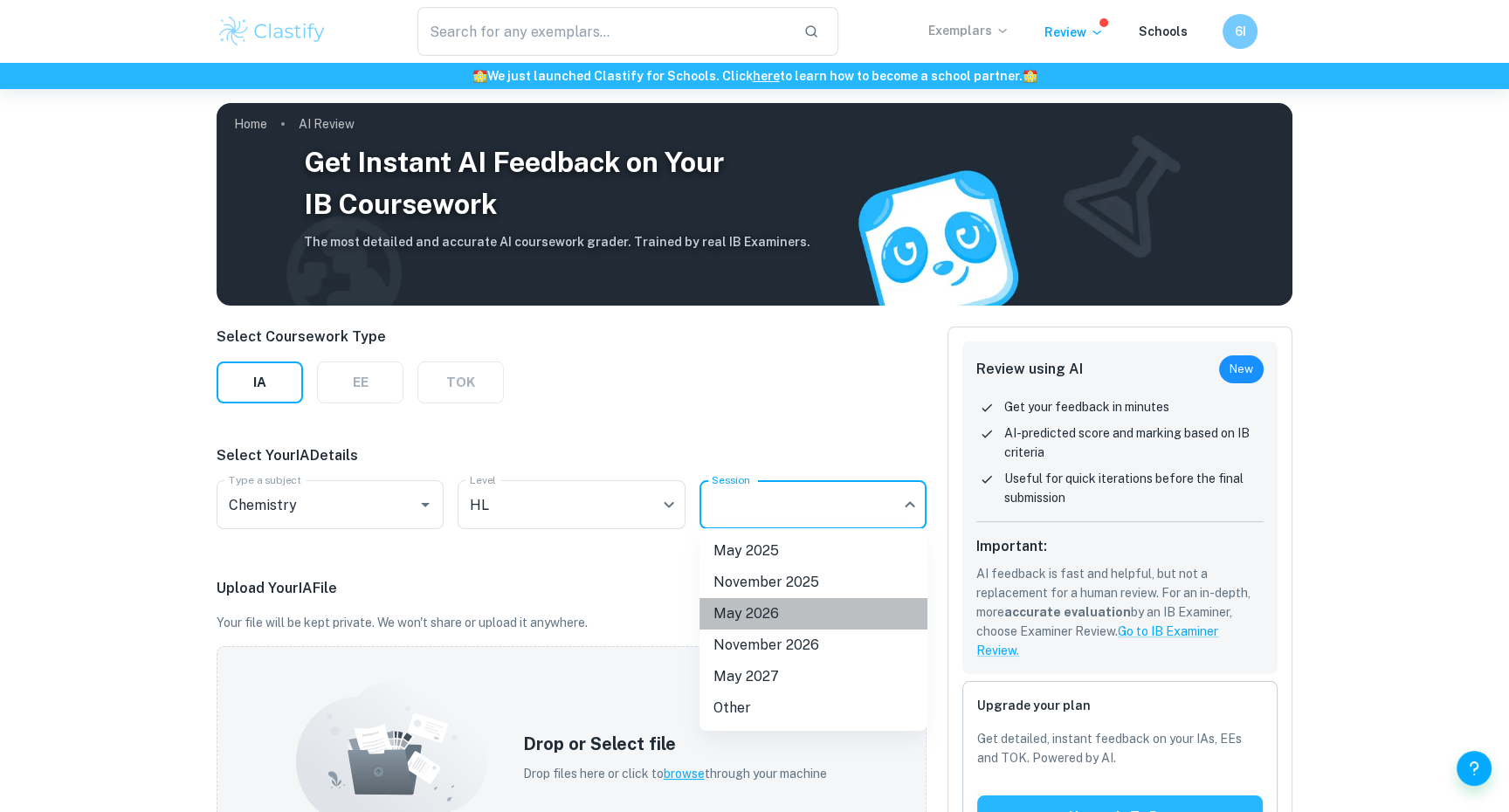 click on "May 2026" at bounding box center (813, 614) 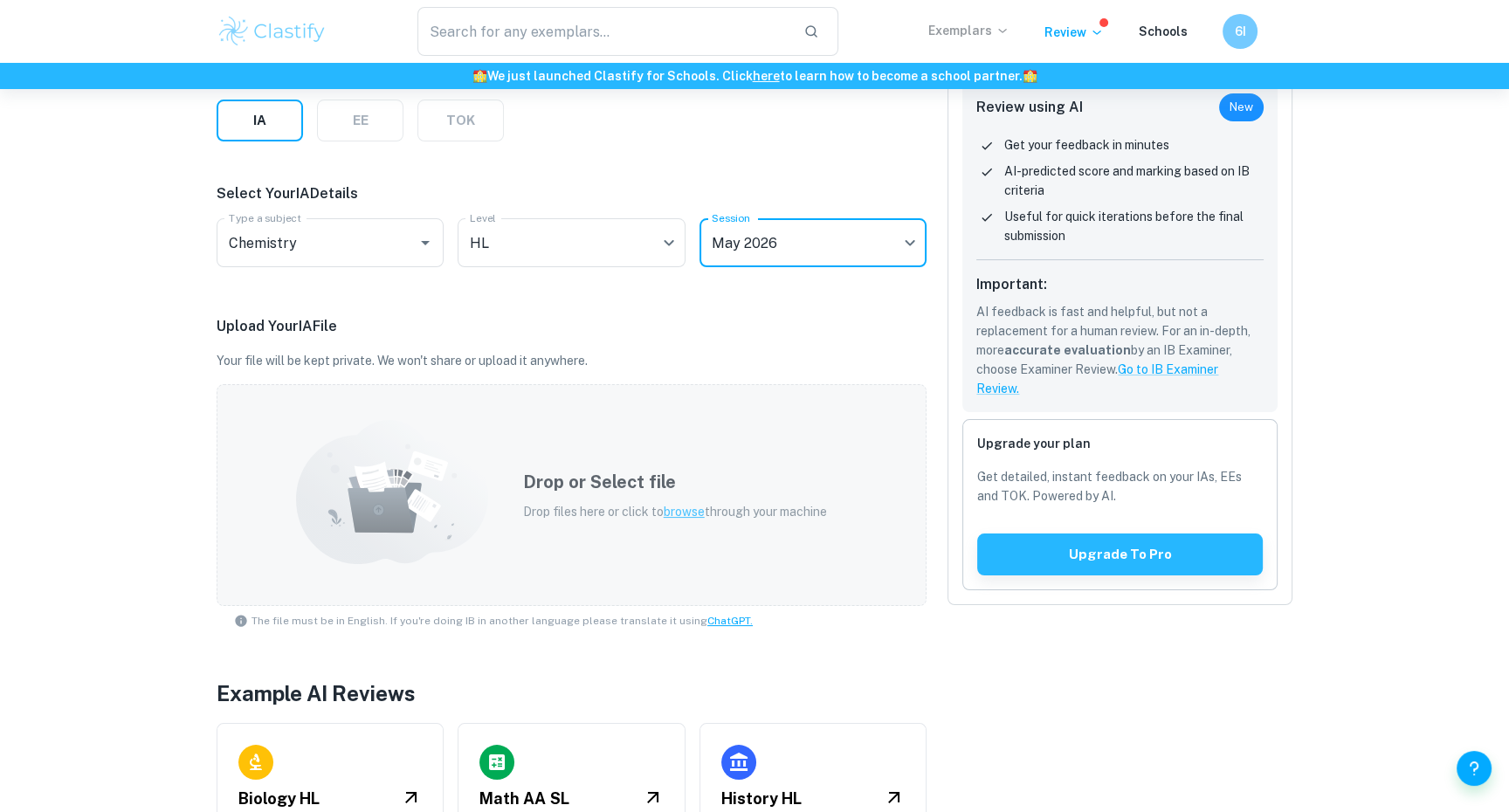 scroll, scrollTop: 242, scrollLeft: 0, axis: vertical 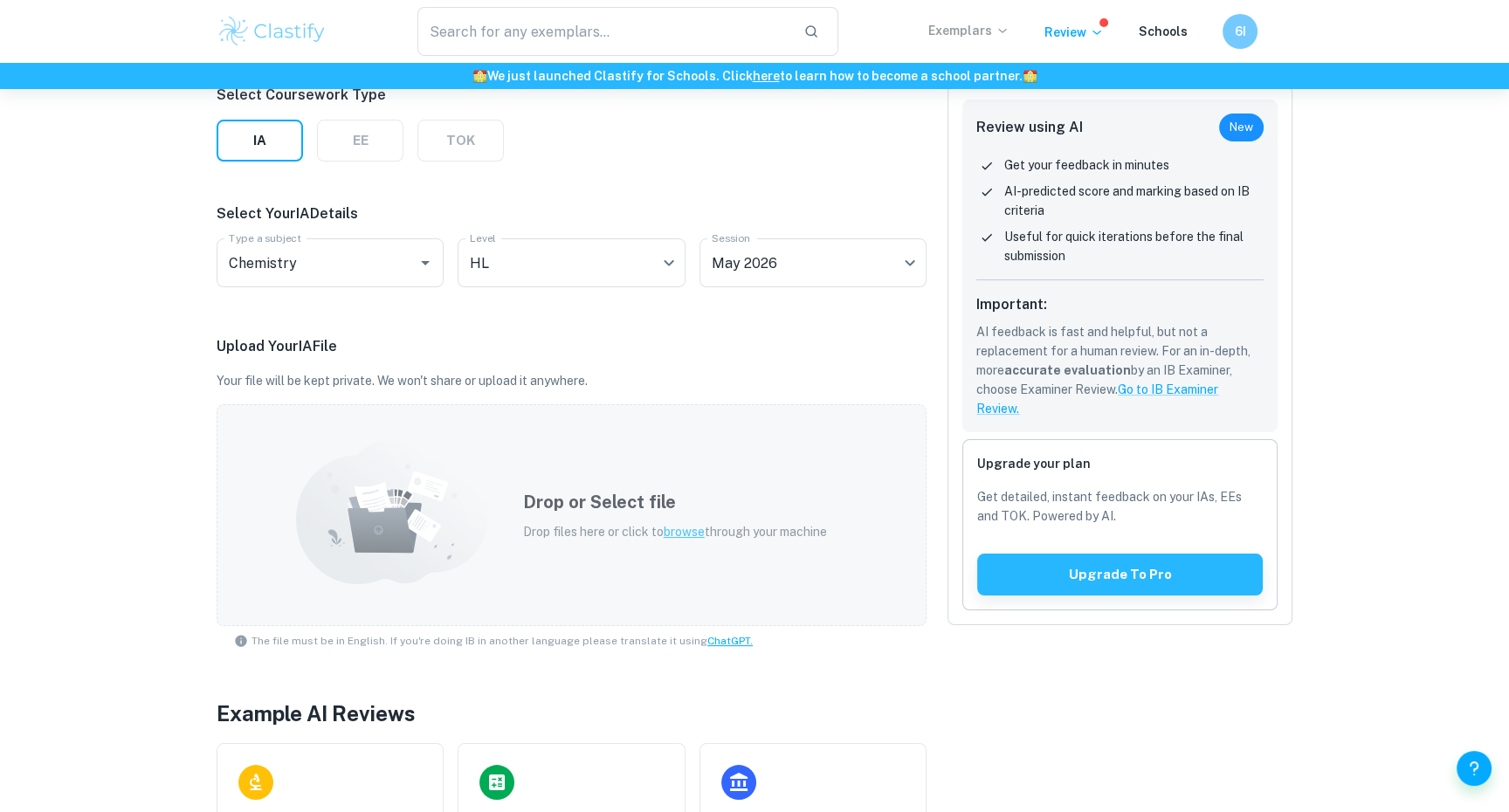 click on "Drop or Select file" at bounding box center (675, 502) 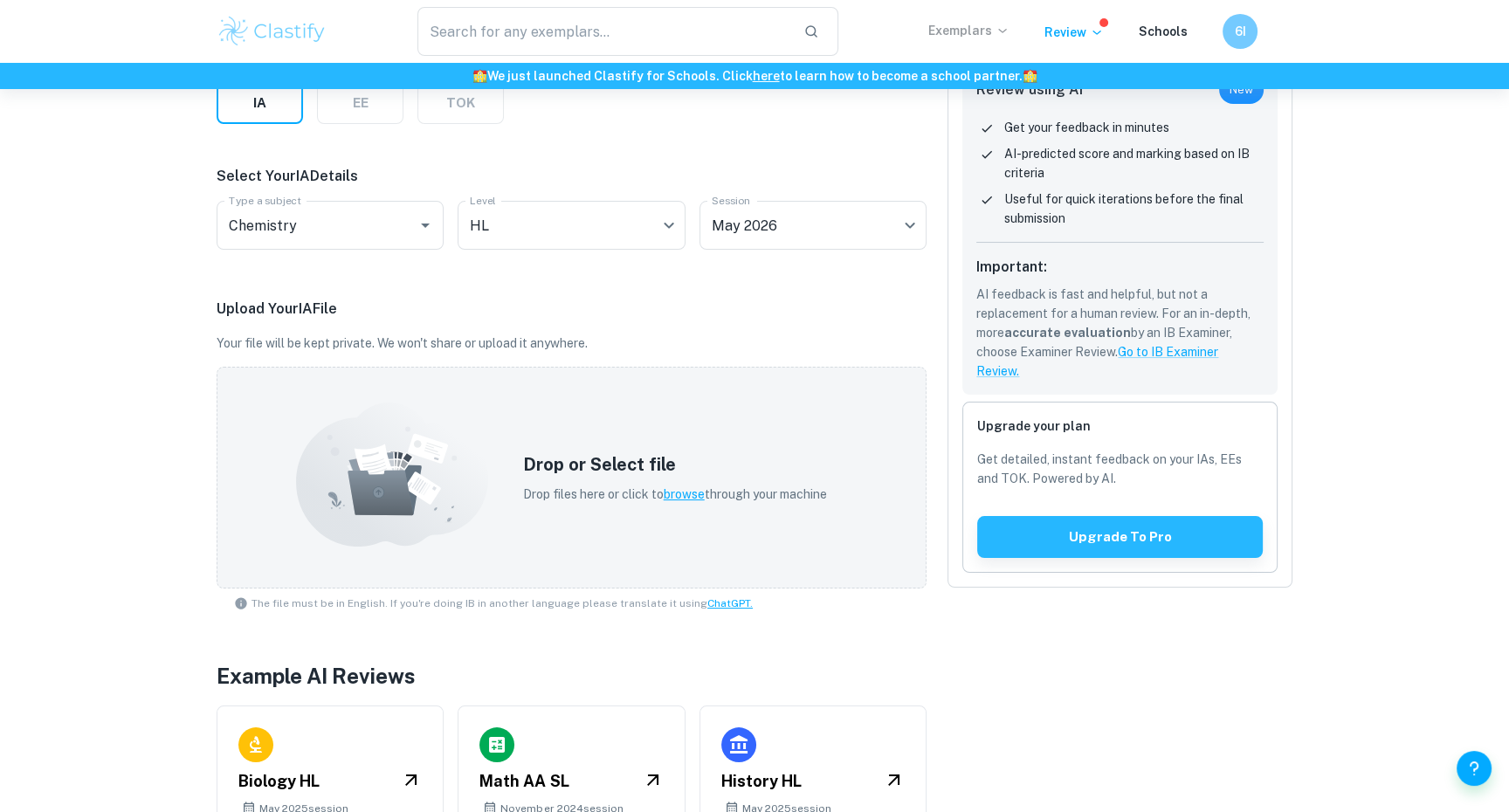 scroll, scrollTop: 282, scrollLeft: 0, axis: vertical 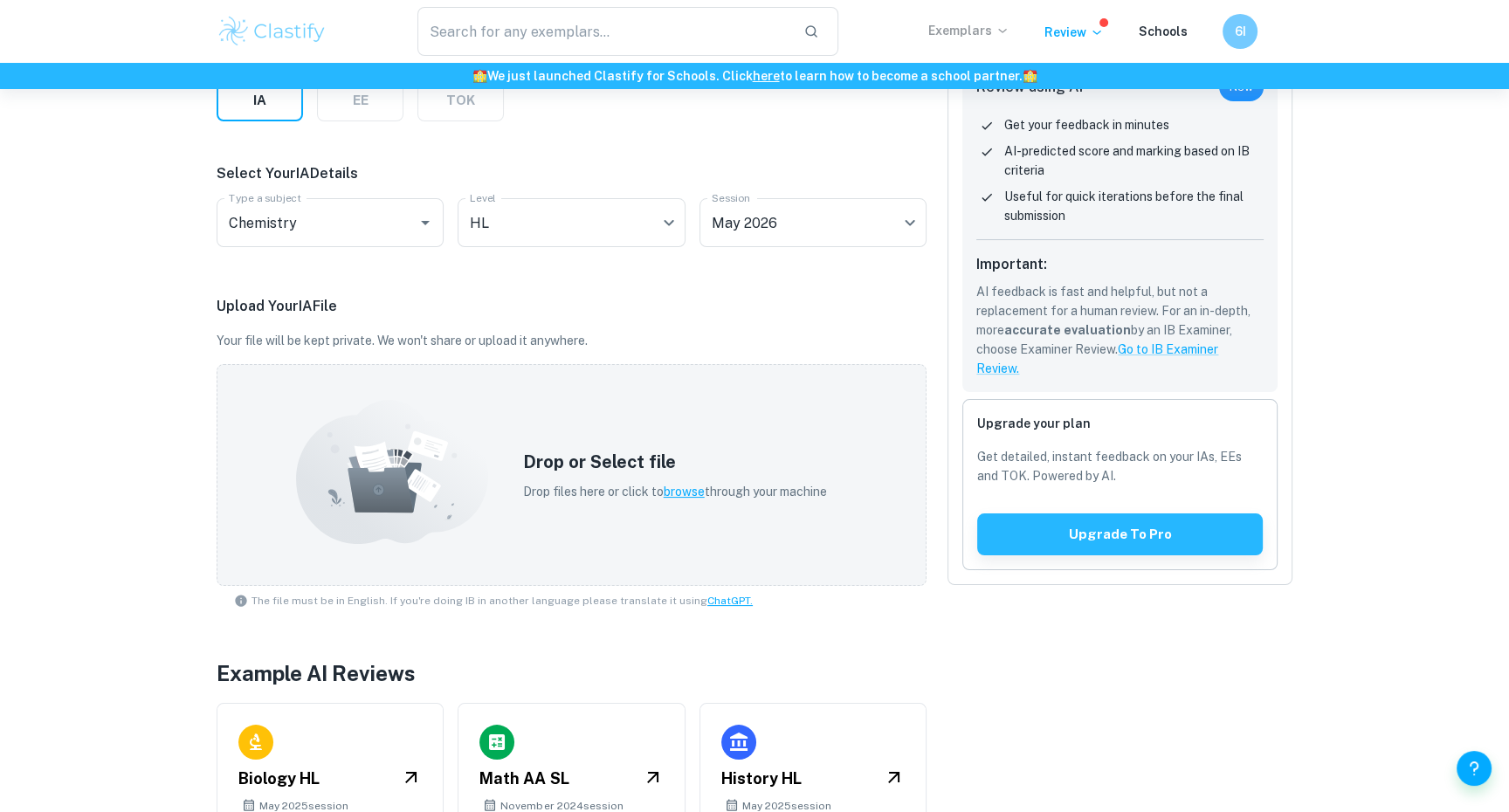 click on "Upload Your  IA  File Your file will be kept private. We won't share or upload it anywhere. Drop or Select file Drop files here or click to  browse  through your machine The file must be in English. If you're doing IB in another language please translate it using  ChatGPT." at bounding box center [571, 456] 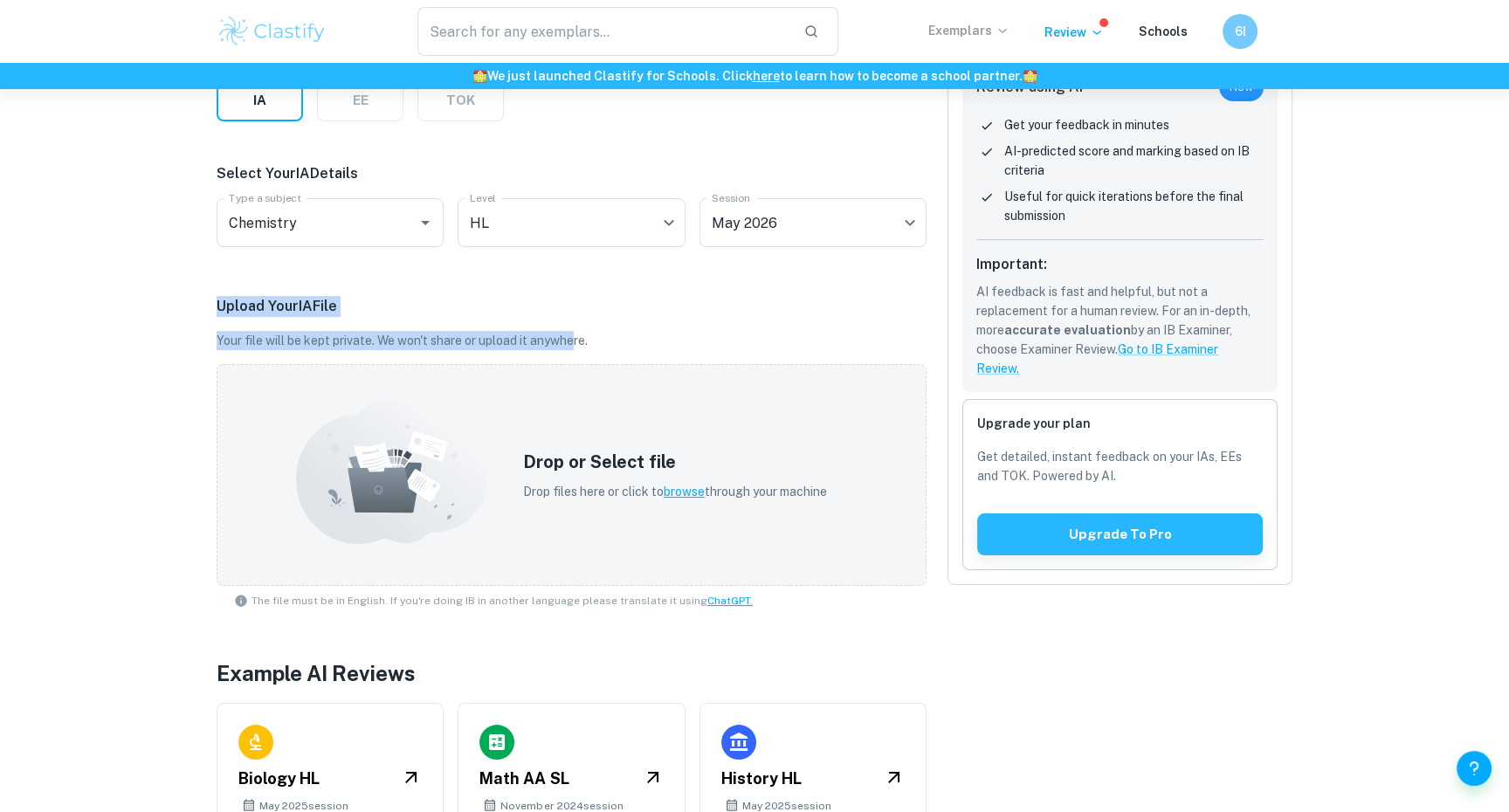 drag, startPoint x: 312, startPoint y: 292, endPoint x: 581, endPoint y: 341, distance: 273.42641 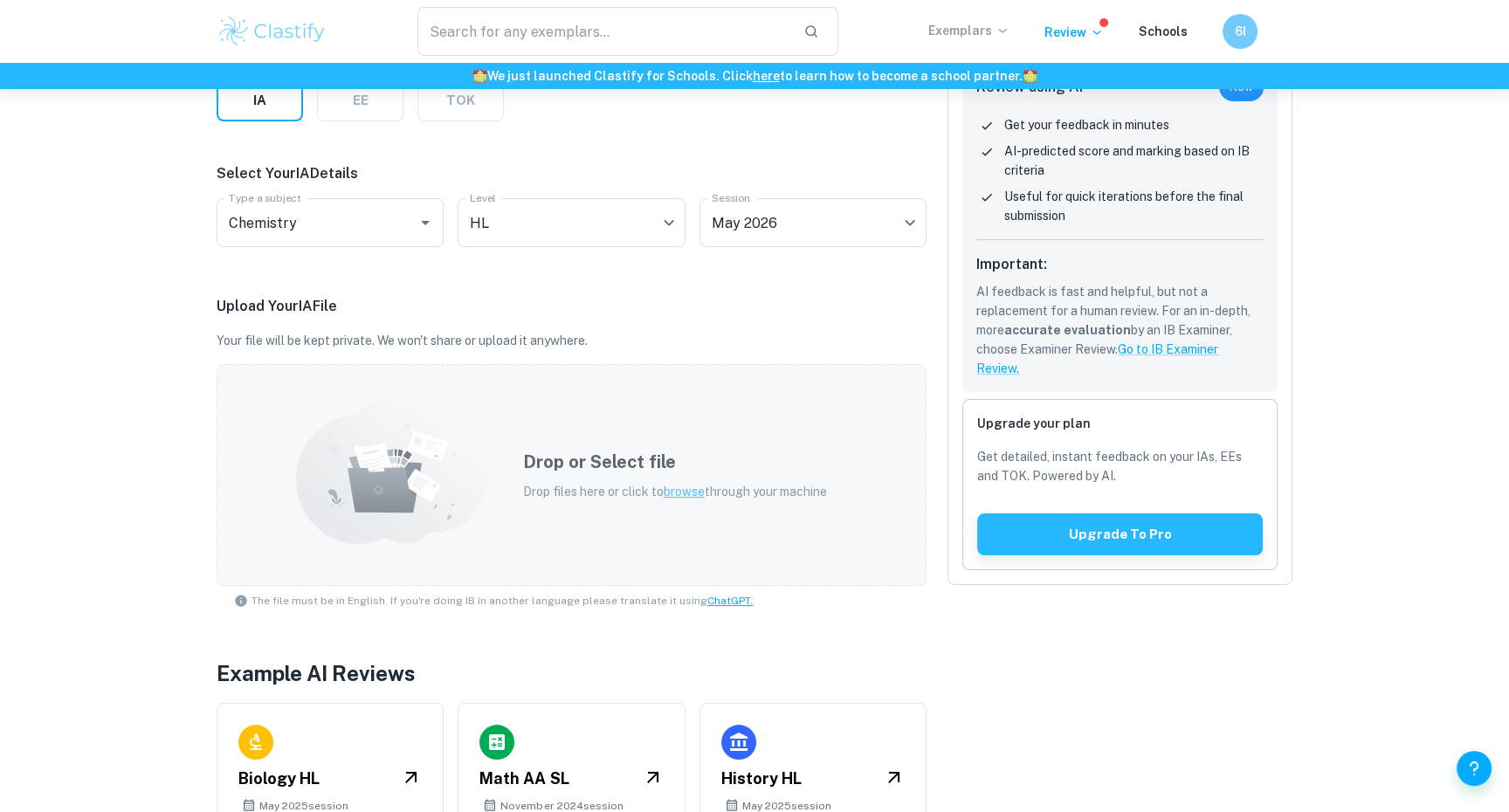 click on "Drop or Select file" at bounding box center [675, 462] 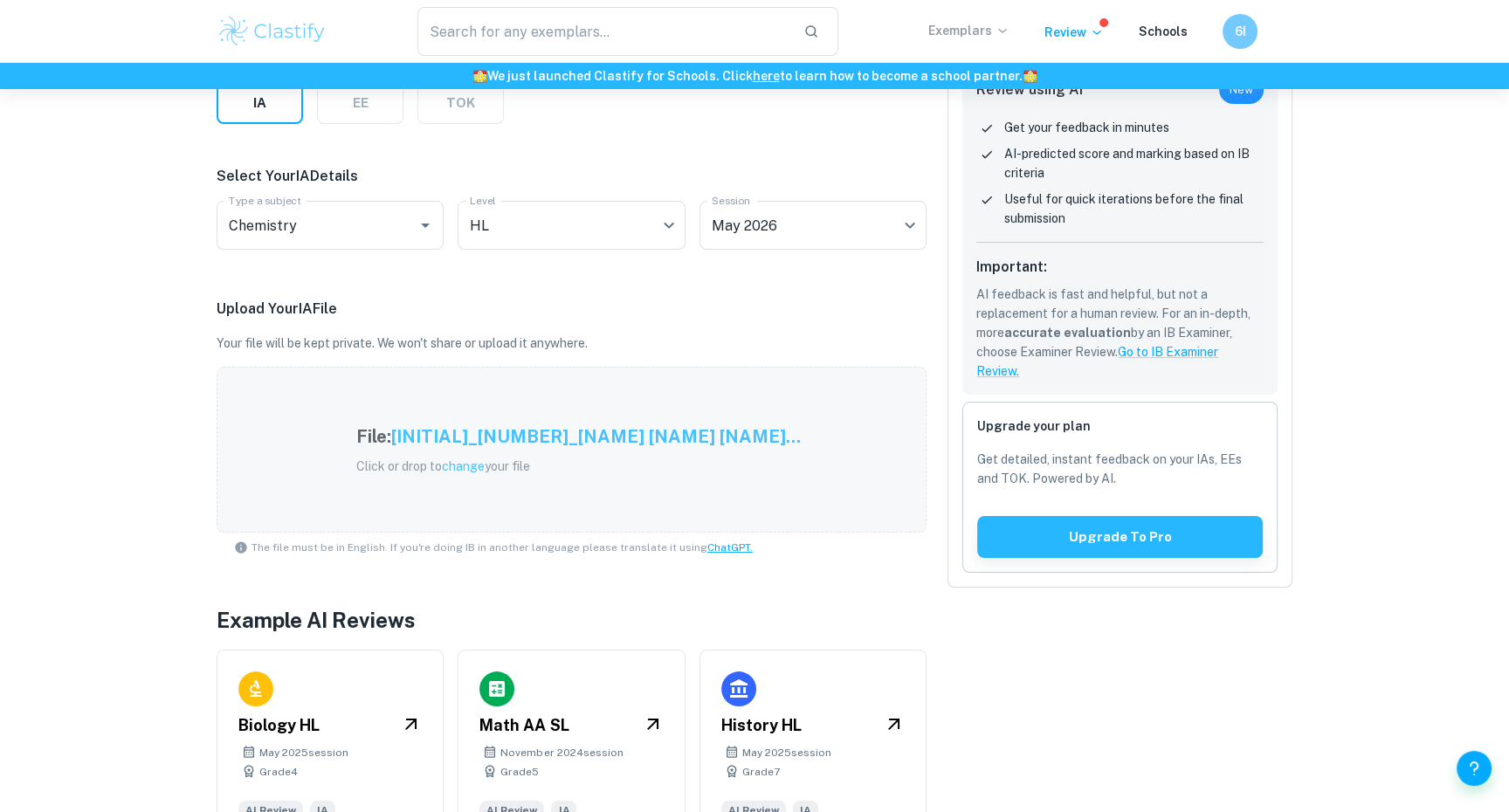 scroll, scrollTop: 10, scrollLeft: 0, axis: vertical 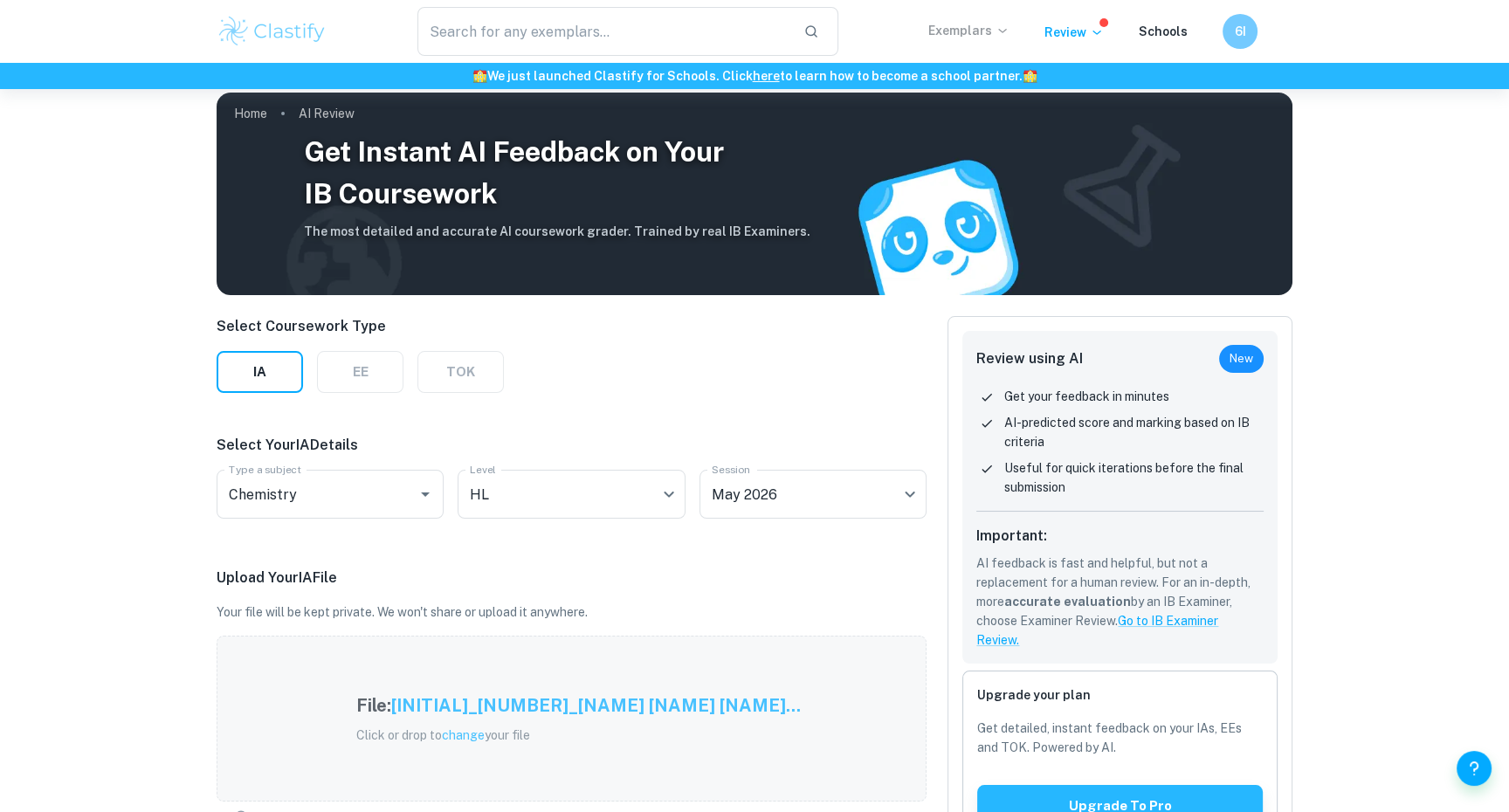 click on "Get your feedback in minutes" at bounding box center (1086, 396) 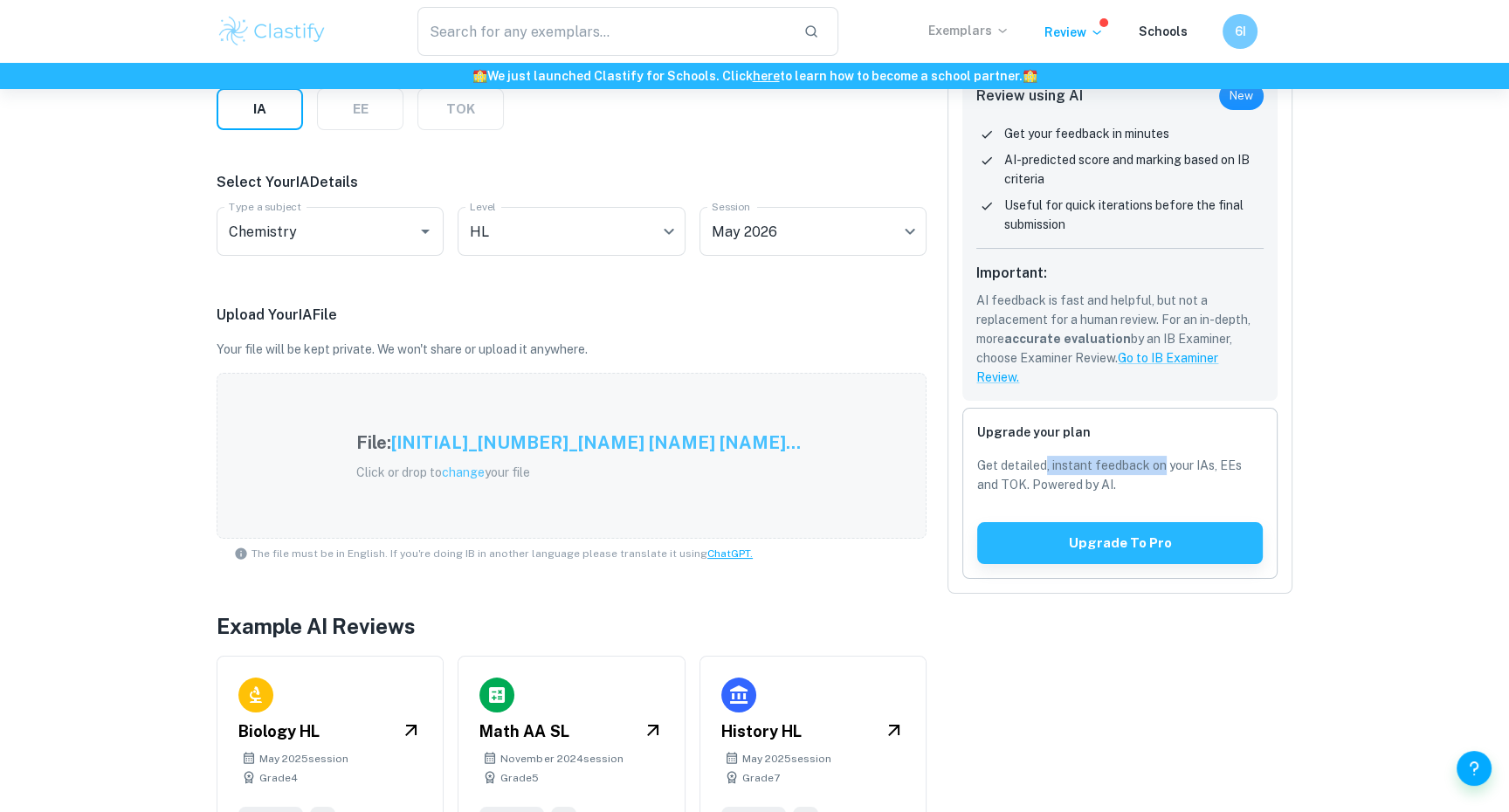 drag, startPoint x: 1046, startPoint y: 460, endPoint x: 1166, endPoint y: 464, distance: 120.06665 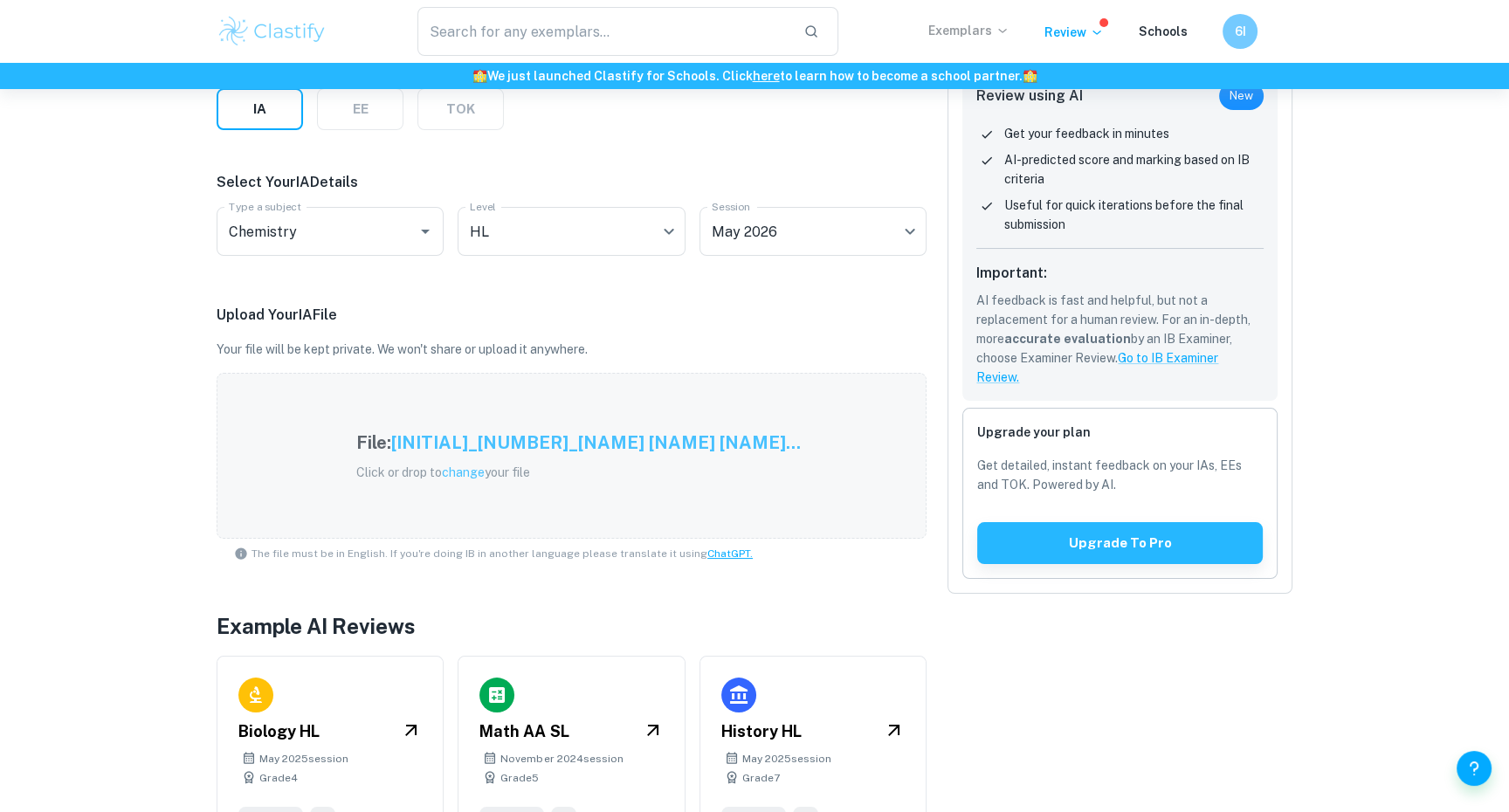 click on "Get detailed, instant feedback on your IAs, EEs and TOK. Powered by AI." at bounding box center [1120, 475] 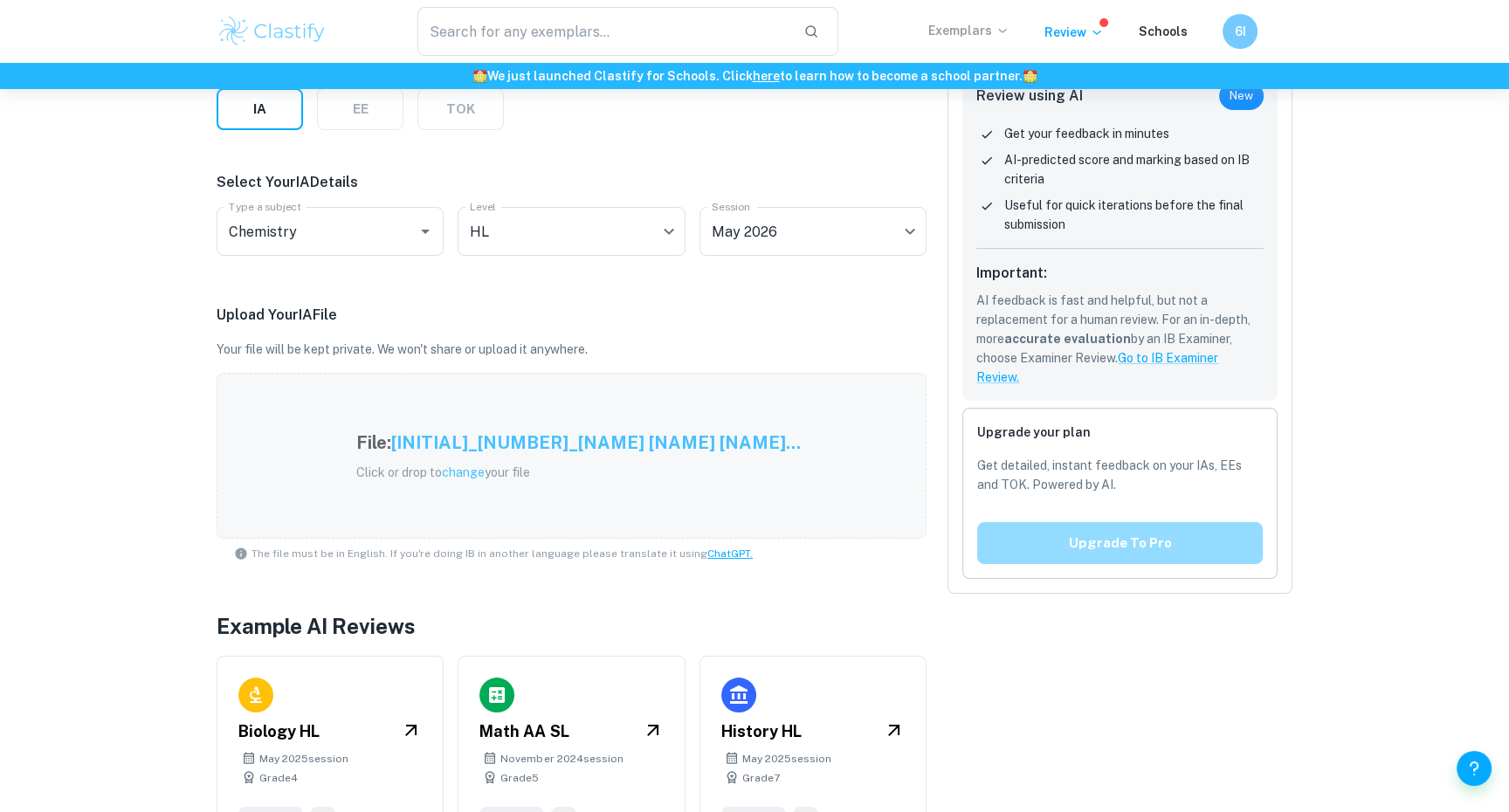 click on "Upgrade to pro" at bounding box center [1120, 543] 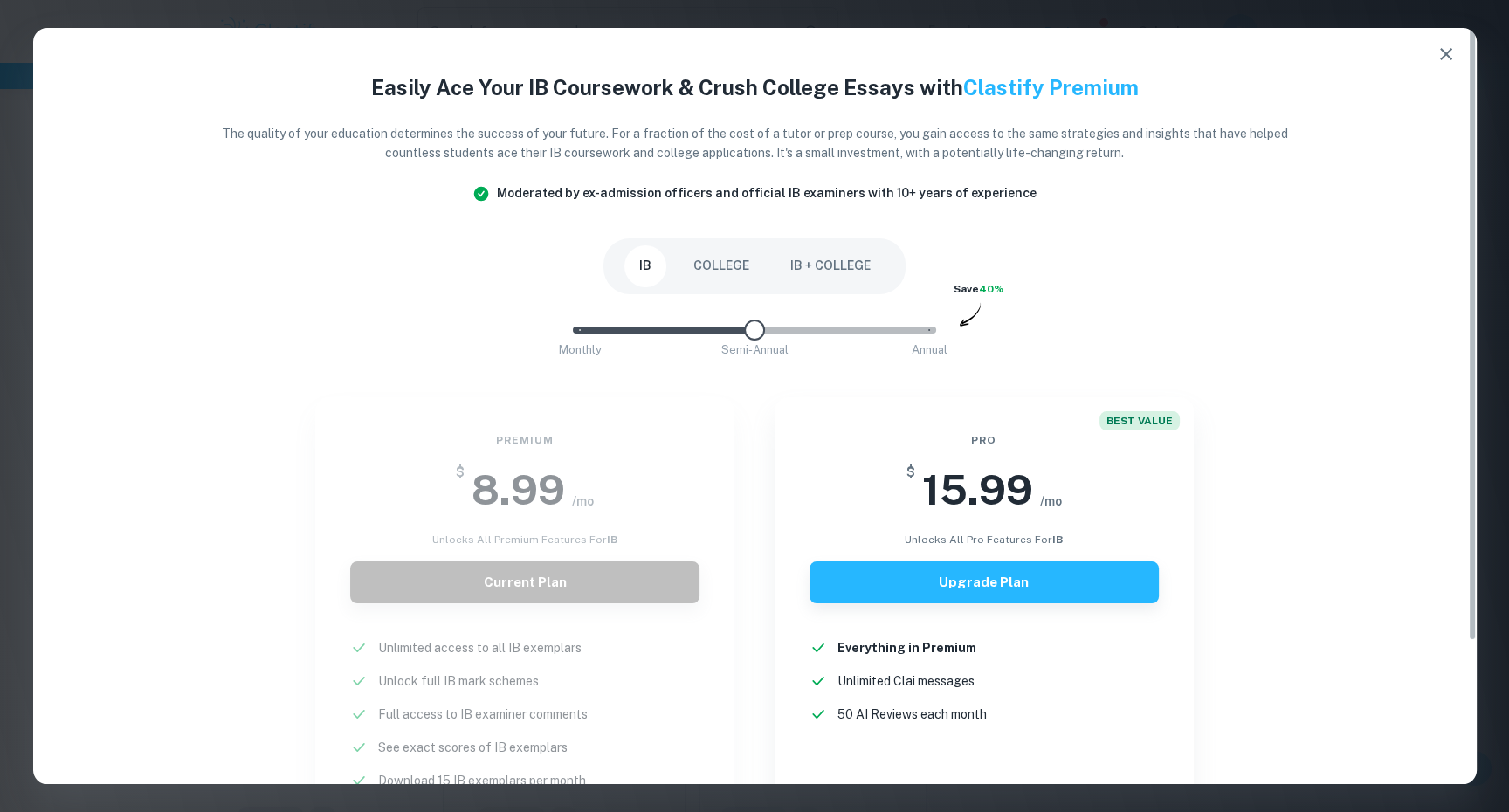 scroll, scrollTop: 175, scrollLeft: 0, axis: vertical 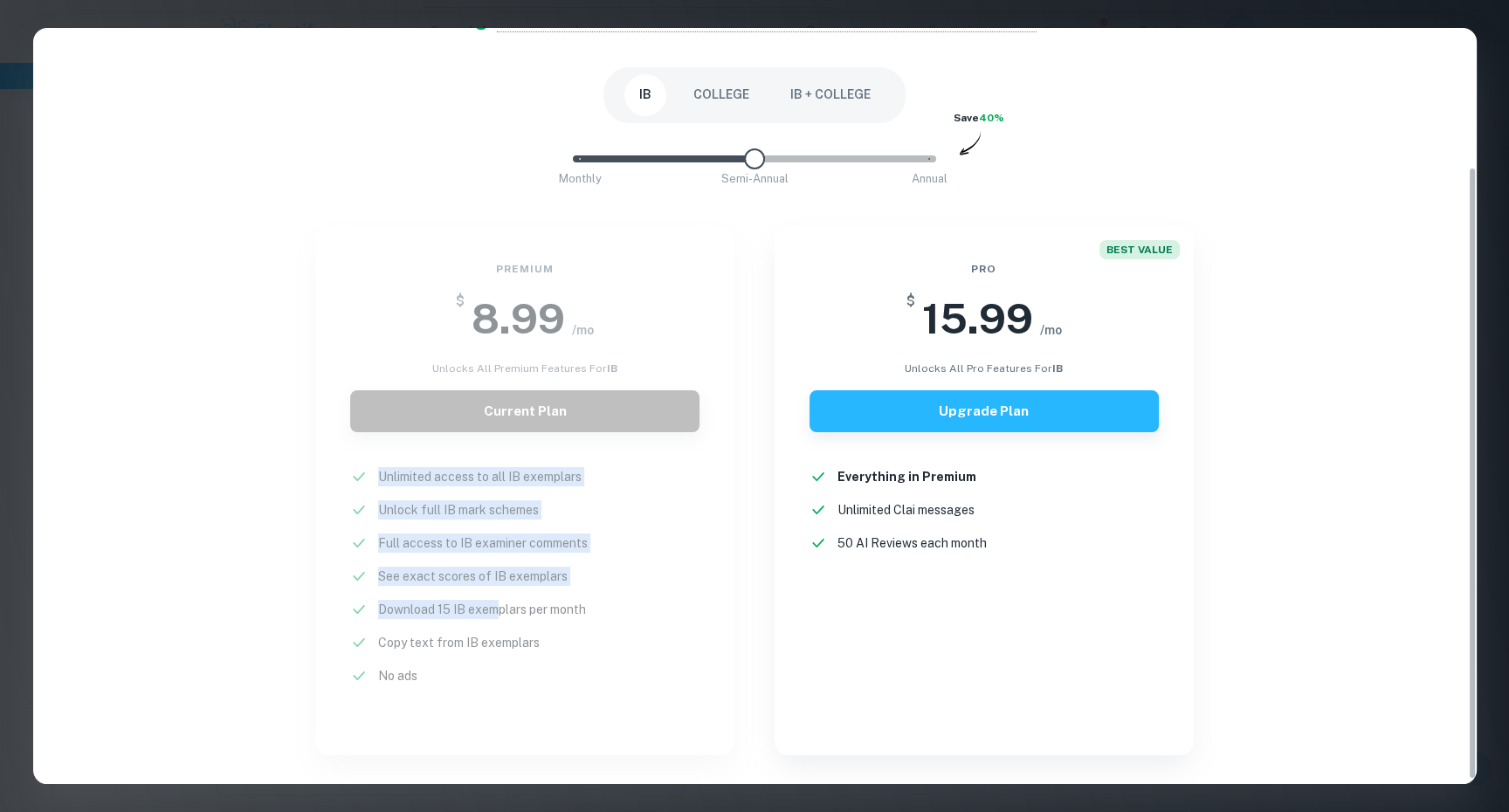 drag, startPoint x: 413, startPoint y: 487, endPoint x: 500, endPoint y: 609, distance: 149.8433 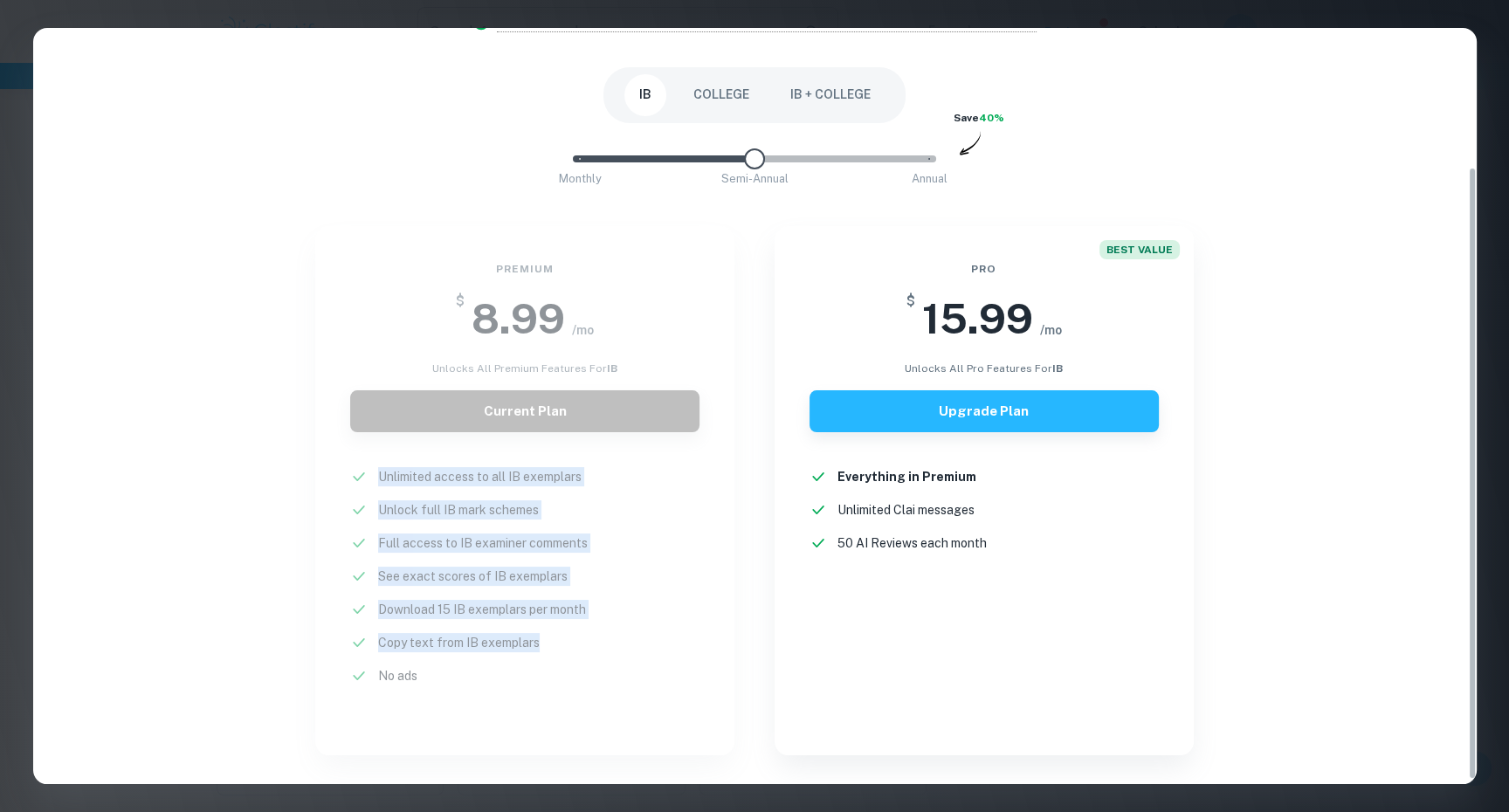 click on "Premium $ 8.99 /mo unlocks all premium features for  IB Current Plan Unlimited access to all IB exemplars New! Unlock full IB mark schemes New! Full access to IB examiner comments New! See exact scores of IB exemplars New! Download 15 IB exemplars per month New! Copy text from IB exemplars New! No ads New!" at bounding box center (514, 480) 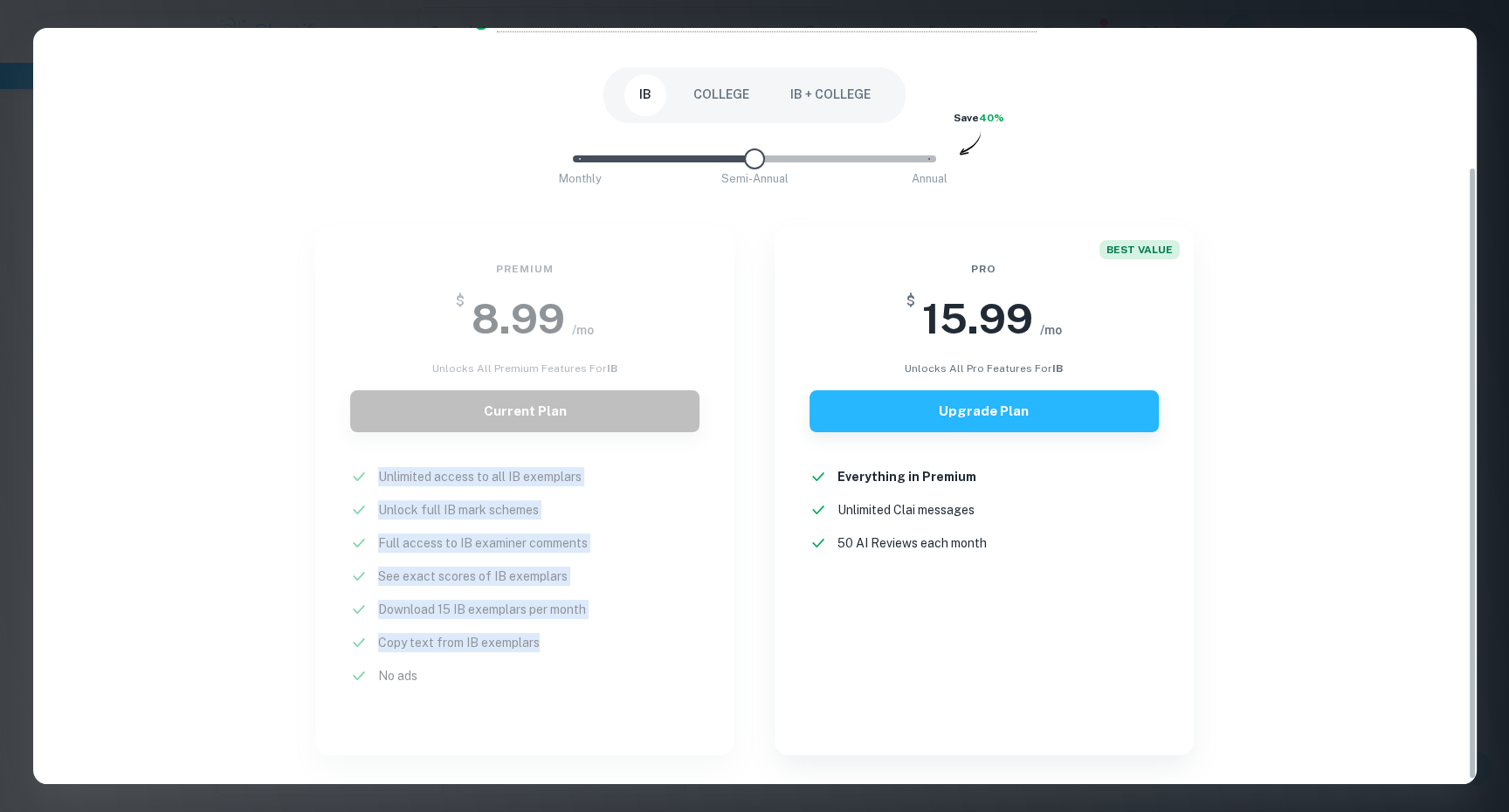 drag, startPoint x: 587, startPoint y: 639, endPoint x: 475, endPoint y: 481, distance: 193.66982 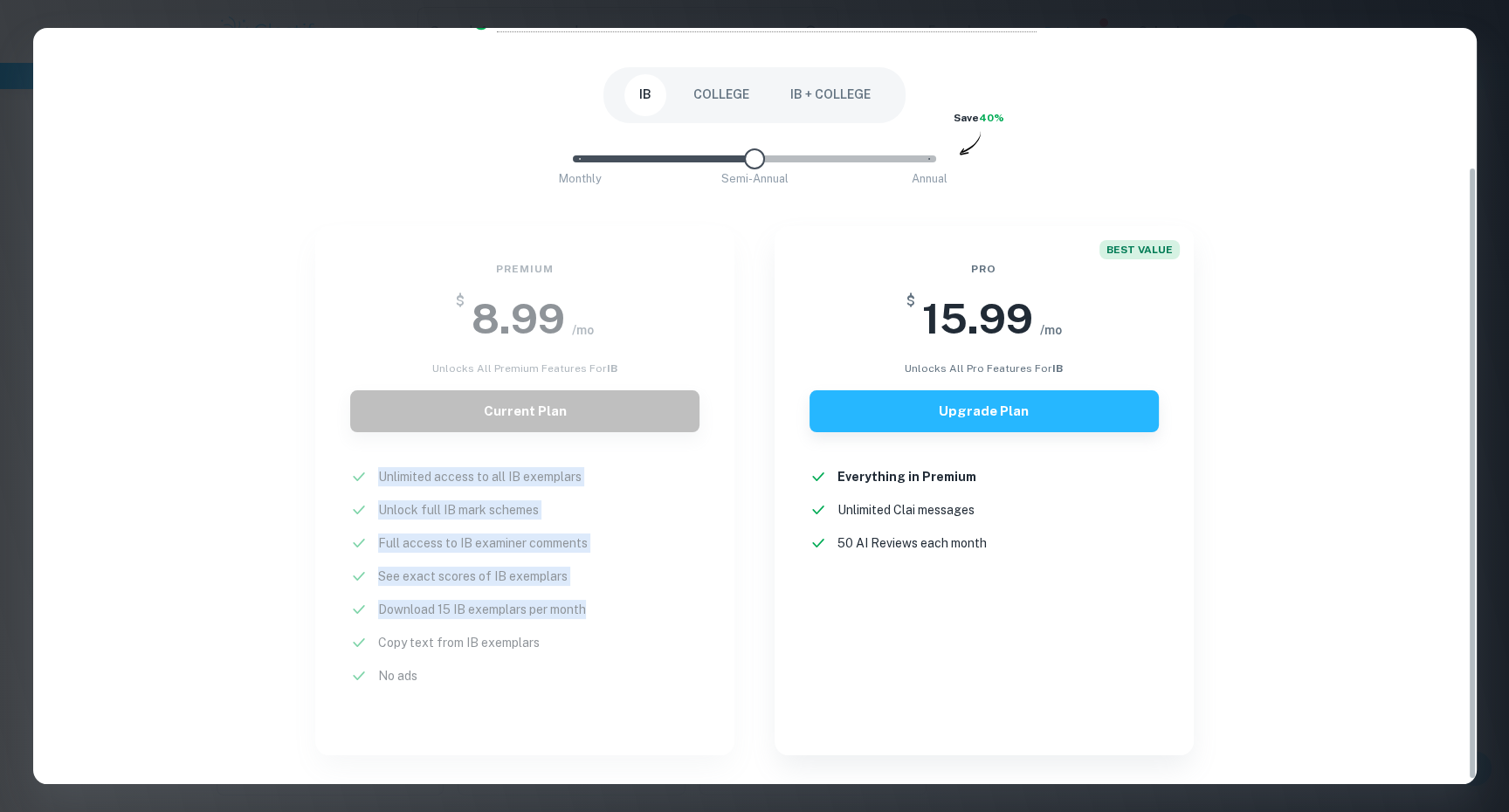 drag, startPoint x: 475, startPoint y: 481, endPoint x: 558, endPoint y: 619, distance: 161.03726 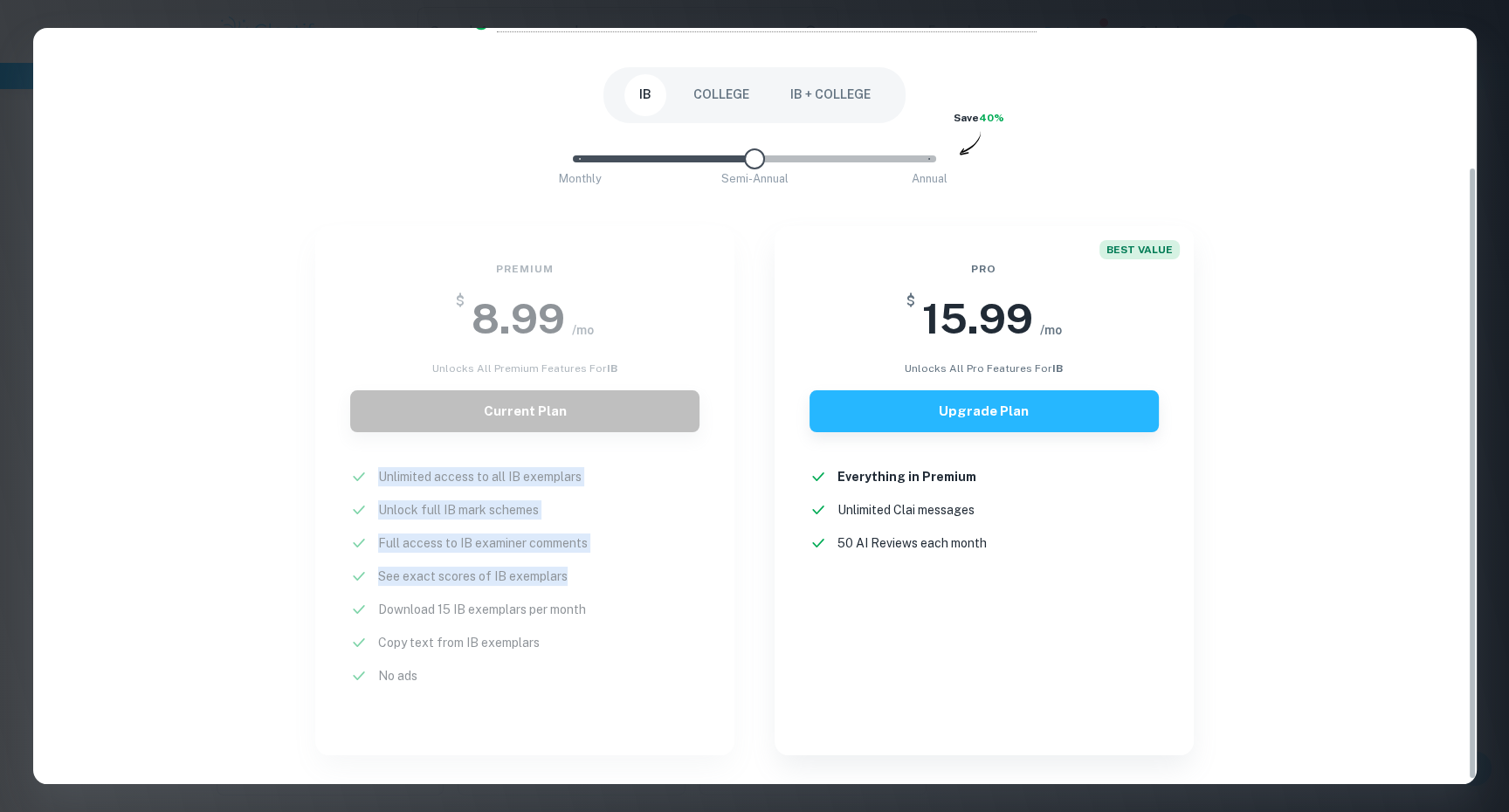 drag, startPoint x: 519, startPoint y: 538, endPoint x: 532, endPoint y: 583, distance: 46.840154 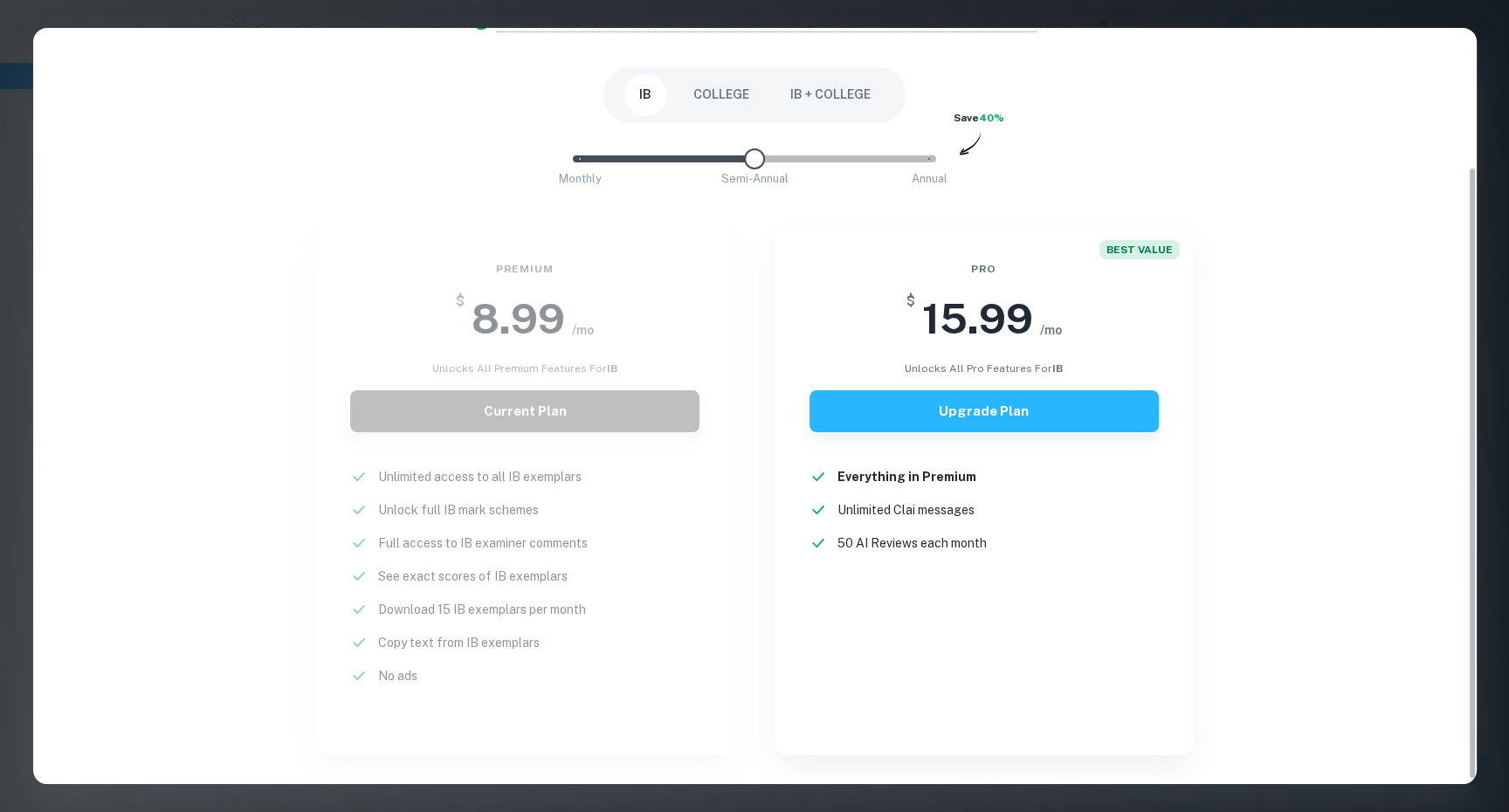 click on "Easily Ace Your IB Coursework & Crush College Essays with  Clastify Premium The quality of your education determines the success of your future. For a fraction of the cost of a tutor or prep course, you gain access to the same strategies and insights that have helped countless students ace their IB coursework and college applications. It's a small investment, with a potentially life-changing return. Moderated by ex-admission officers and official IB examiners with 10+ years of experience IB COLLEGE IB + COLLEGE Monthly Semi-Annual Annual Save  40% Premium $ 8.99 /mo unlocks all premium features for  IB Current Plan Unlimited access to all IB exemplars New! Unlock full IB mark schemes New! Full access to IB examiner comments New! See exact scores of IB exemplars New! Download 15 IB exemplars per month New! Copy text from IB exemplars New! No ads New! BEST VALUE Pro $ 15.99 /mo unlocks all pro features for  IB Upgrade Plan Everything in Premium New! Unlimited Clai messages New! 50 AI Reviews each month New!" at bounding box center [754, 406] 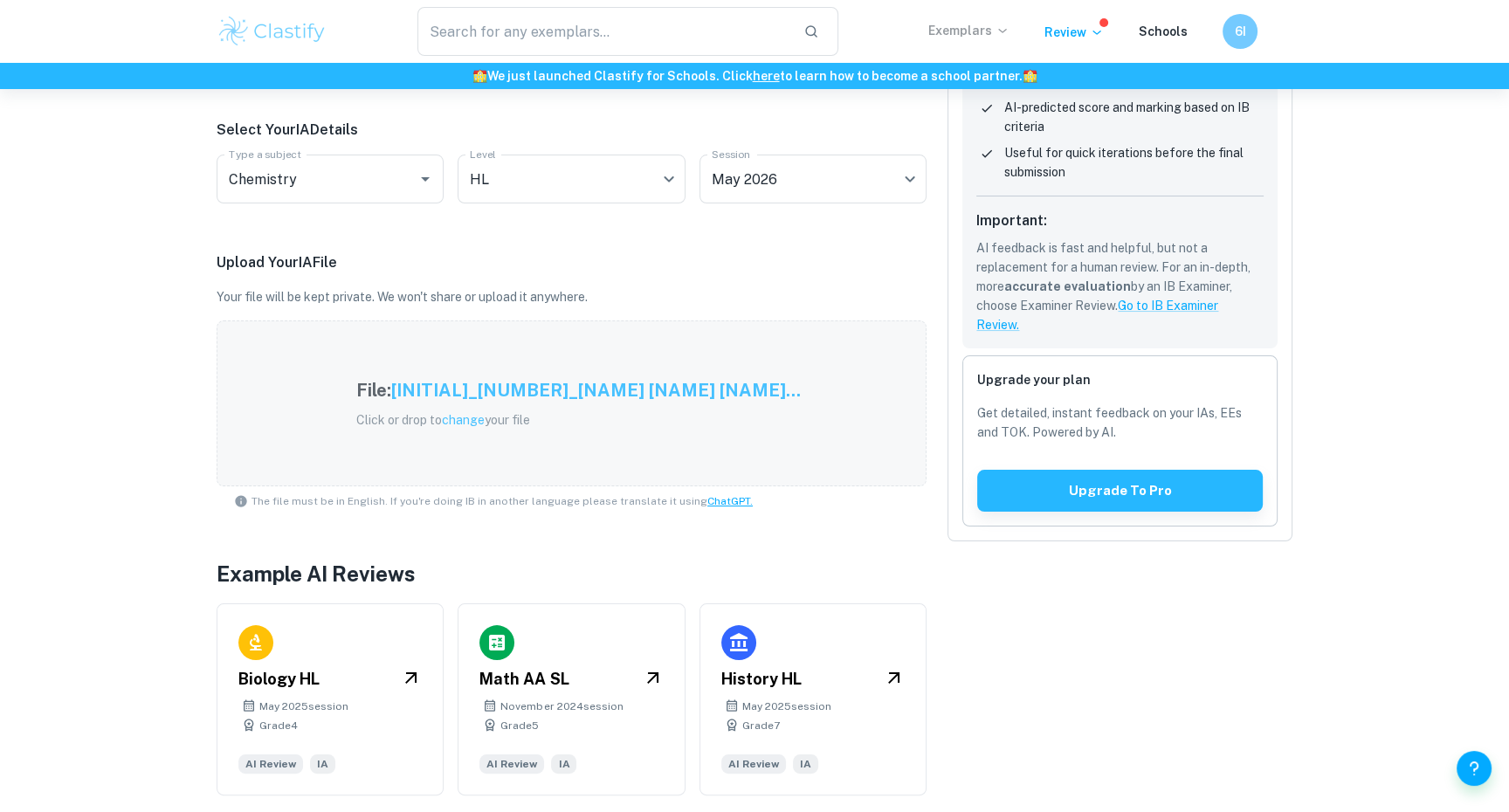 scroll, scrollTop: 0, scrollLeft: 0, axis: both 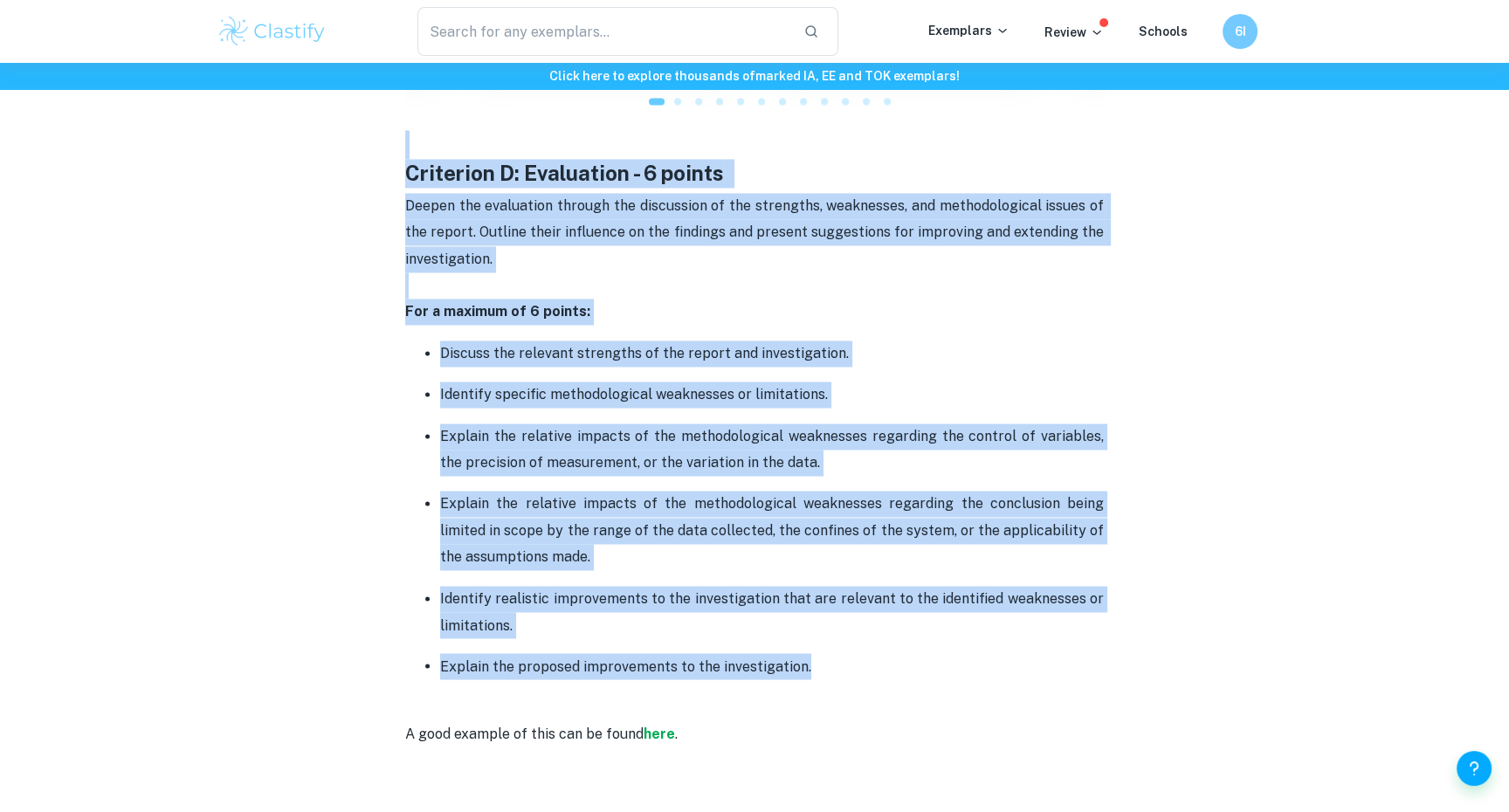 drag, startPoint x: 392, startPoint y: 110, endPoint x: 878, endPoint y: 634, distance: 714.6831 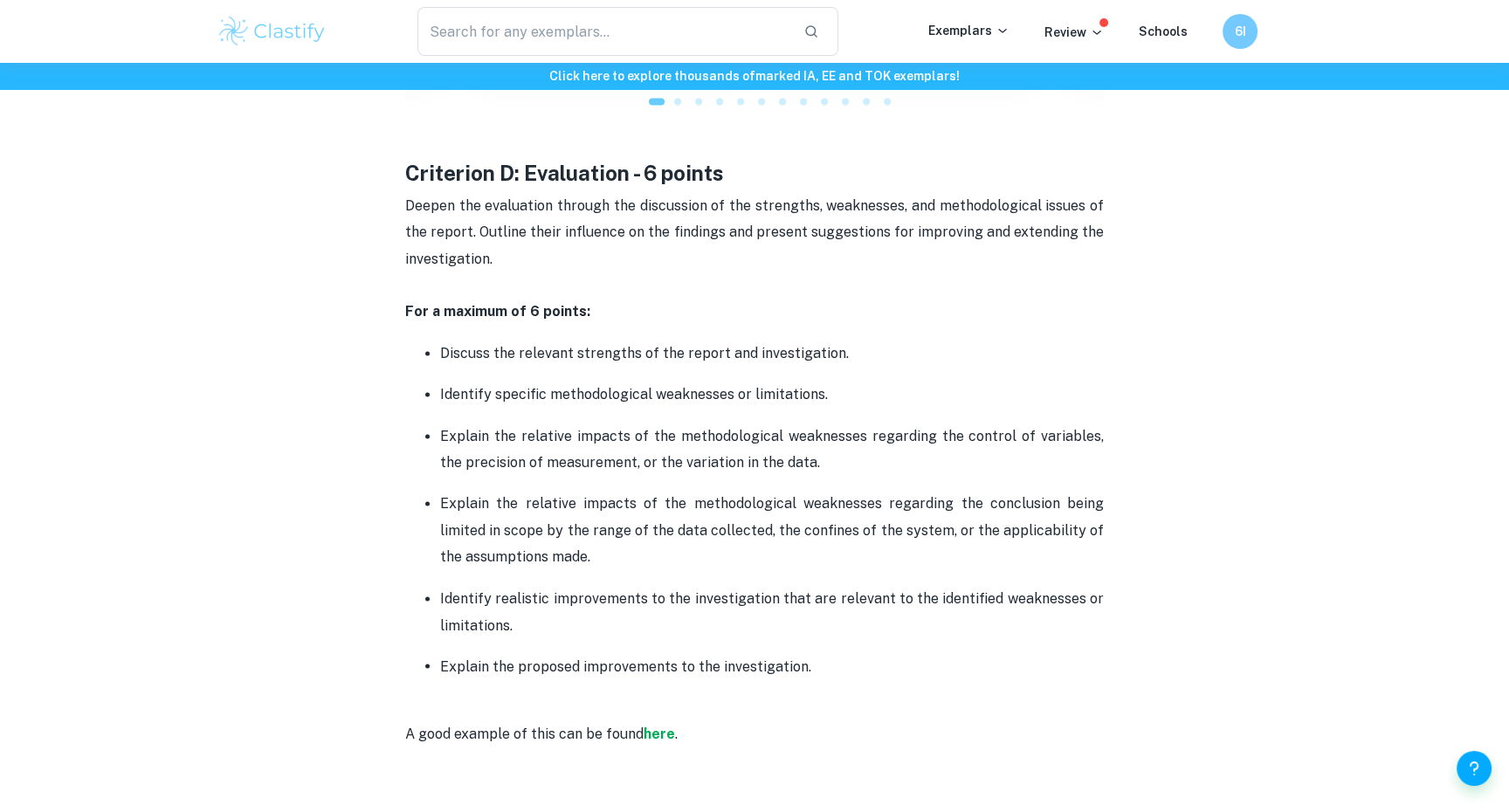 click on "​ Exemplars Review Schools 6I" at bounding box center (754, 31) 